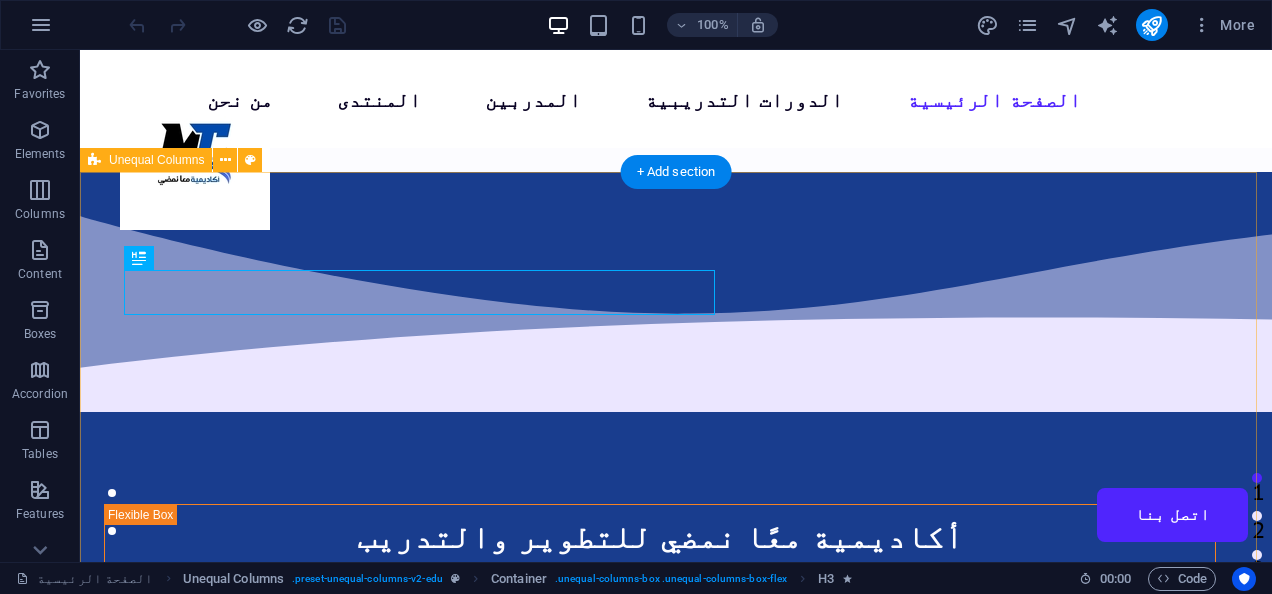 scroll, scrollTop: 0, scrollLeft: 0, axis: both 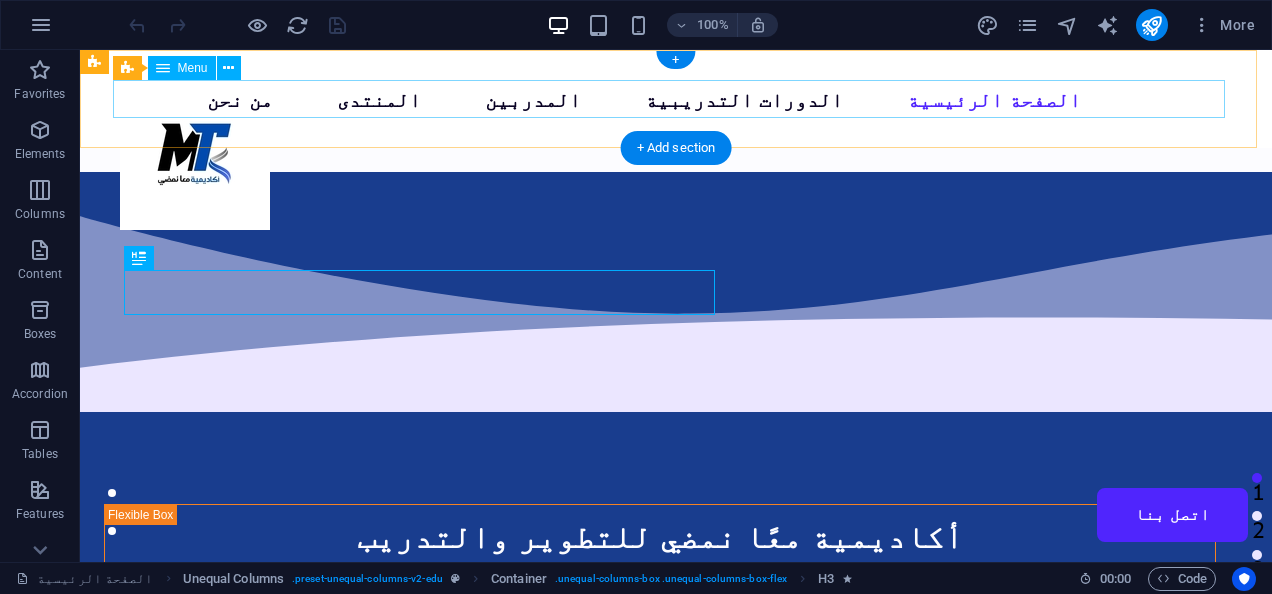 click on "من نحن المنتدى المدربين الدورات التدريبية الصفحة الرئيسية اتصل بنا" at bounding box center [676, 99] 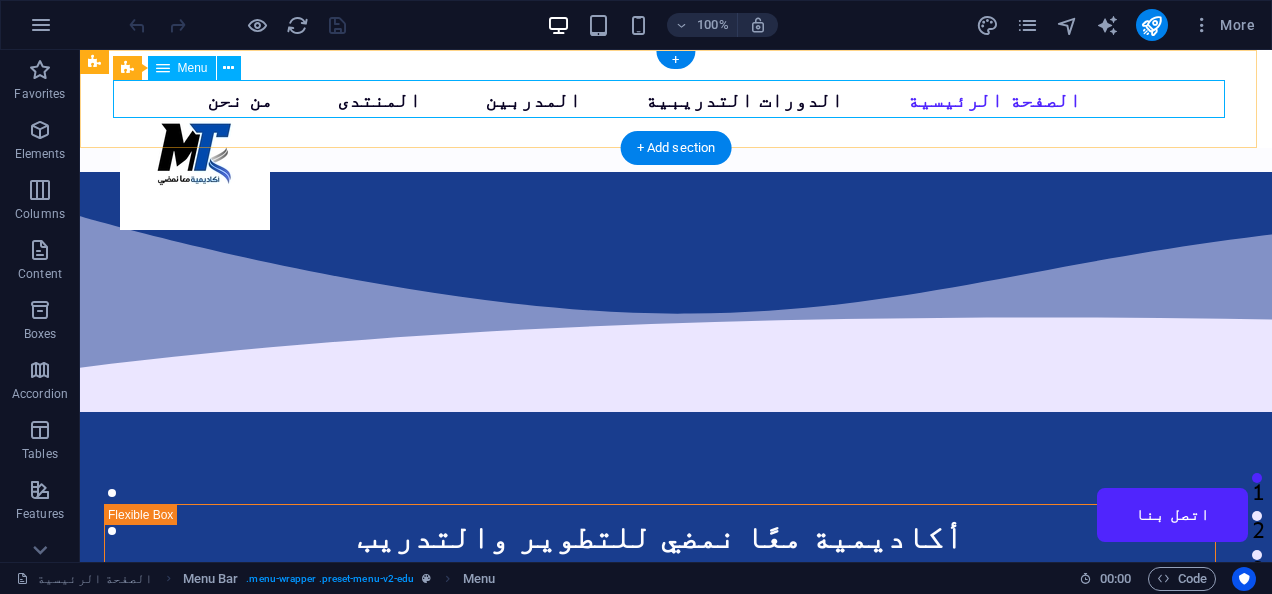 click on "من نحن المنتدى المدربين الدورات التدريبية الصفحة الرئيسية اتصل بنا" at bounding box center (676, 99) 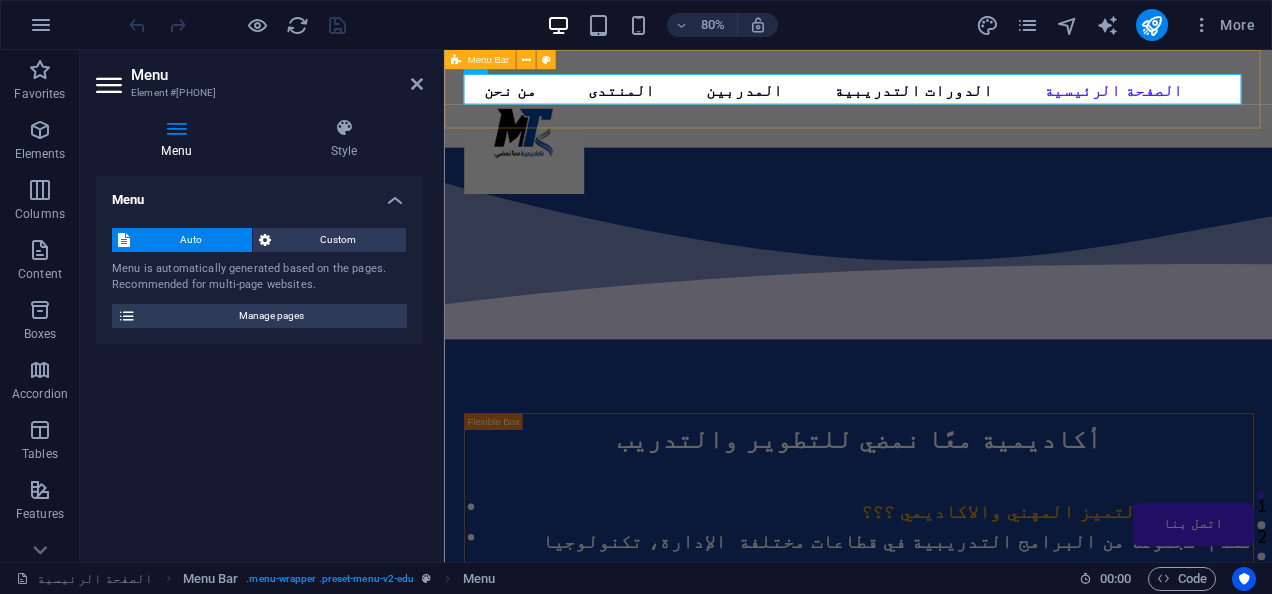 click on "من نحن المنتدى المدربين الدورات التدريبية الصفحة الرئيسية اتصل بنا" at bounding box center (961, 99) 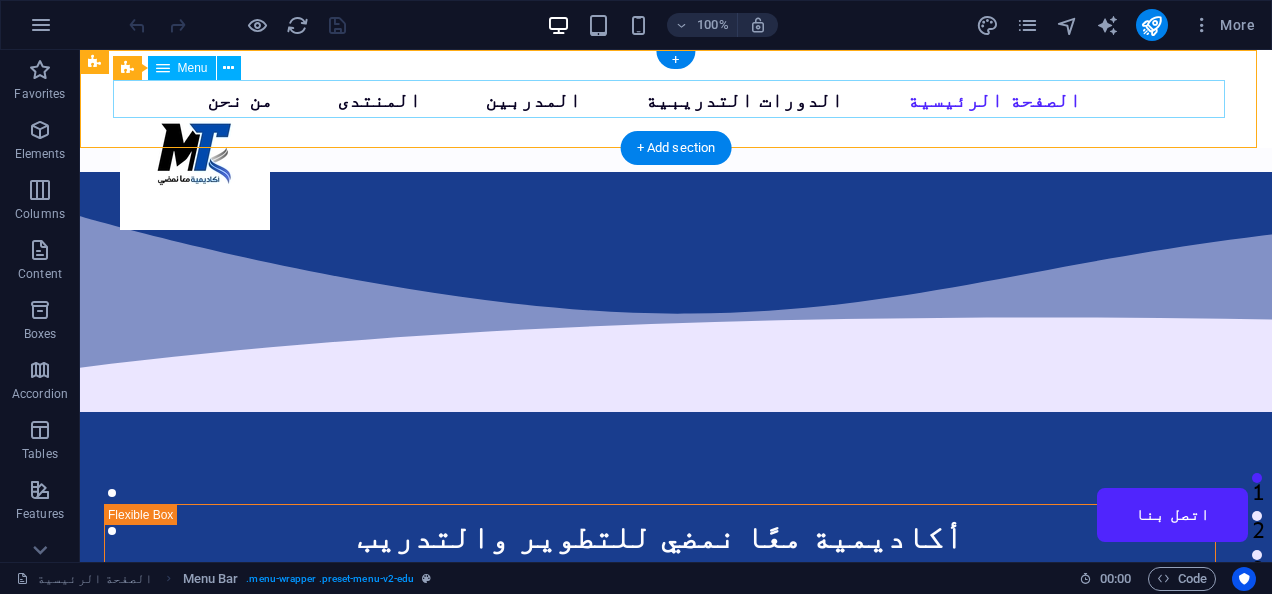 click on "من نحن المنتدى المدربين الدورات التدريبية الصفحة الرئيسية اتصل بنا" at bounding box center [676, 99] 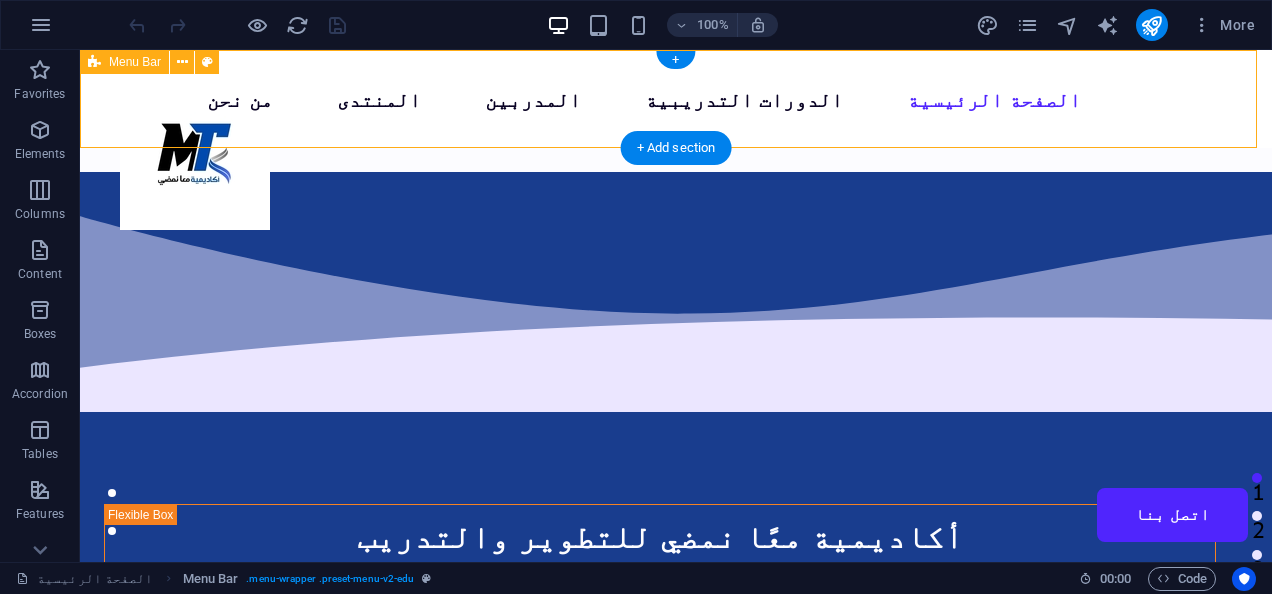click on "من نحن المنتدى المدربين الدورات التدريبية الصفحة الرئيسية اتصل بنا" at bounding box center [676, 99] 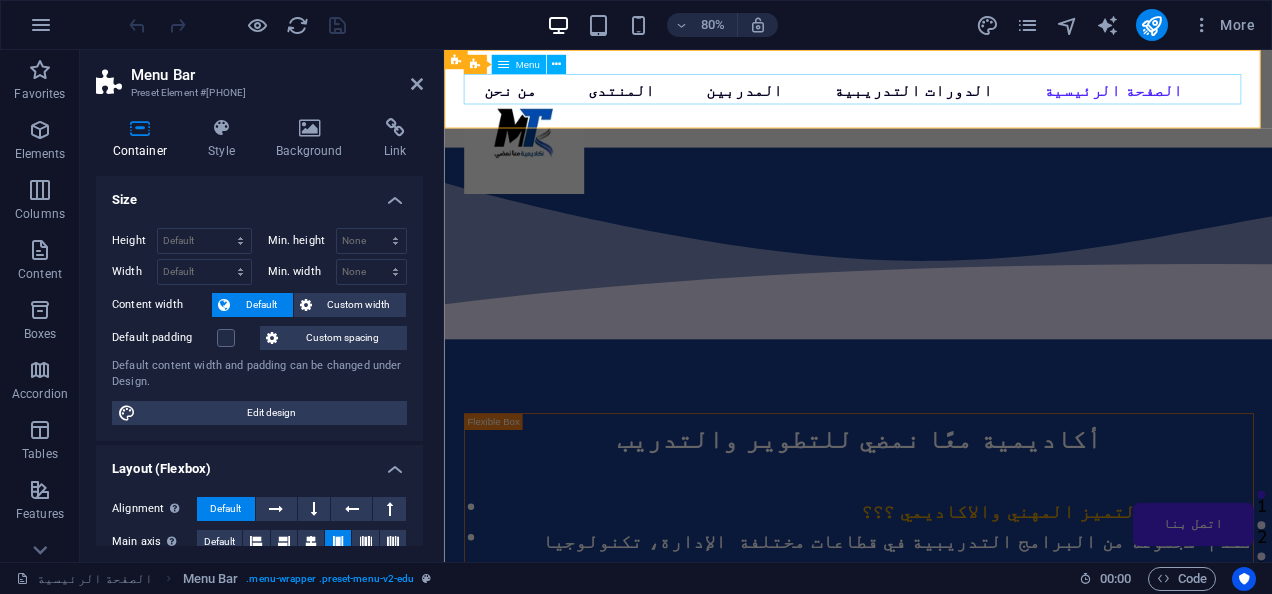click on "من نحن المنتدى المدربين الدورات التدريبية الصفحة الرئيسية اتصل بنا" at bounding box center [961, 99] 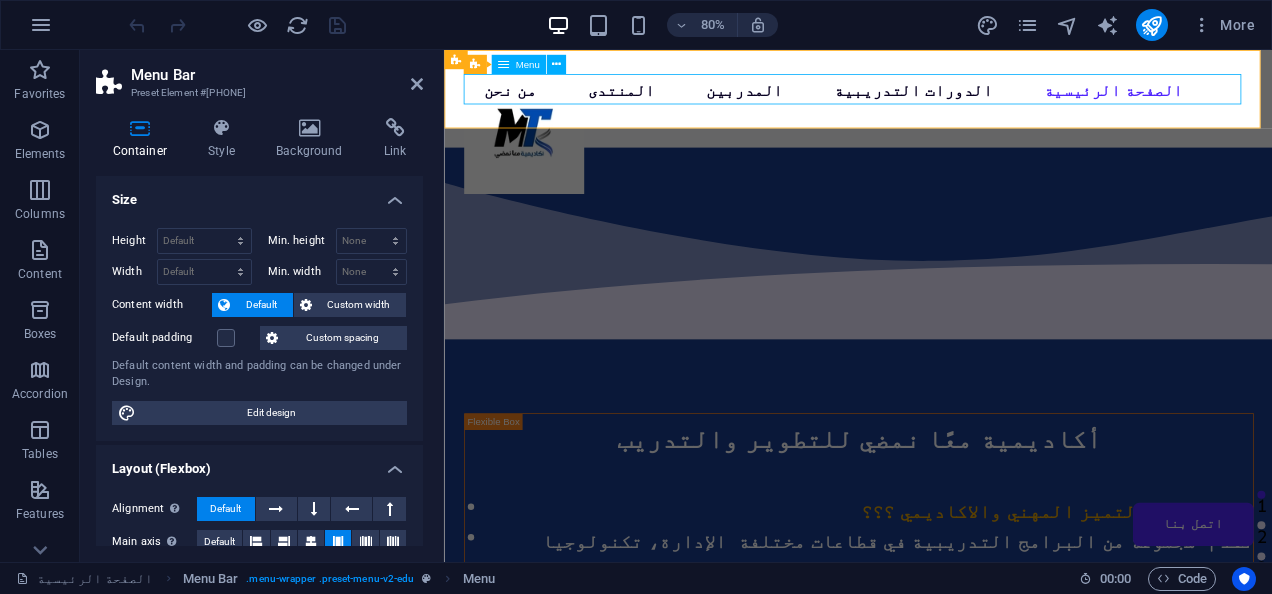 click on "من نحن المنتدى المدربين الدورات التدريبية الصفحة الرئيسية اتصل بنا" at bounding box center (961, 99) 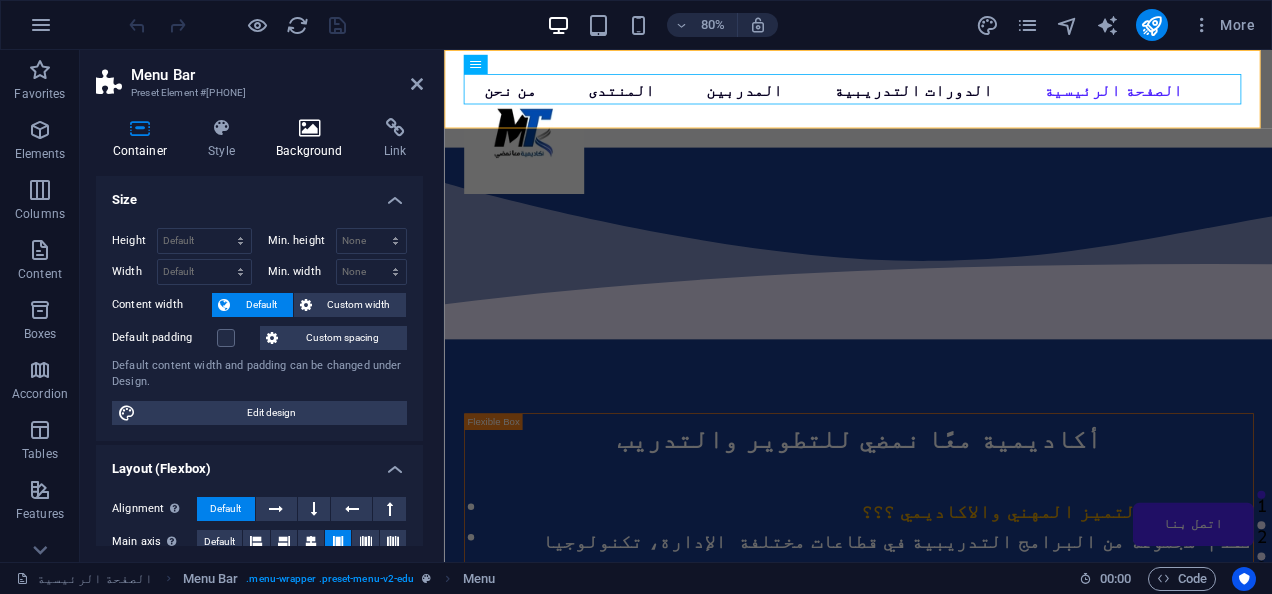 click at bounding box center (310, 128) 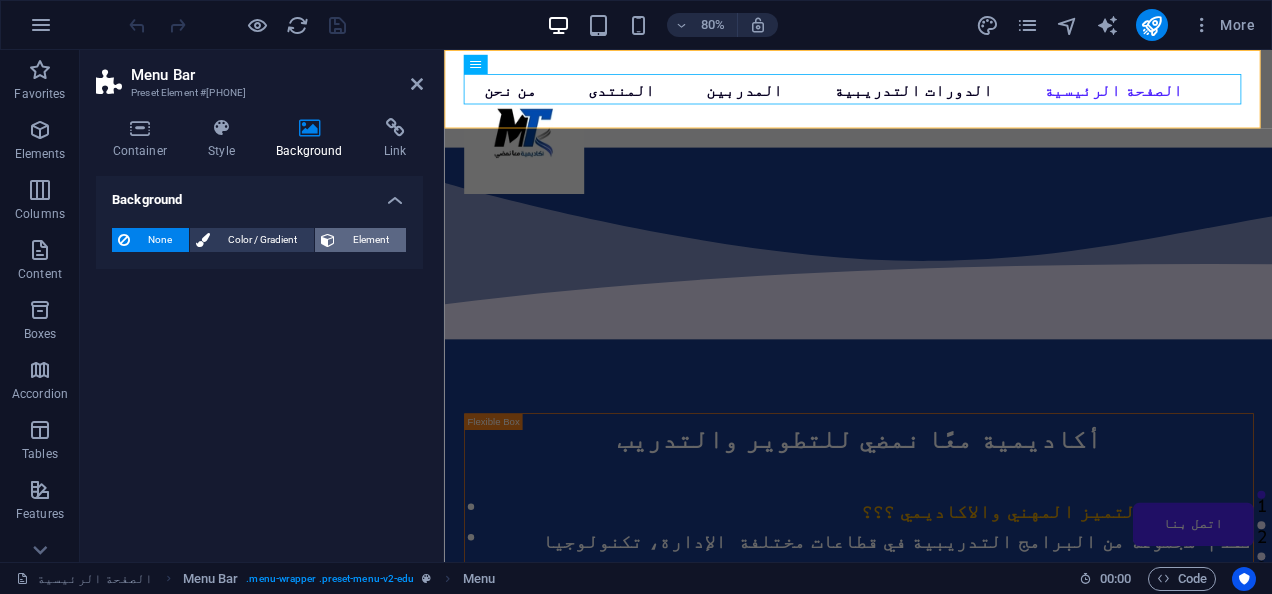 click on "Element" at bounding box center [370, 240] 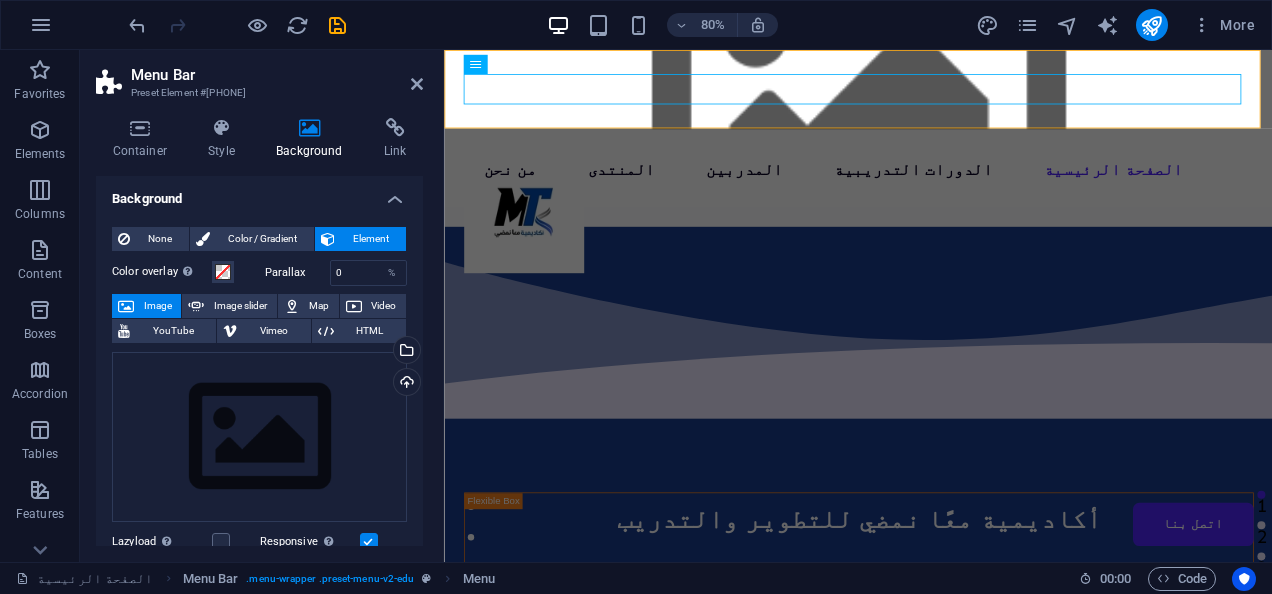 scroll, scrollTop: 0, scrollLeft: 0, axis: both 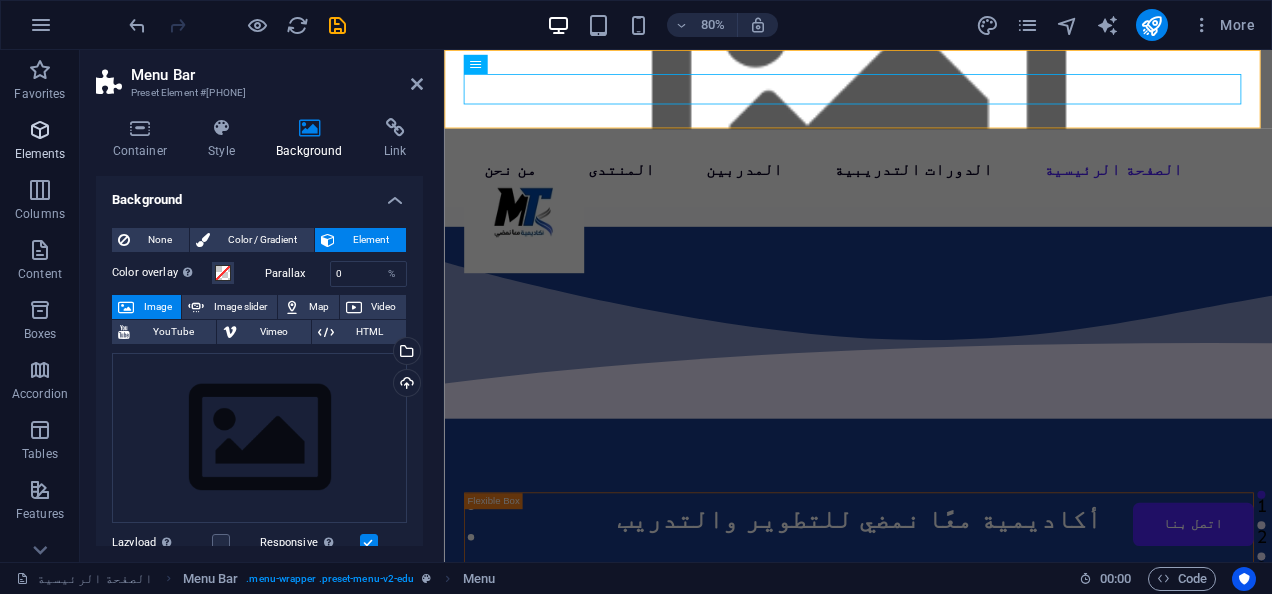 click at bounding box center [40, 130] 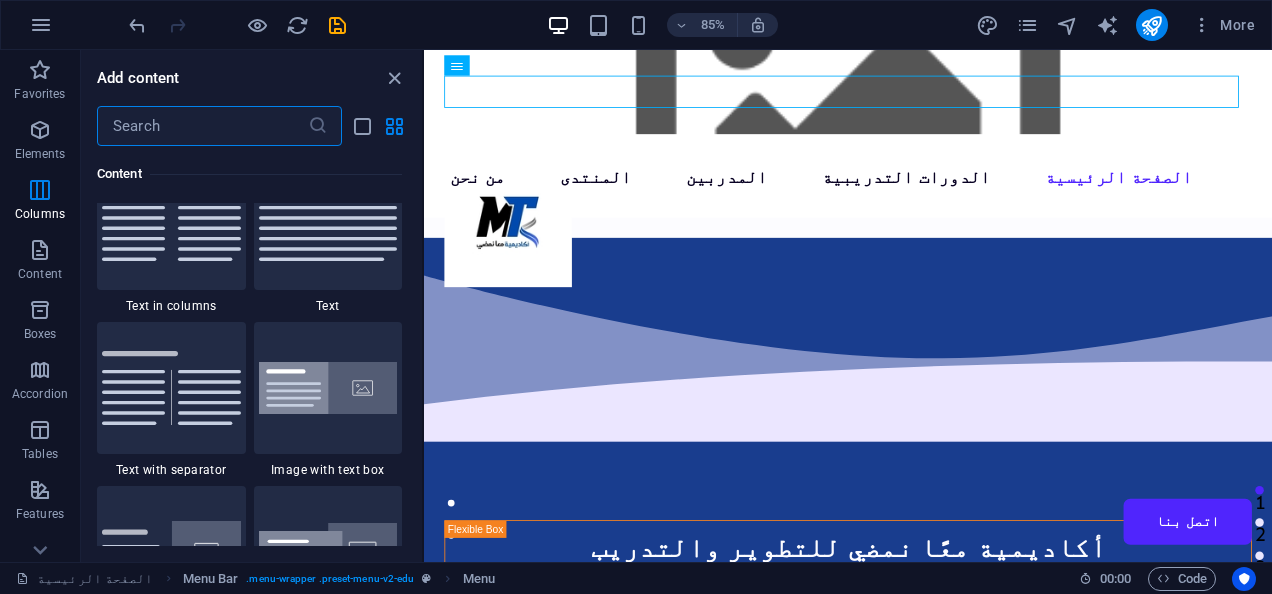 scroll, scrollTop: 3600, scrollLeft: 0, axis: vertical 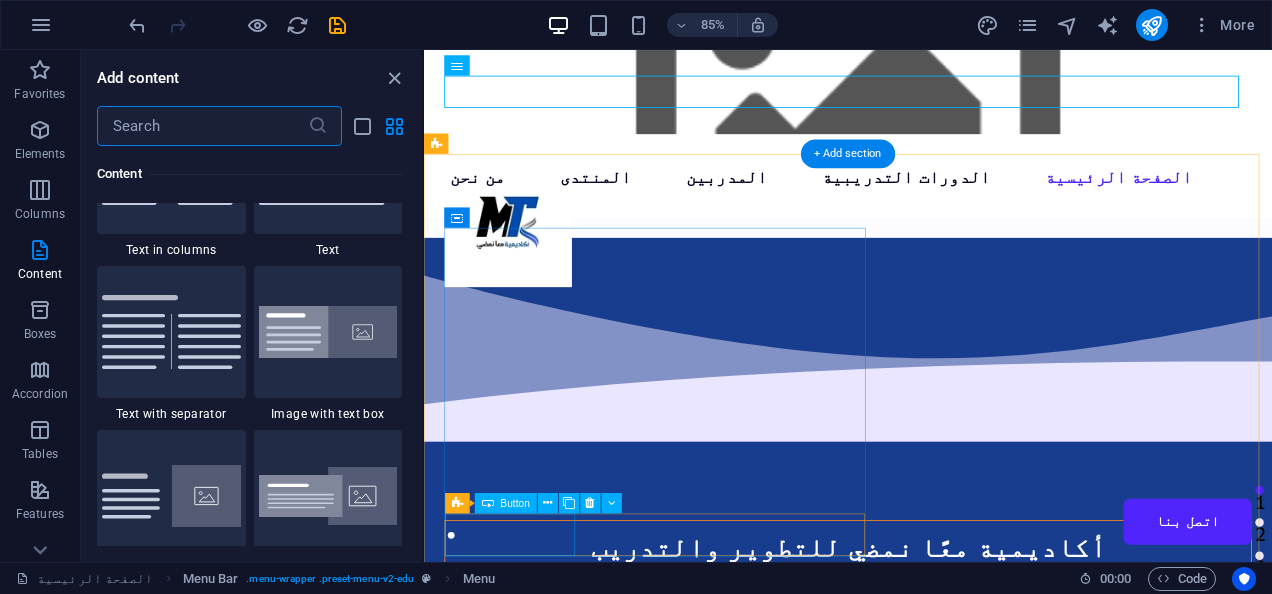 click on "Courses" at bounding box center (923, 964) 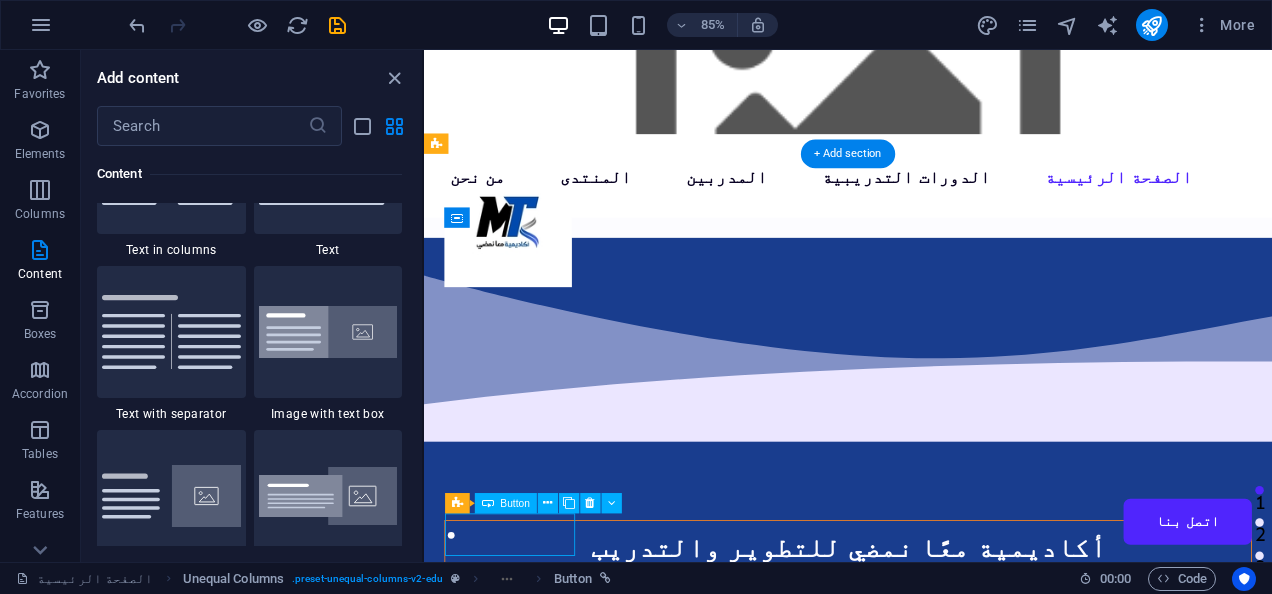 click on "Courses" at bounding box center [923, 964] 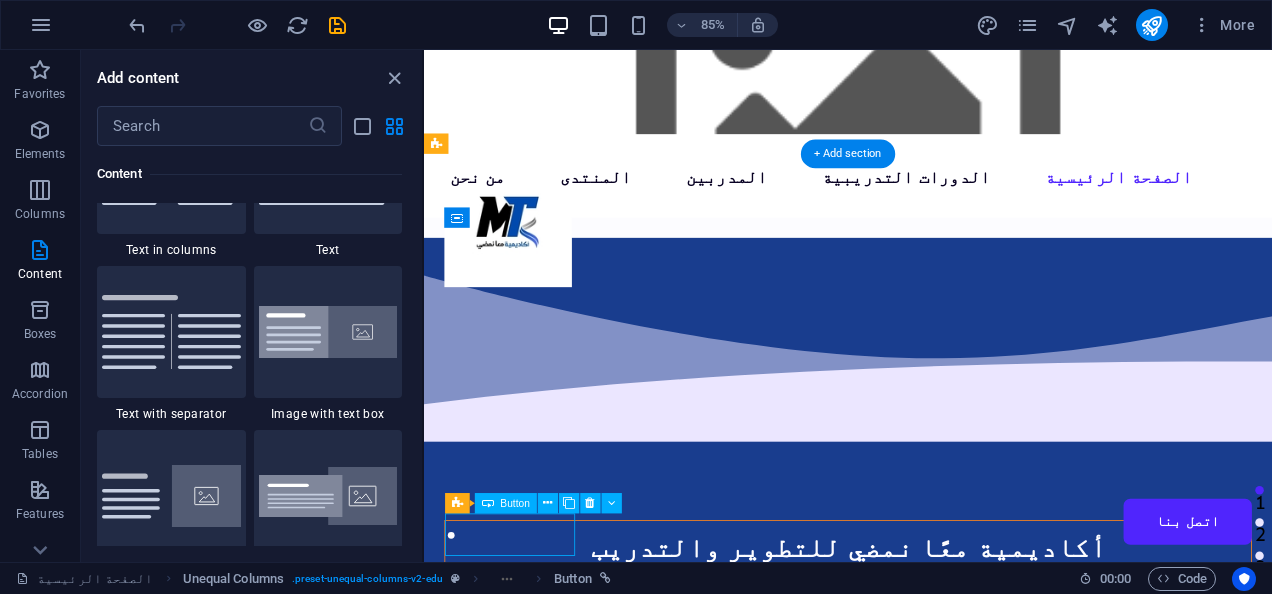 select on "px" 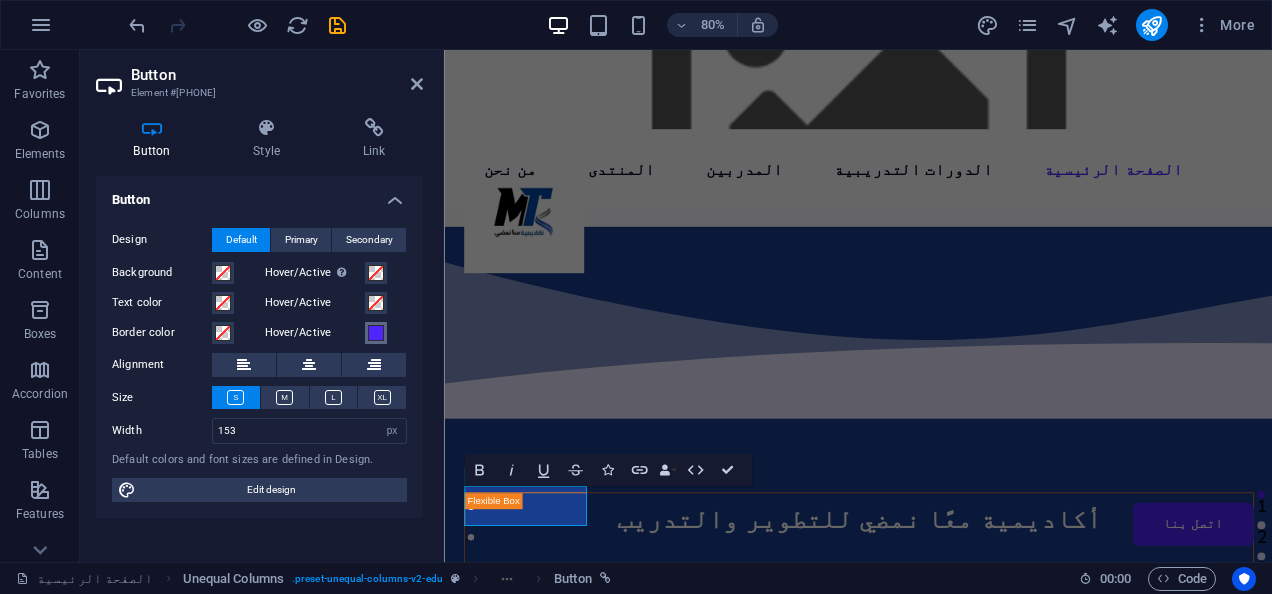 click at bounding box center (376, 333) 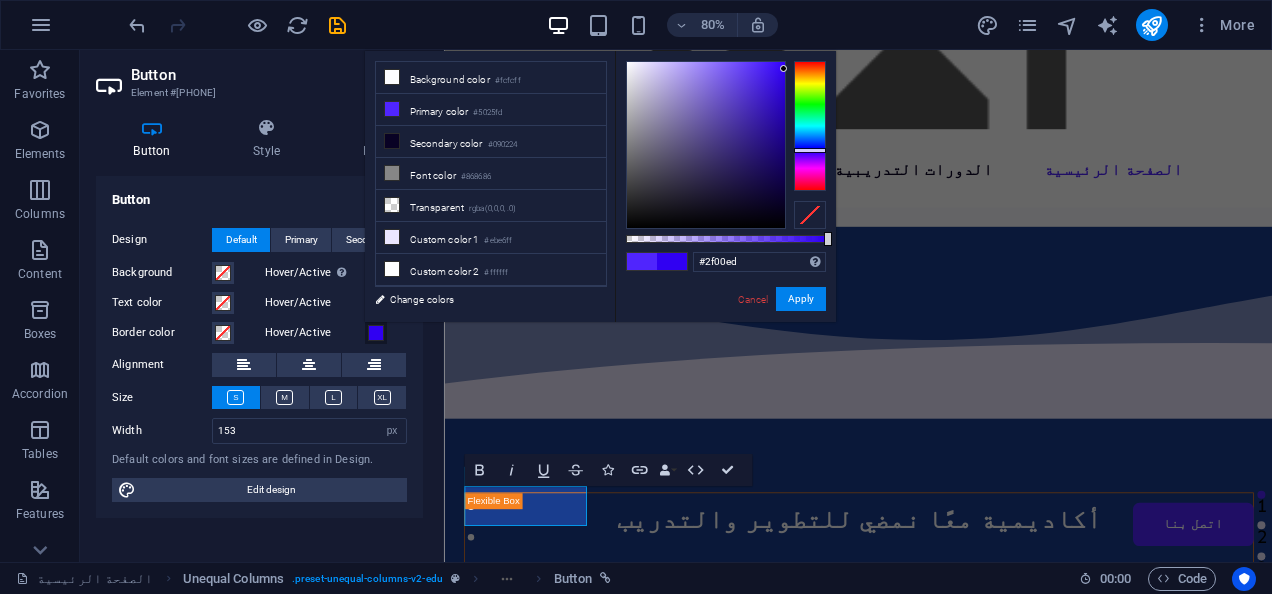 type on "#2f00ec" 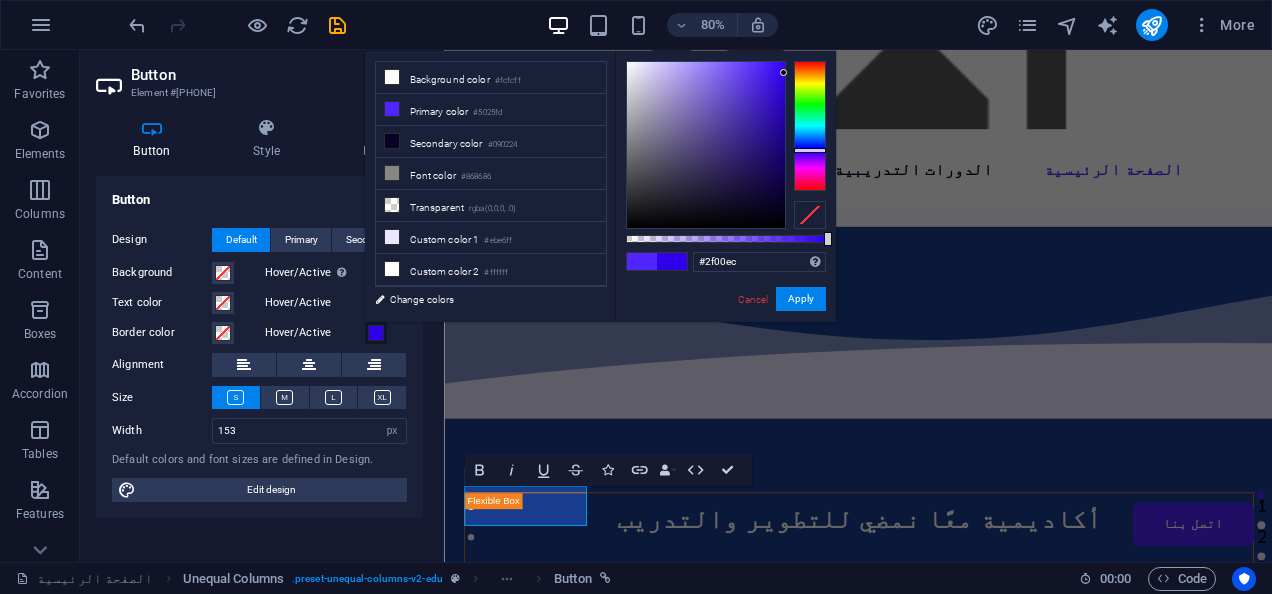 drag, startPoint x: 760, startPoint y: 60, endPoint x: 820, endPoint y: 73, distance: 61.39218 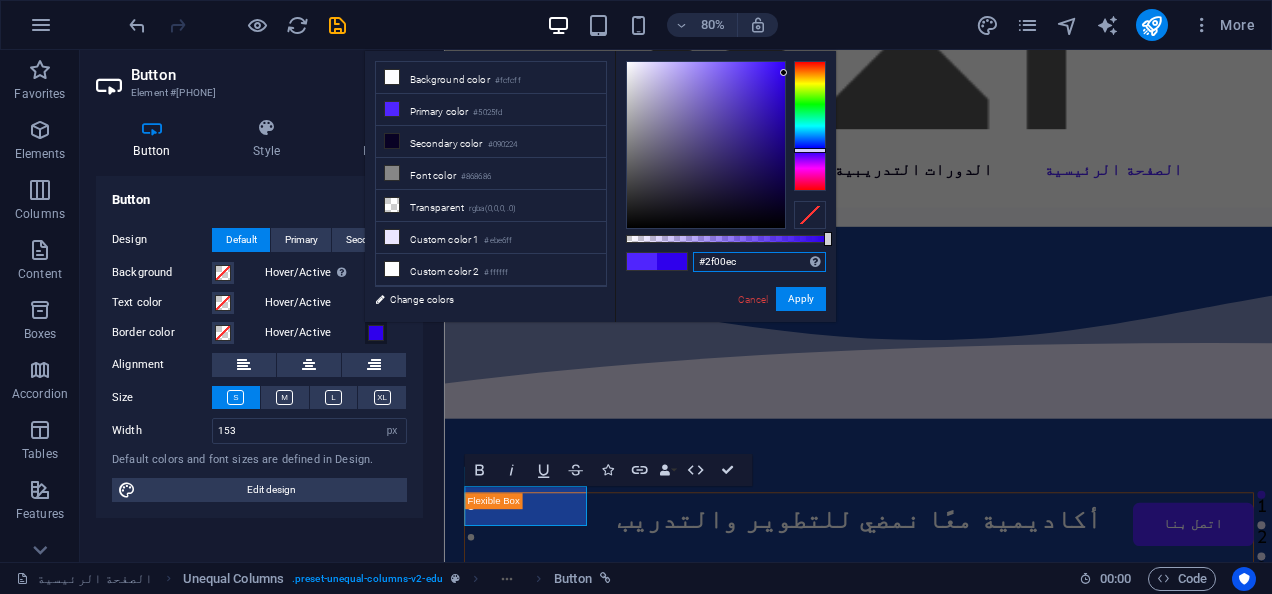click on "#2f00ec" at bounding box center (759, 262) 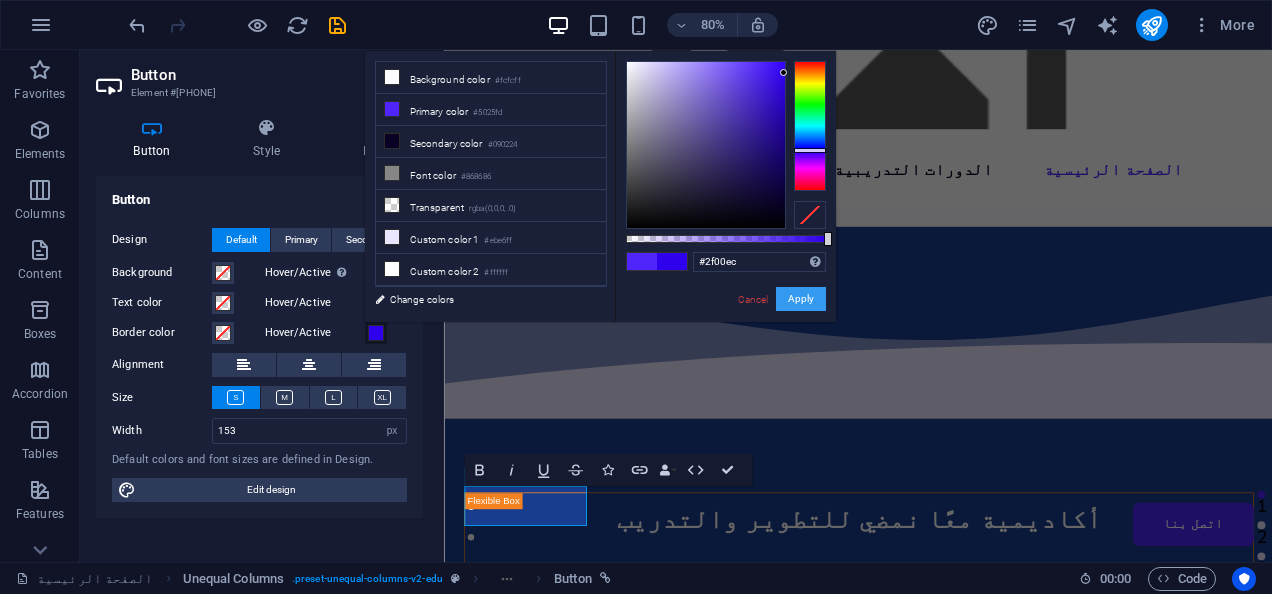 click on "Apply" at bounding box center (801, 299) 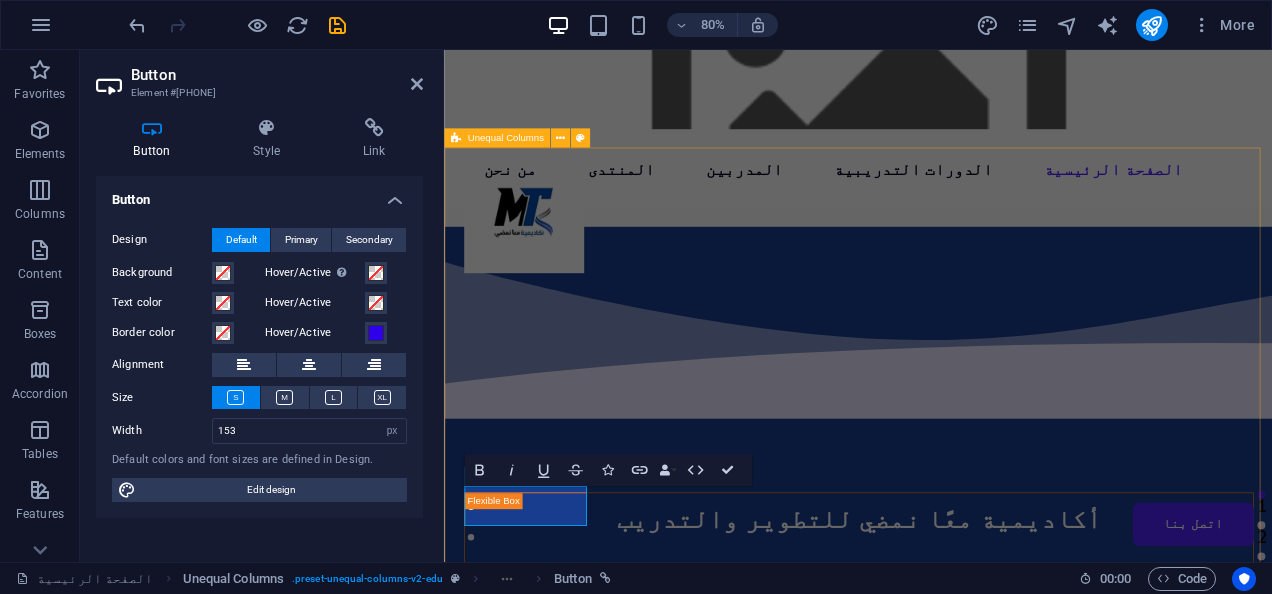 click on "أكاديمية معًا نمضي للتطوير والتدريب هل تبحث عن التميز المهني والاكاديمي ؟؟؟ نقدم  مجموعة من البرامج التدريبية في قطاعات مختلفة  الإدارة، تكنولوجيا المعلومات، واللغات لتطوير  معًا نمضي نحو مستقبل مشرق   Courses About Us" at bounding box center (961, 995) 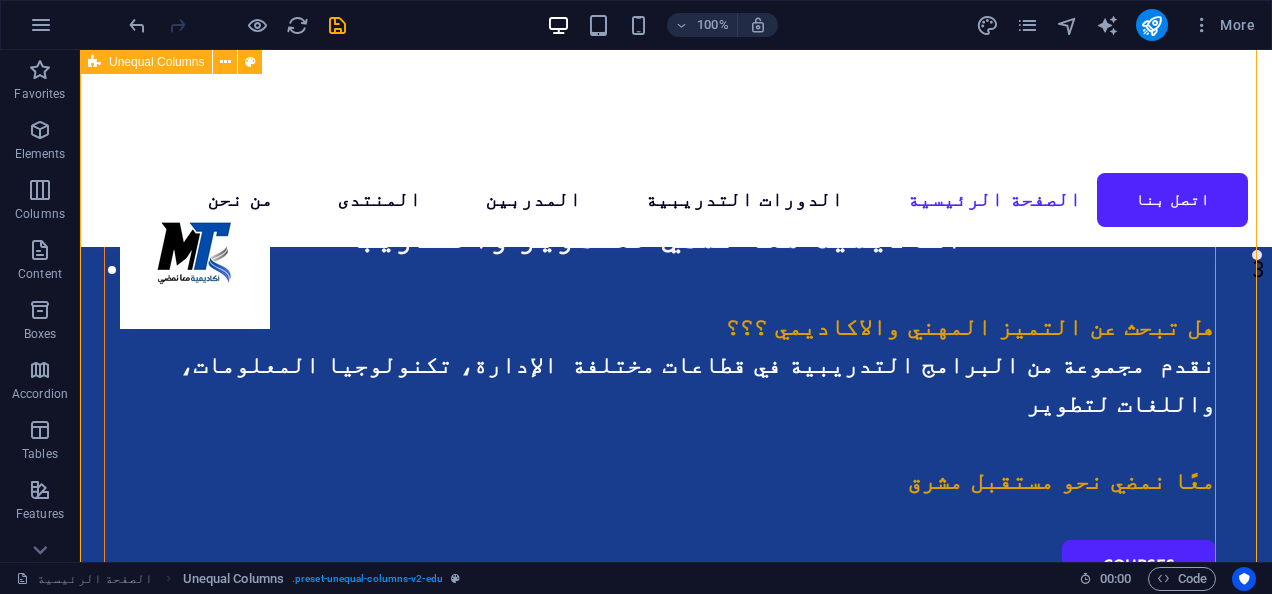 scroll, scrollTop: 200, scrollLeft: 0, axis: vertical 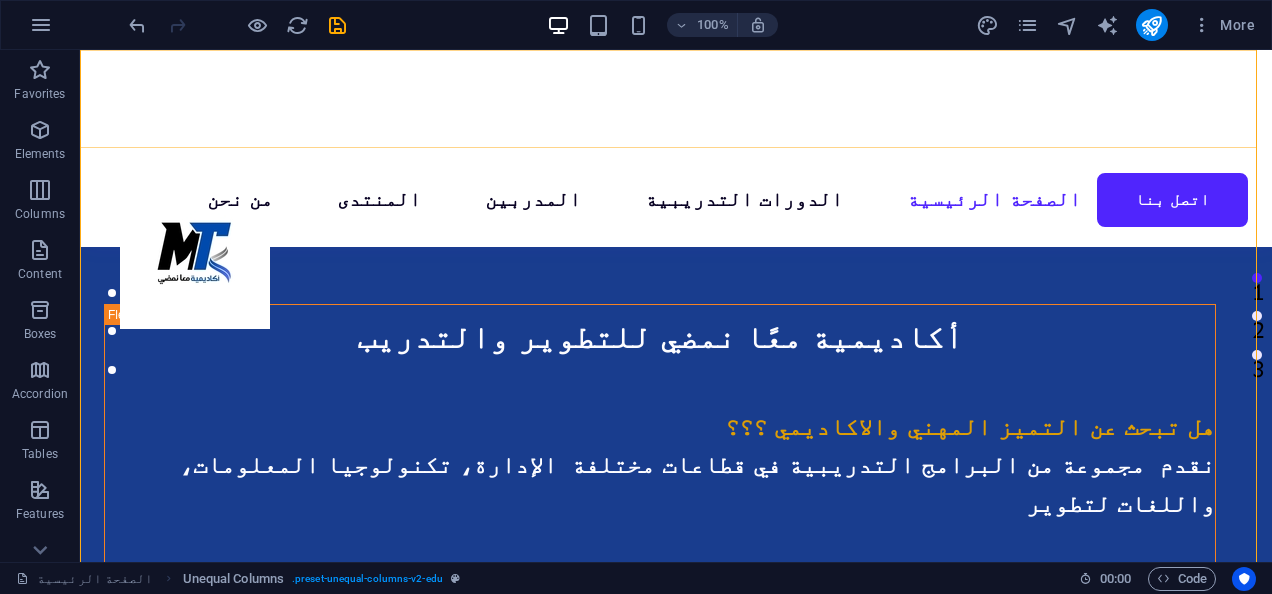 click on "من نحن المنتدى المدربين الدورات التدريبية الصفحة الرئيسية اتصل بنا" at bounding box center [676, 148] 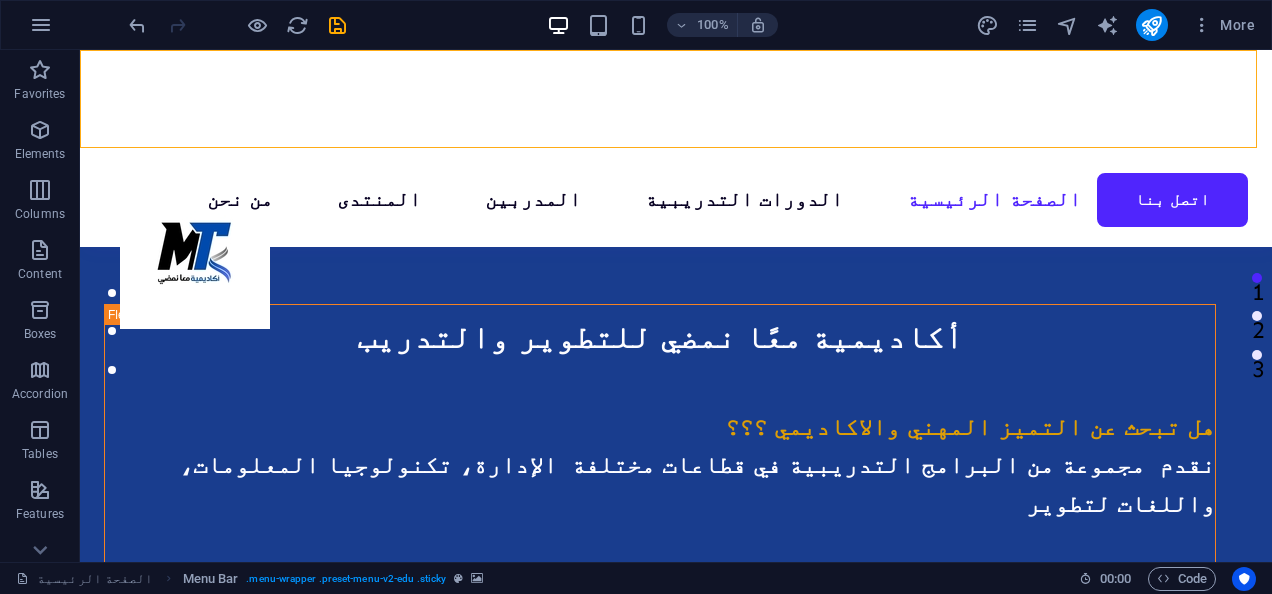 click on "من نحن المنتدى المدربين الدورات التدريبية الصفحة الرئيسية اتصل بنا" at bounding box center (676, 148) 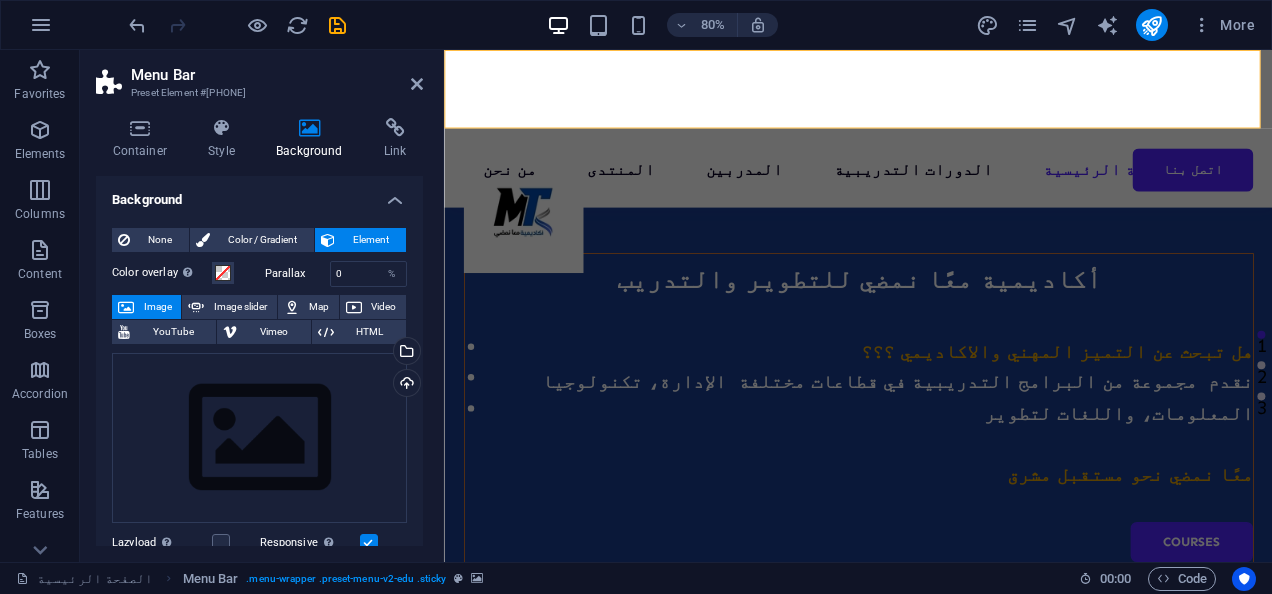 click on "من نحن المنتدى المدربين الدورات التدريبية الصفحة الرئيسية اتصل بنا" at bounding box center [961, 148] 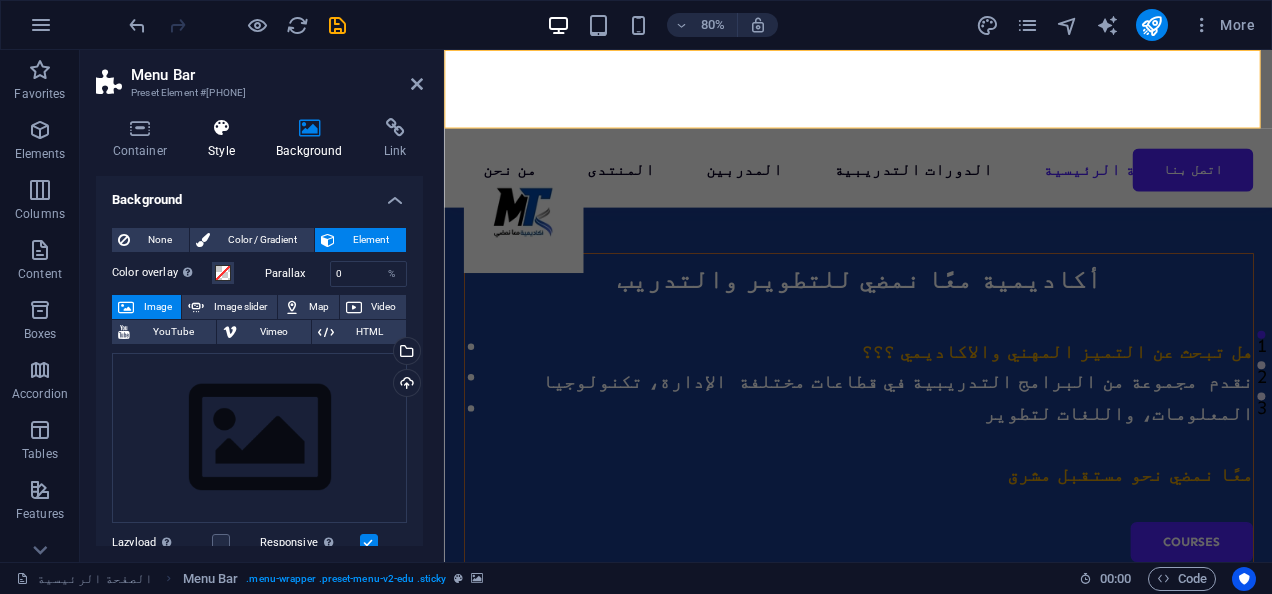click at bounding box center [222, 128] 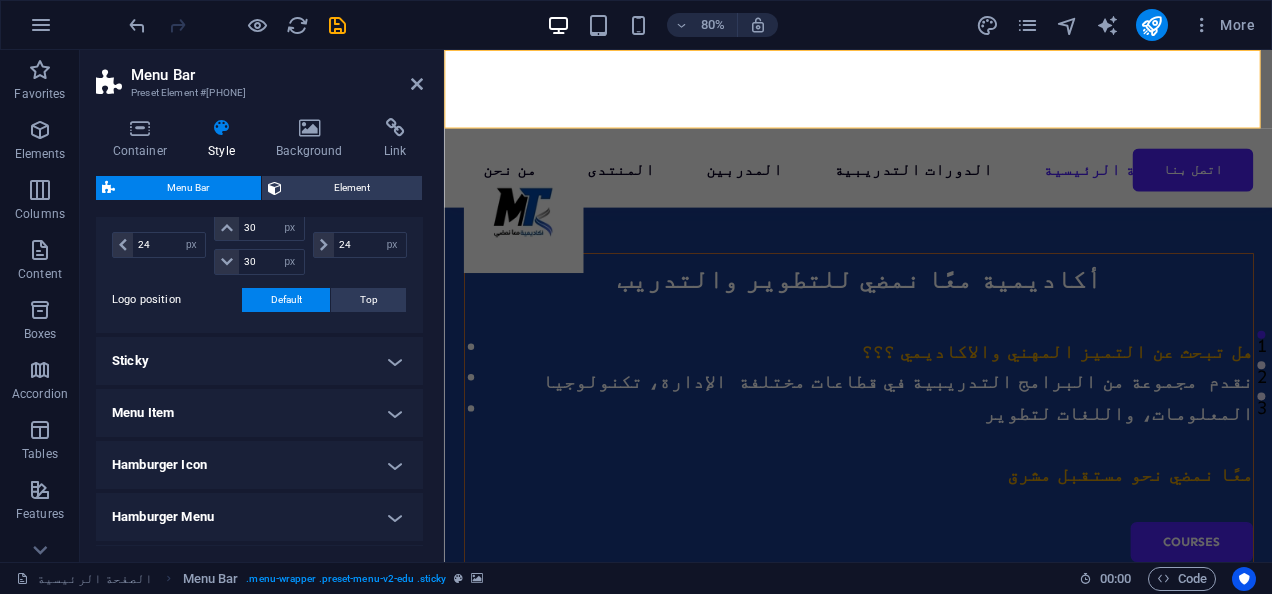 scroll, scrollTop: 500, scrollLeft: 0, axis: vertical 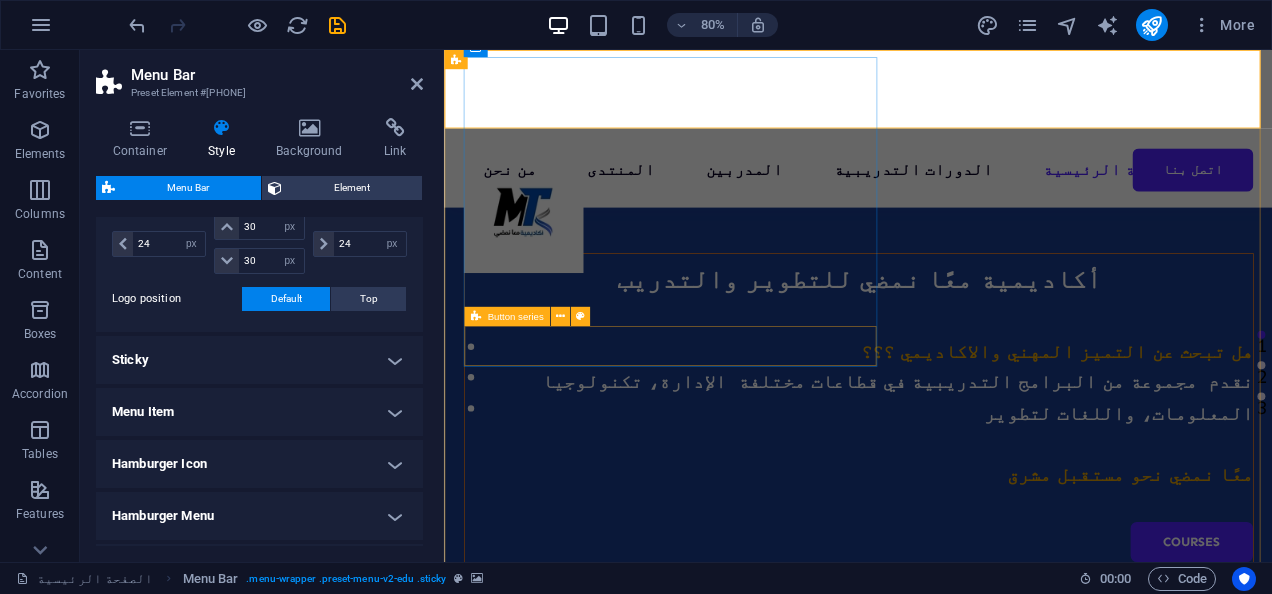 click on "Courses" at bounding box center [961, 665] 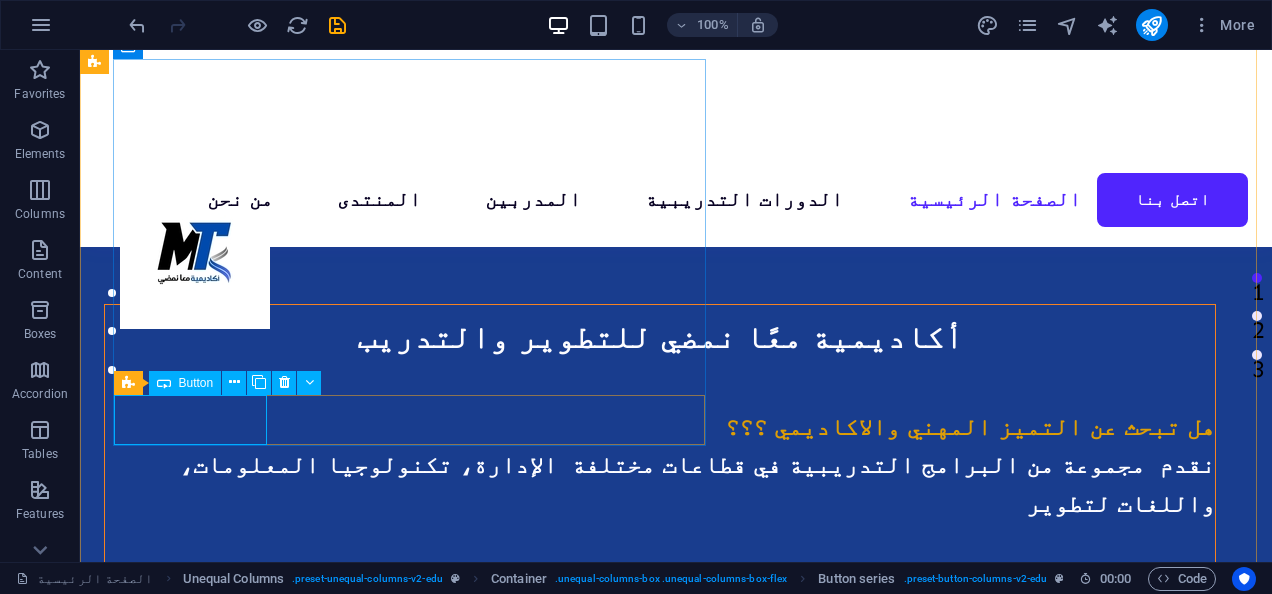 click on "Courses" at bounding box center (660, 665) 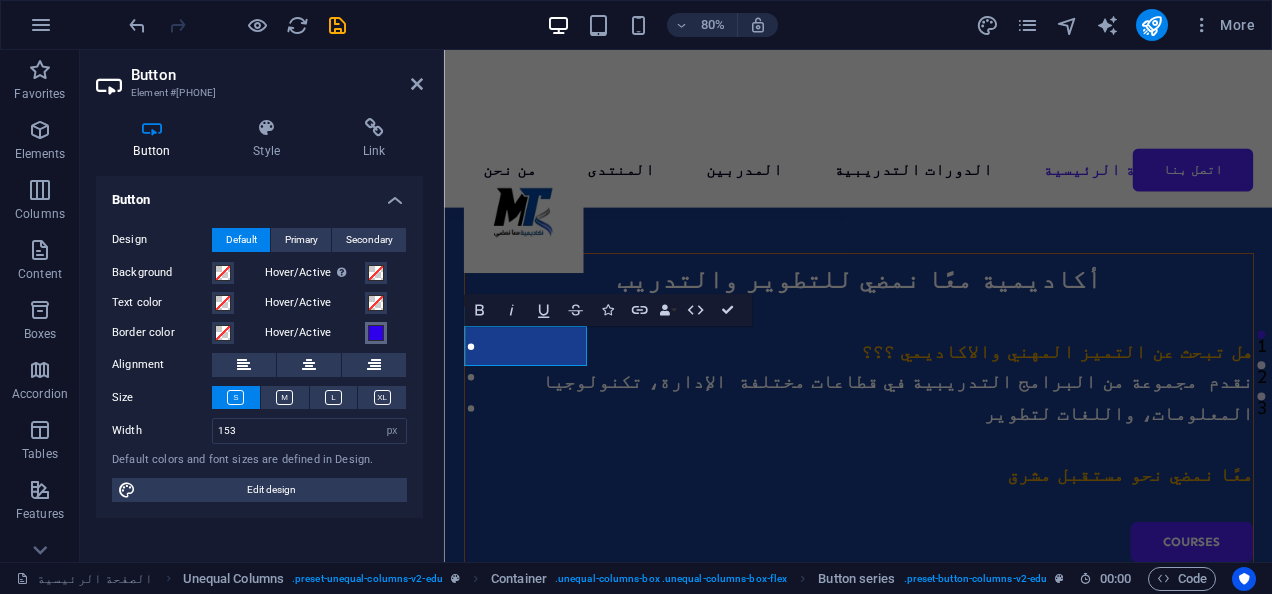 click on "Hover/Active" at bounding box center (376, 333) 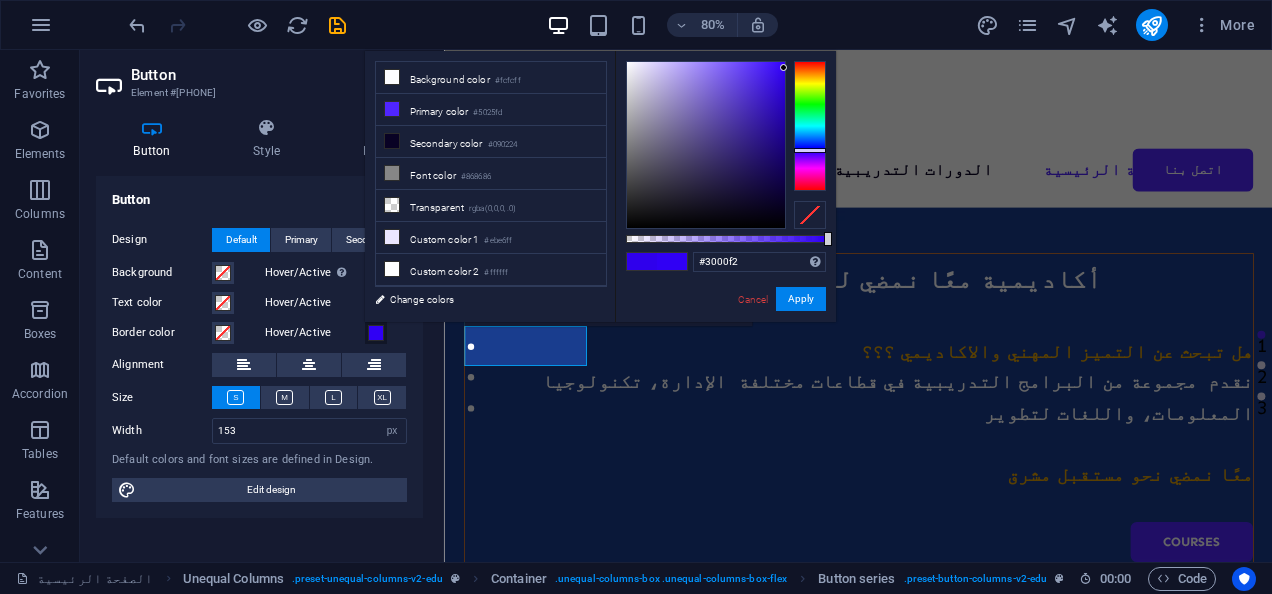 click at bounding box center (726, 145) 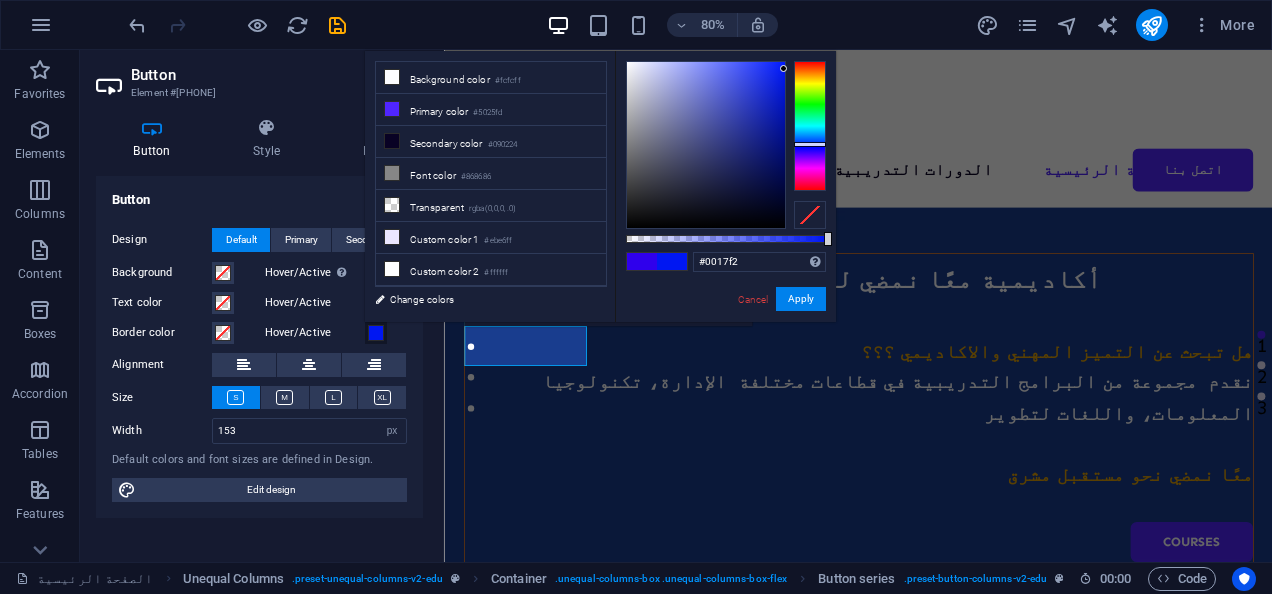 click at bounding box center [810, 126] 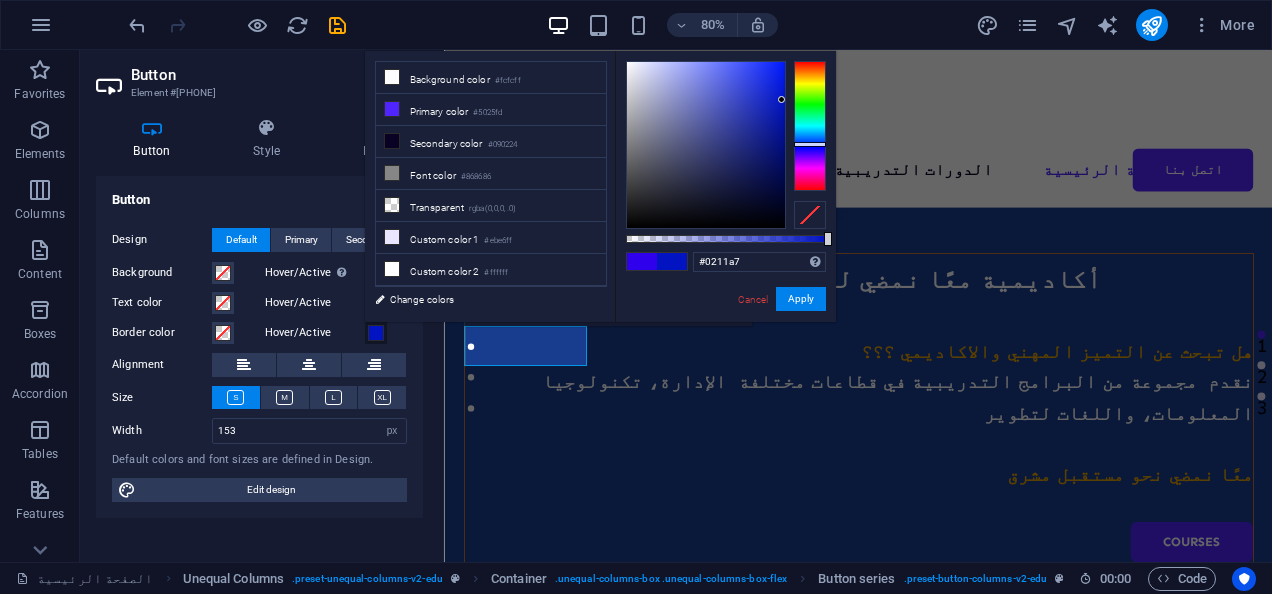 type on "#0211a5" 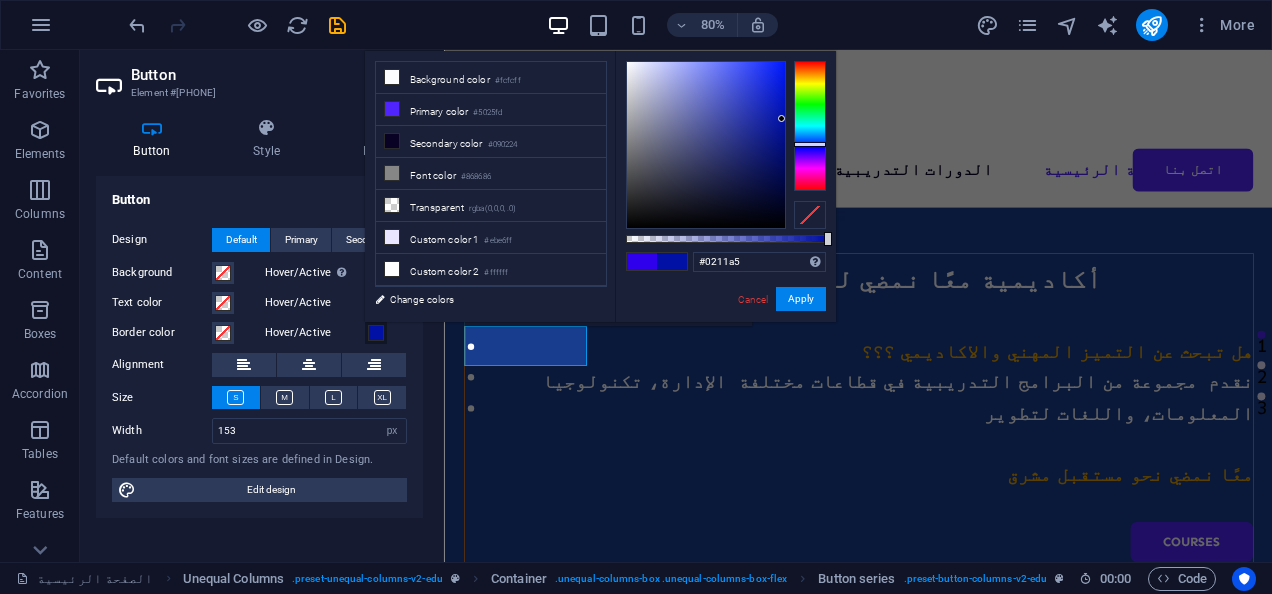 drag, startPoint x: 784, startPoint y: 66, endPoint x: 782, endPoint y: 119, distance: 53.037724 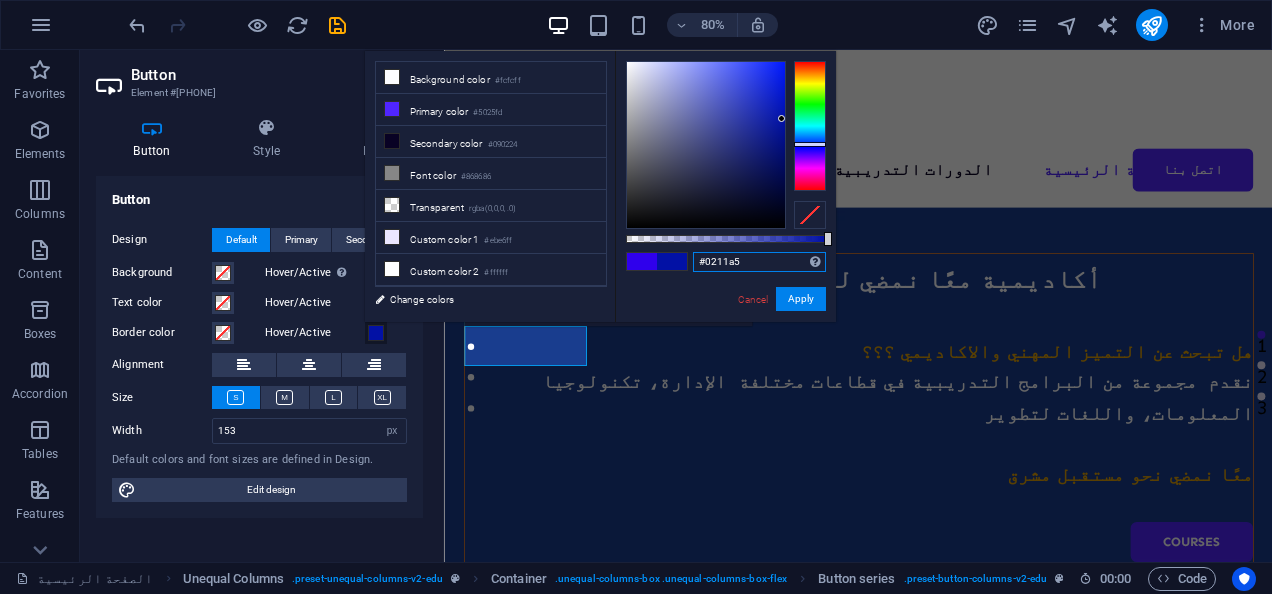click on "#0211a5" at bounding box center (759, 262) 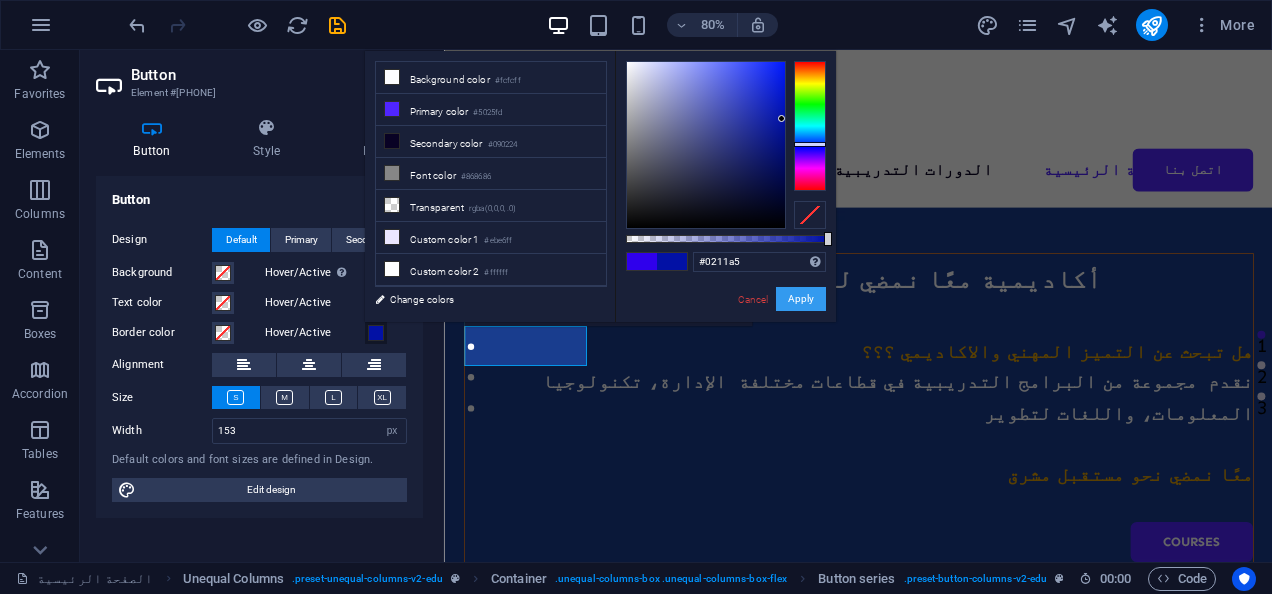 click on "Apply" at bounding box center (801, 299) 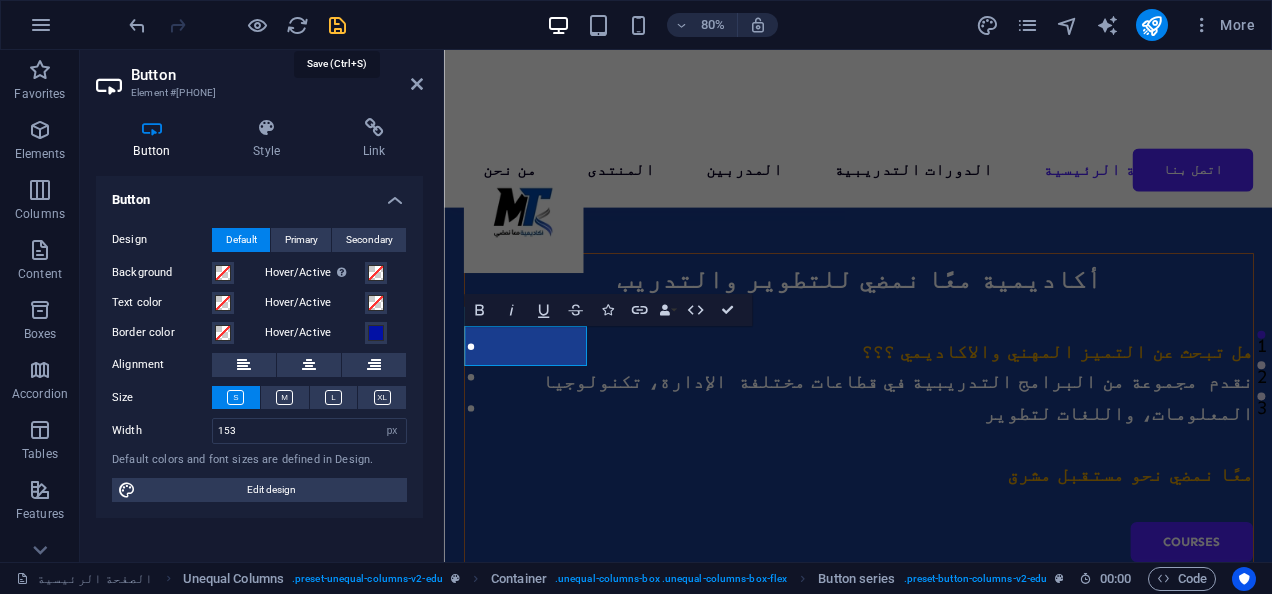 click at bounding box center [337, 25] 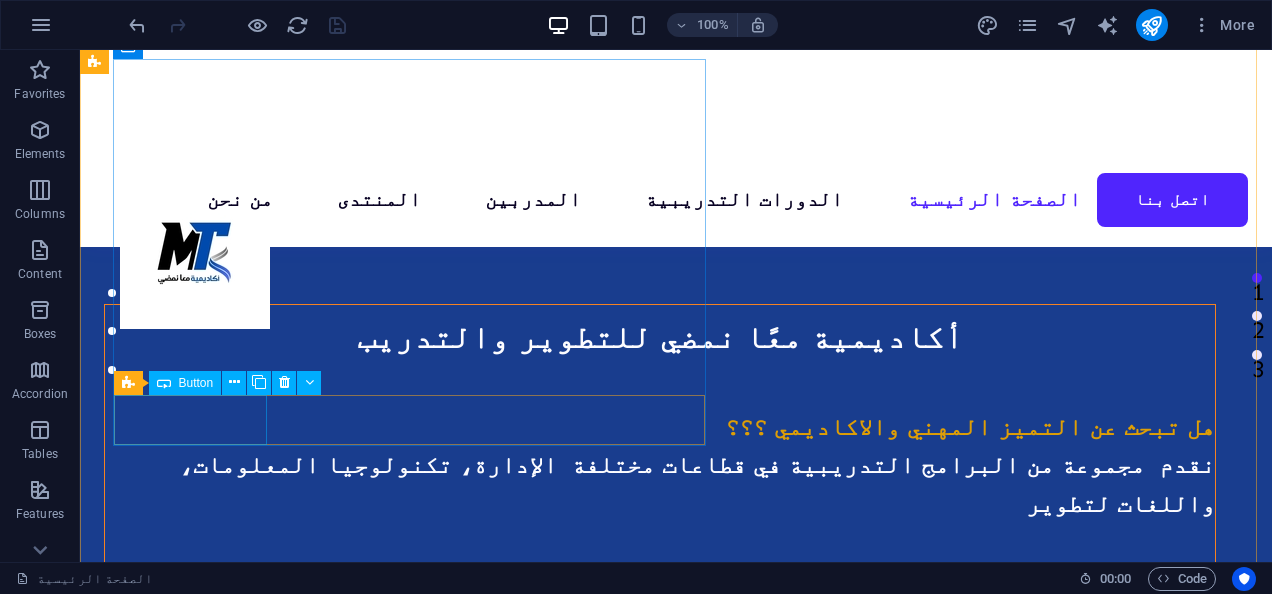 click on "Courses" at bounding box center [660, 665] 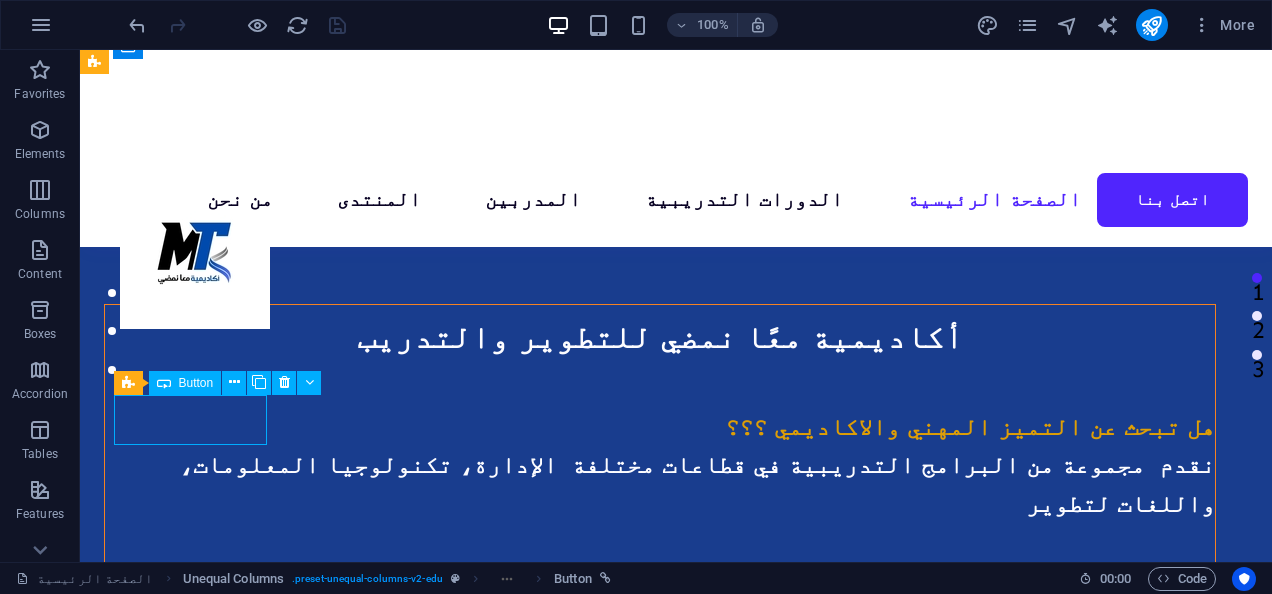 click on "Courses" at bounding box center [660, 665] 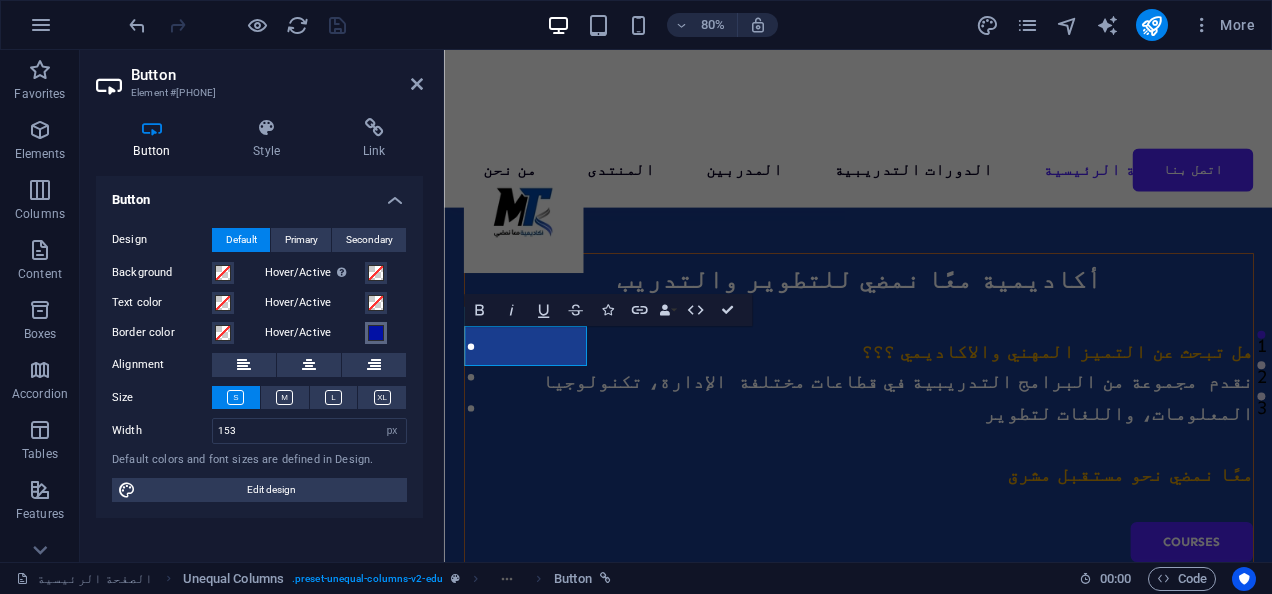 click at bounding box center [376, 333] 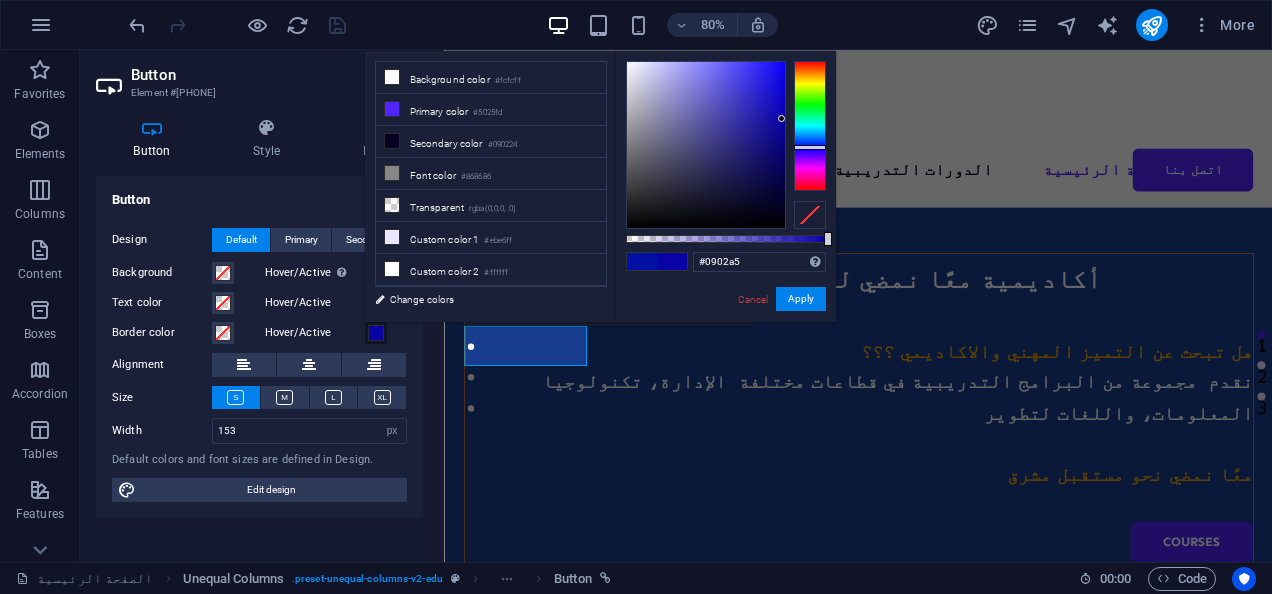 click at bounding box center (810, 147) 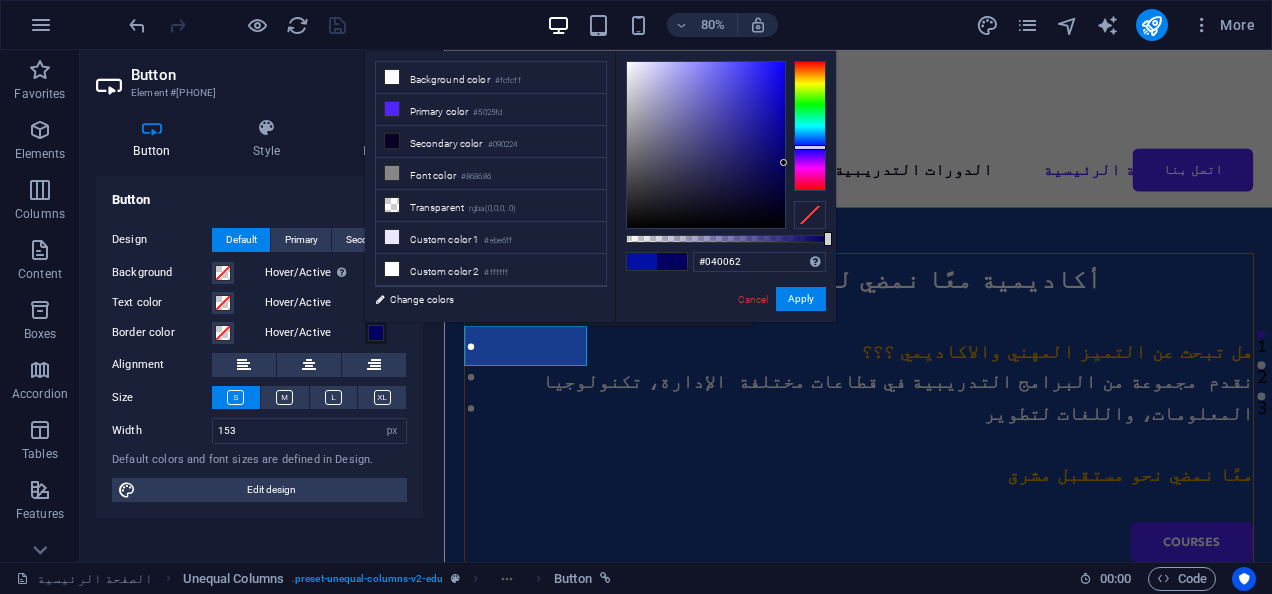type on "#040060" 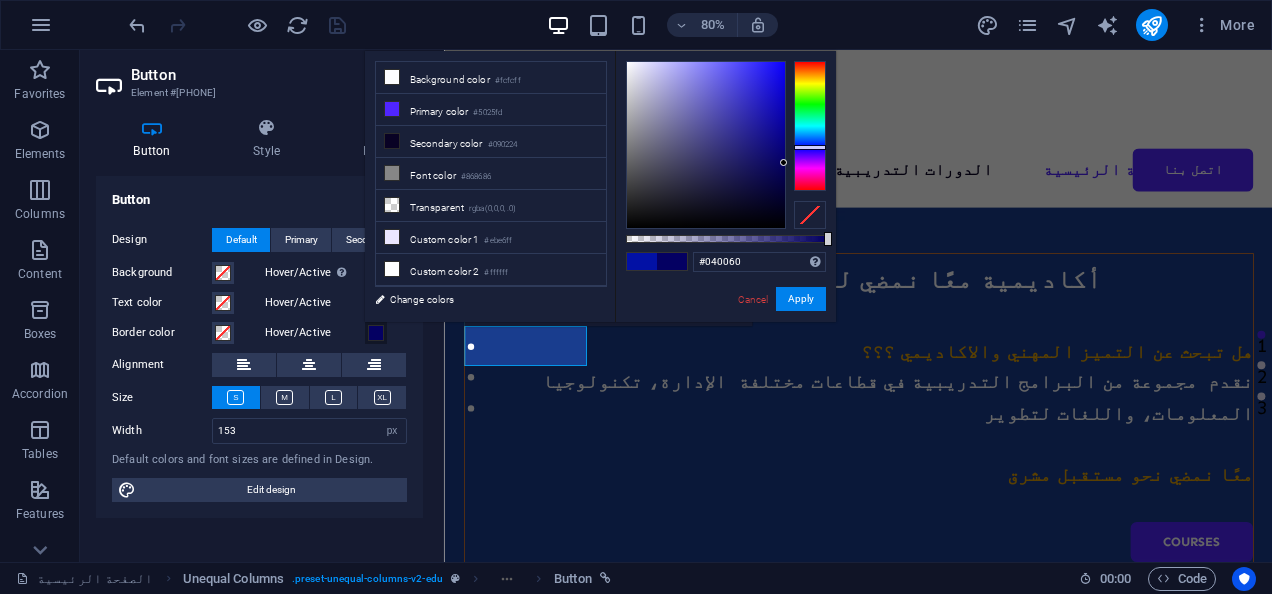drag, startPoint x: 777, startPoint y: 117, endPoint x: 806, endPoint y: 164, distance: 55.226807 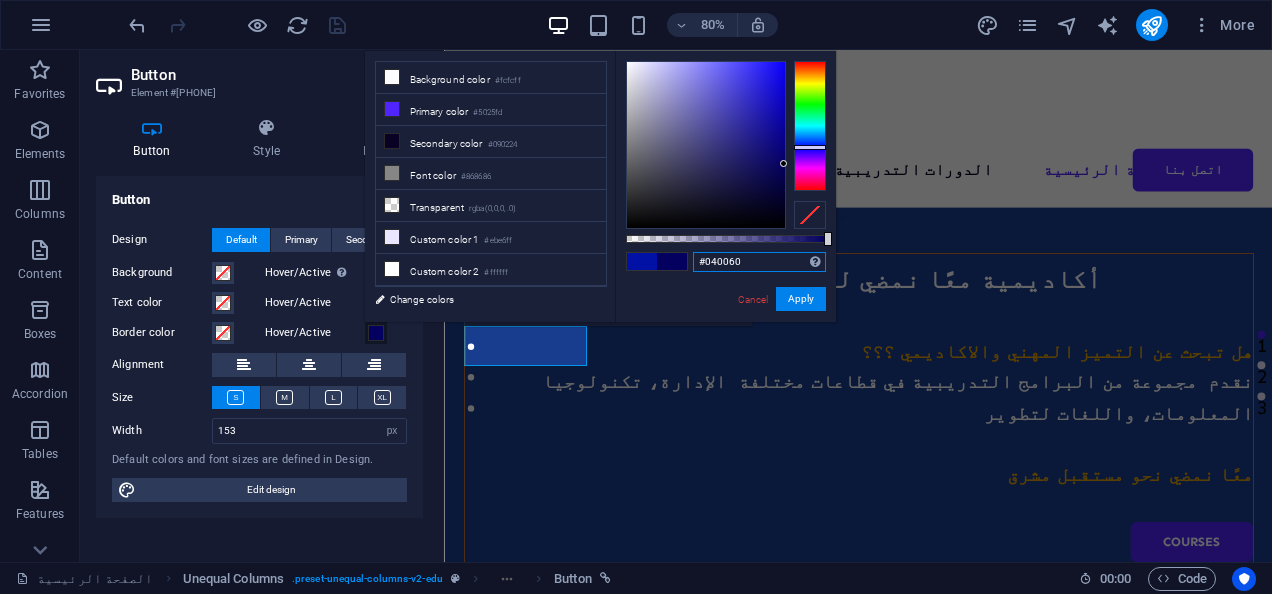 click on "#040060" at bounding box center [759, 262] 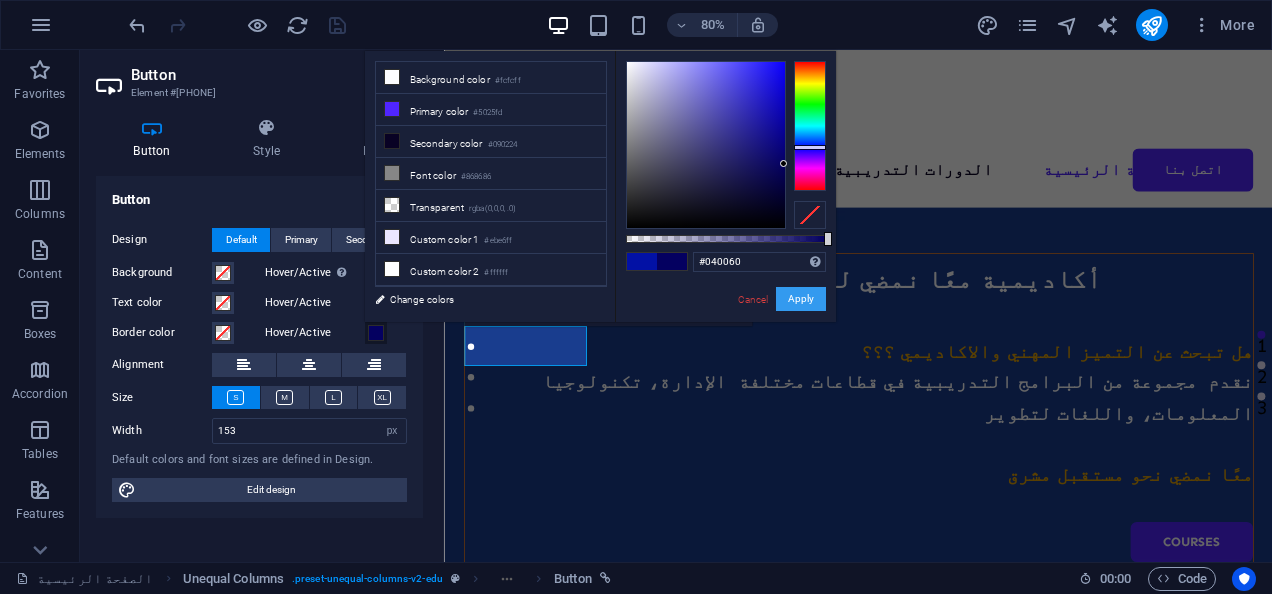 click on "Apply" at bounding box center [801, 299] 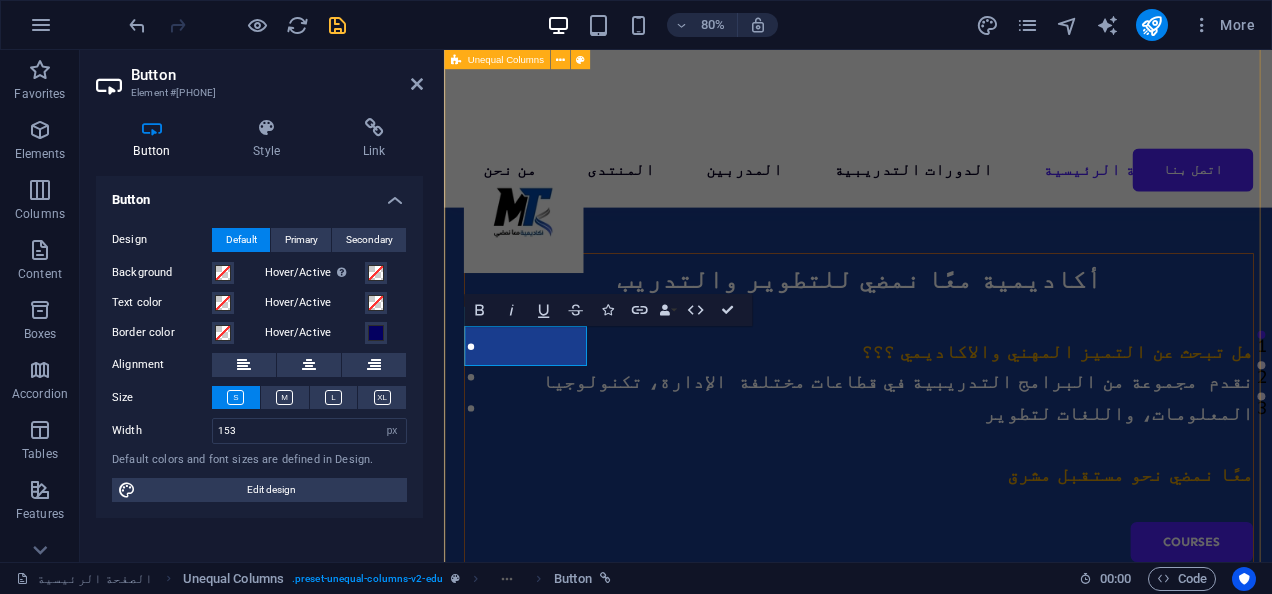 click on "أكاديمية معًا نمضي للتطوير والتدريب هل تبحث عن التميز المهني والاكاديمي ؟؟؟ نقدم  مجموعة من البرامج التدريبية في قطاعات مختلفة  الإدارة، تكنولوجيا المعلومات، واللغات لتطوير  معًا نمضي نحو مستقبل مشرق   Courses About Us" at bounding box center (961, 696) 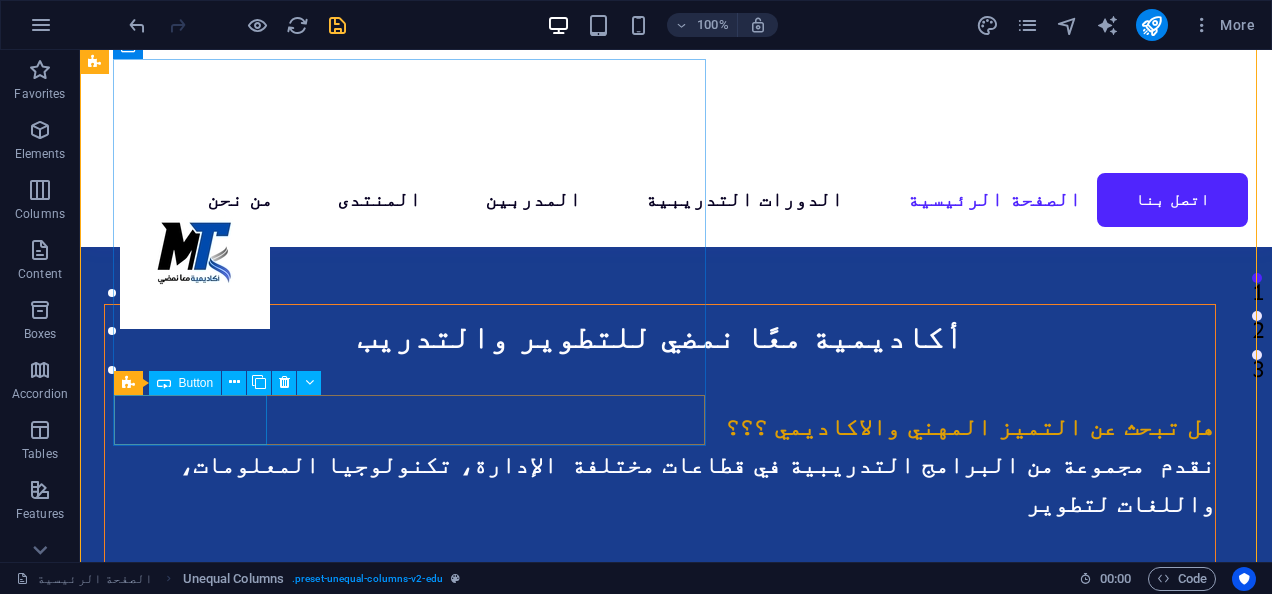 click on "Courses" at bounding box center [660, 665] 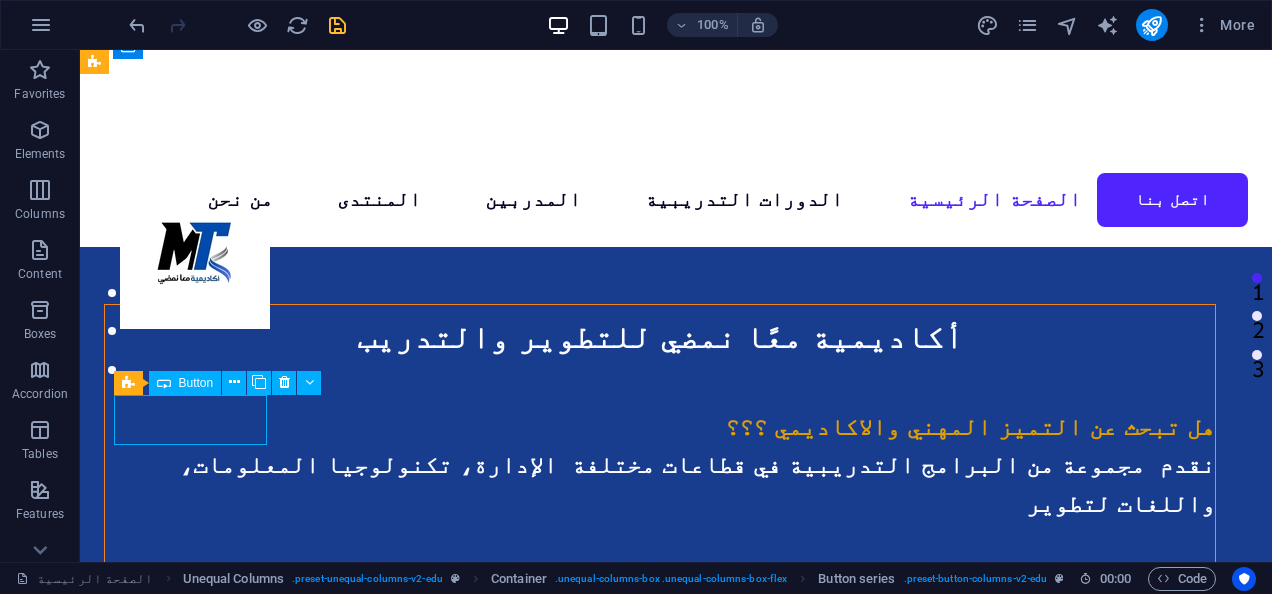 click on "Courses" at bounding box center (660, 665) 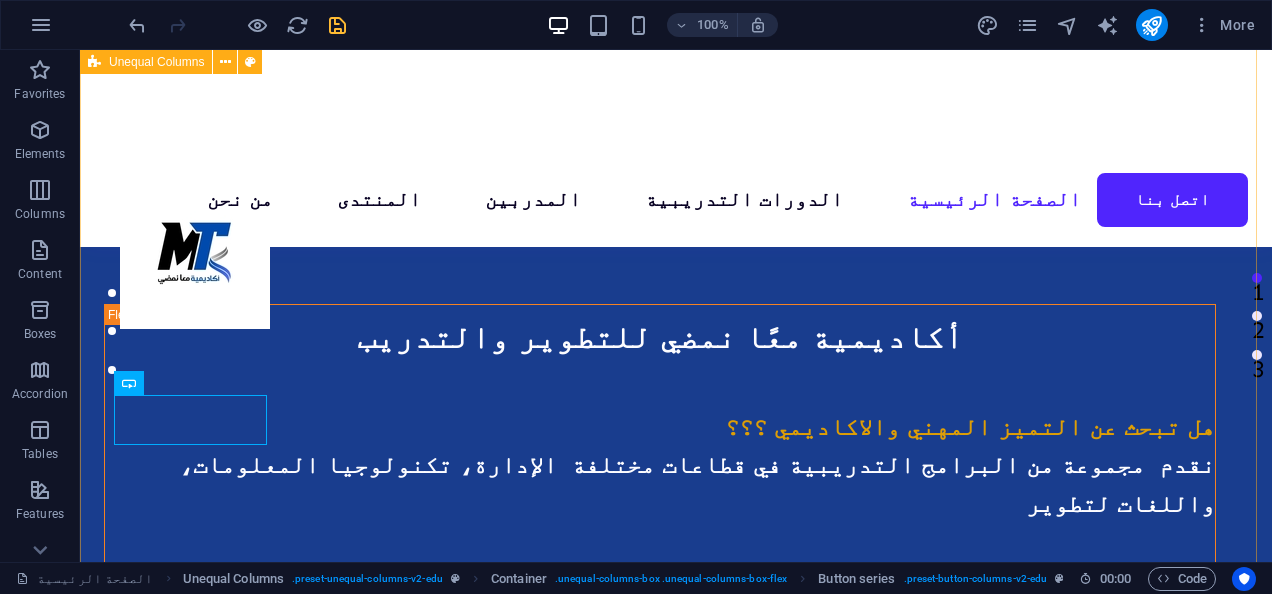 click on "أكاديمية معًا نمضي للتطوير والتدريب هل تبحث عن التميز المهني والاكاديمي ؟؟؟ نقدم  مجموعة من البرامج التدريبية في قطاعات مختلفة  الإدارة، تكنولوجيا المعلومات، واللغات لتطوير  معًا نمضي نحو مستقبل مشرق   Courses About Us" at bounding box center (676, 696) 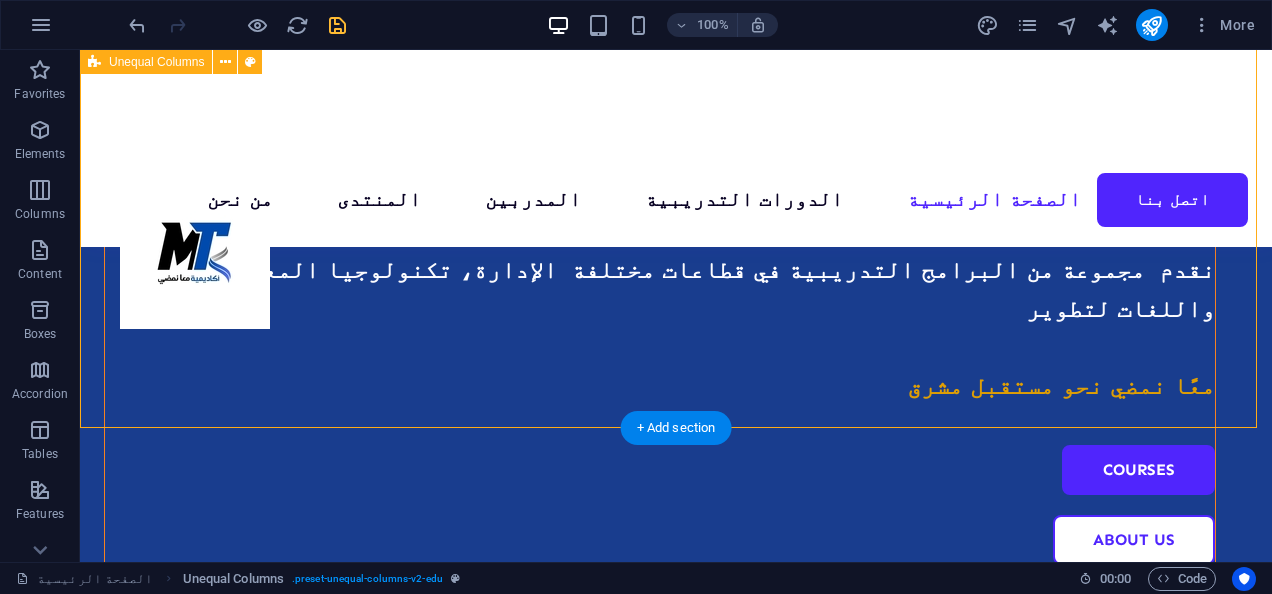 scroll, scrollTop: 200, scrollLeft: 0, axis: vertical 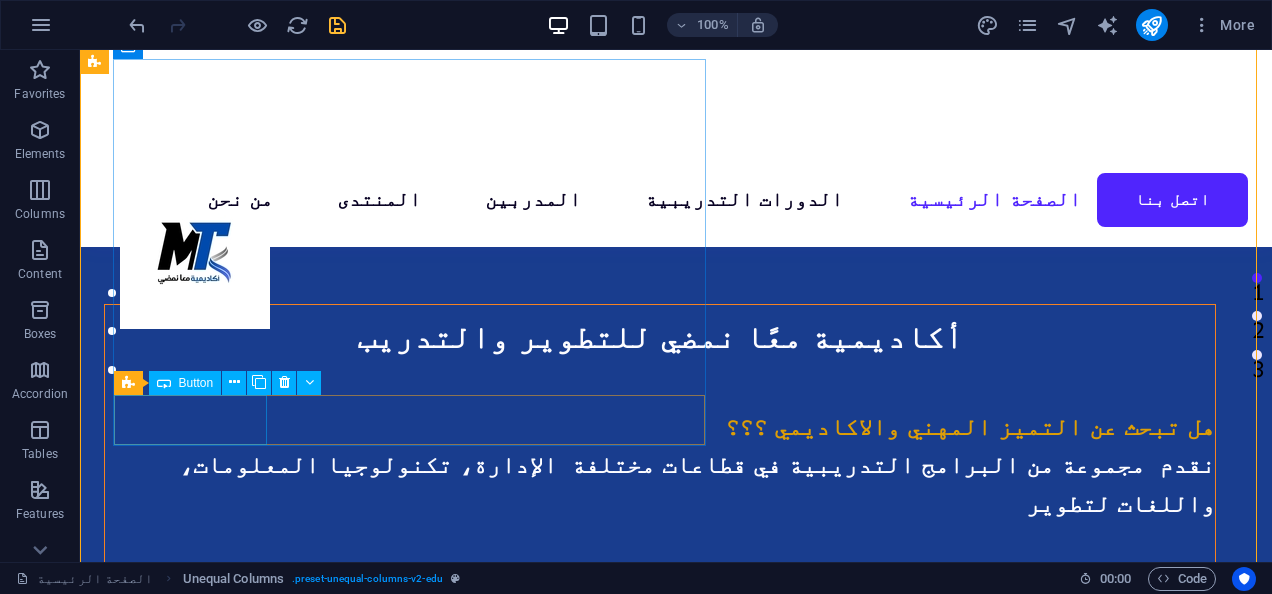 click on "Courses" at bounding box center [660, 665] 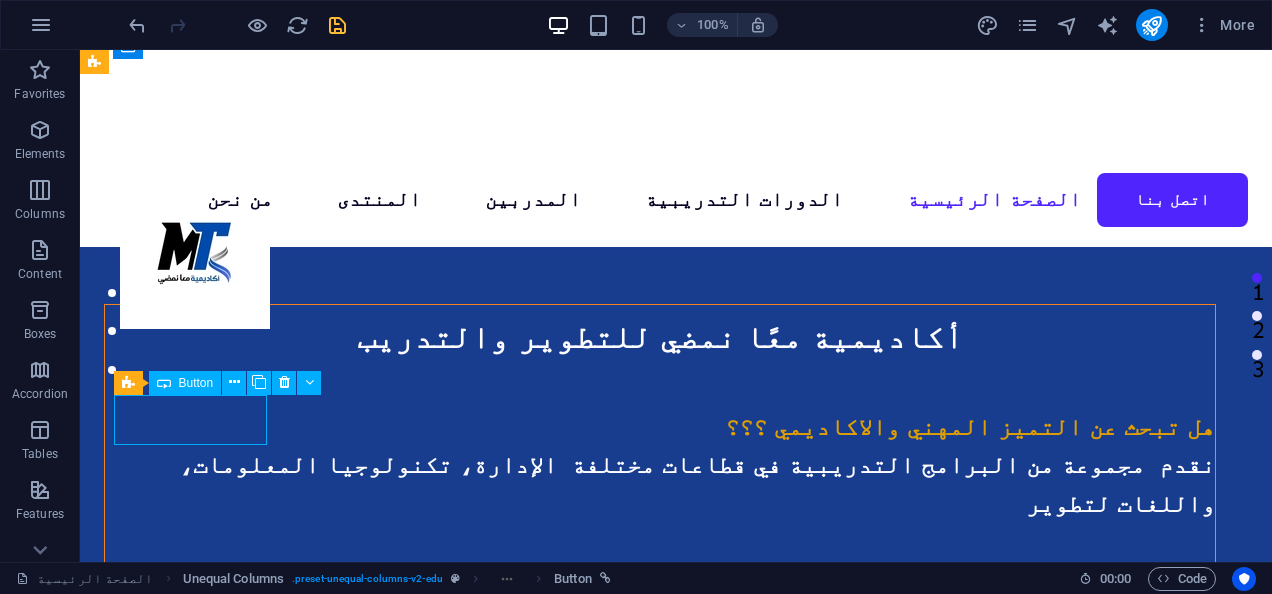 click on "Courses" at bounding box center (660, 665) 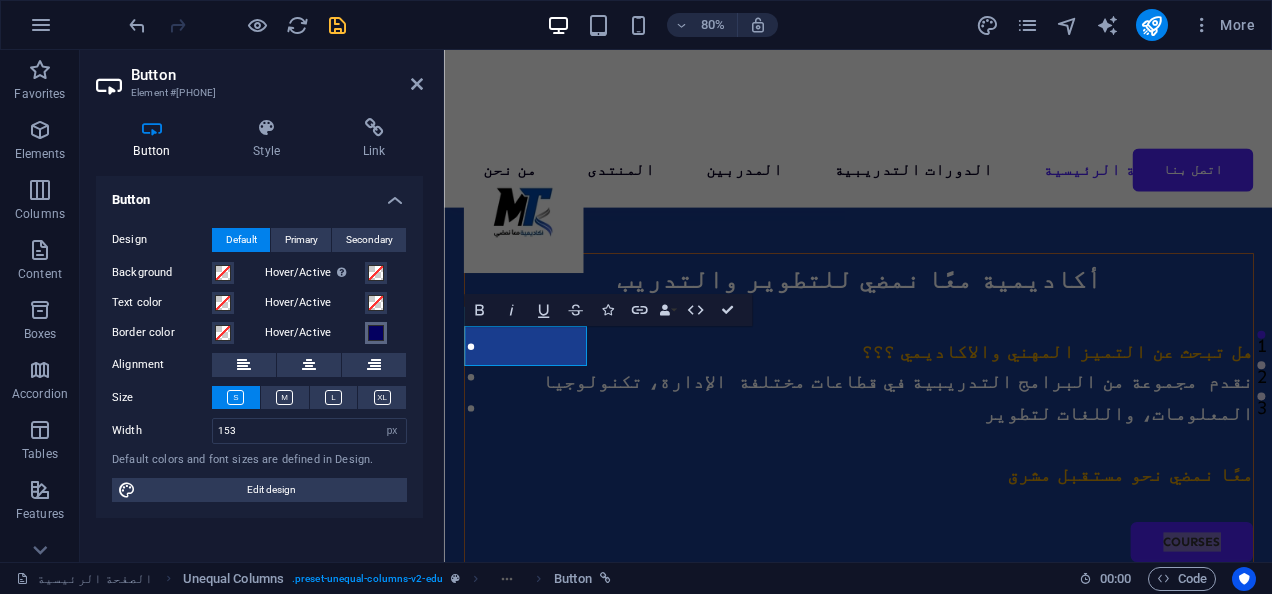 click at bounding box center [376, 333] 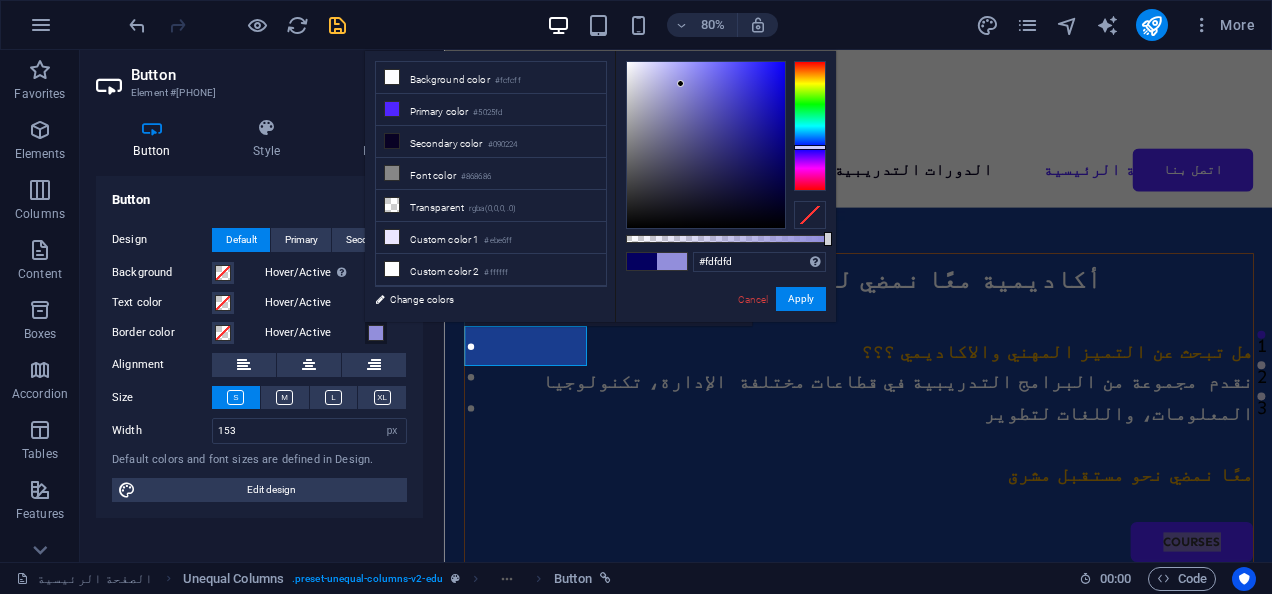 type on "#ffffff" 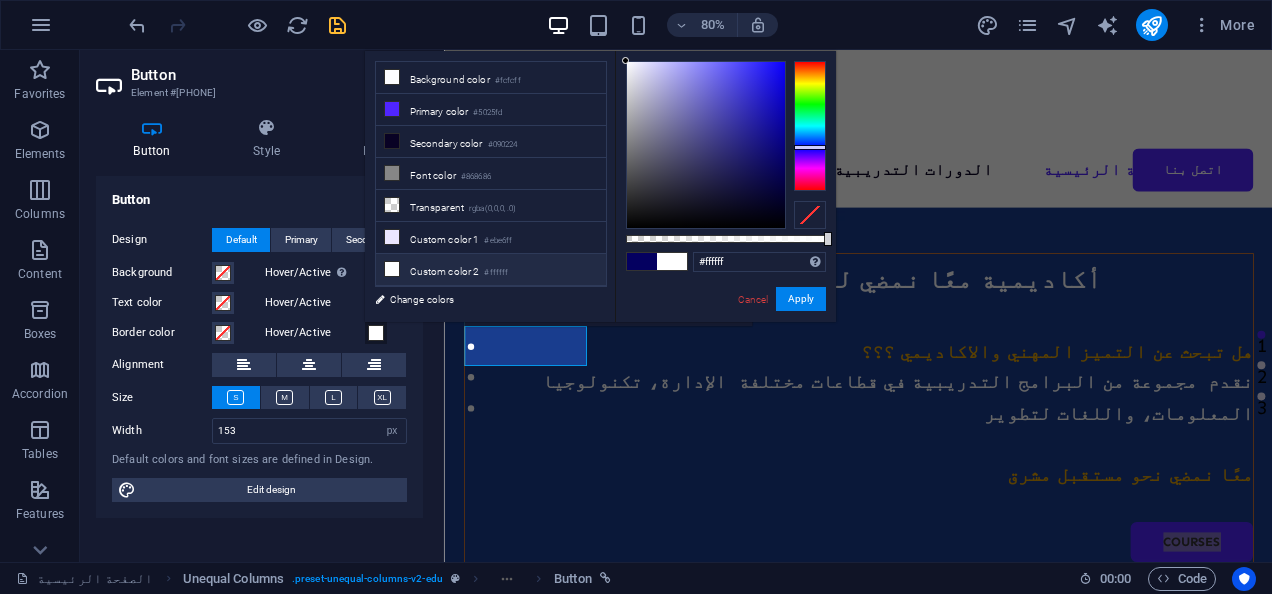drag, startPoint x: 785, startPoint y: 164, endPoint x: 584, endPoint y: 43, distance: 234.61032 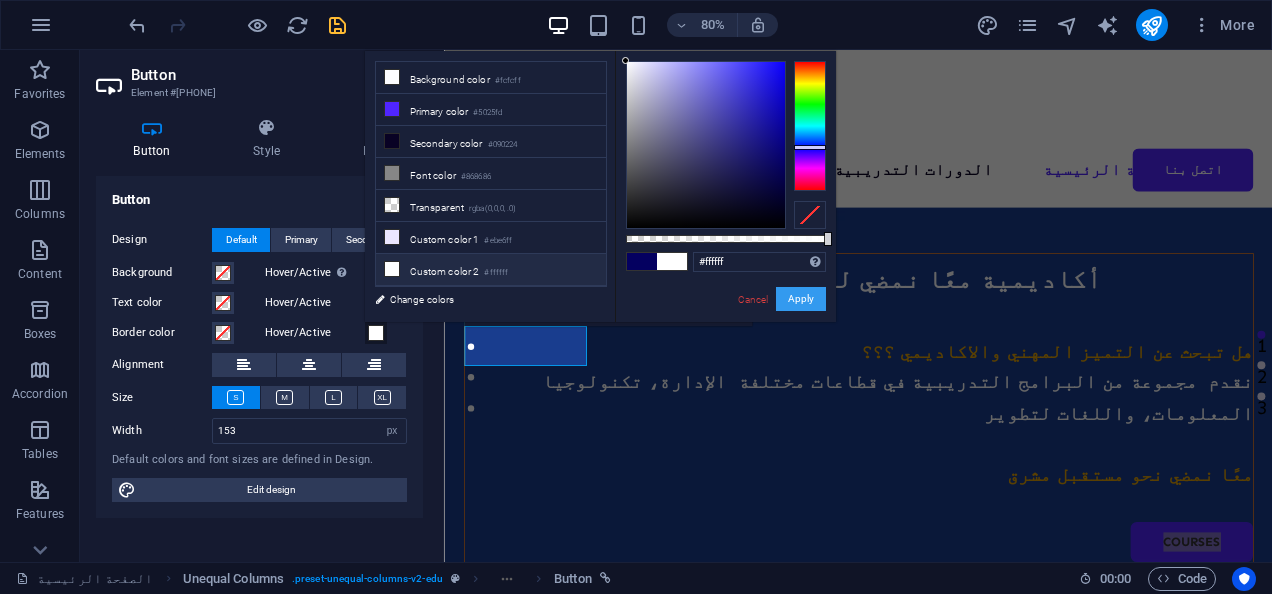click on "Apply" at bounding box center [801, 299] 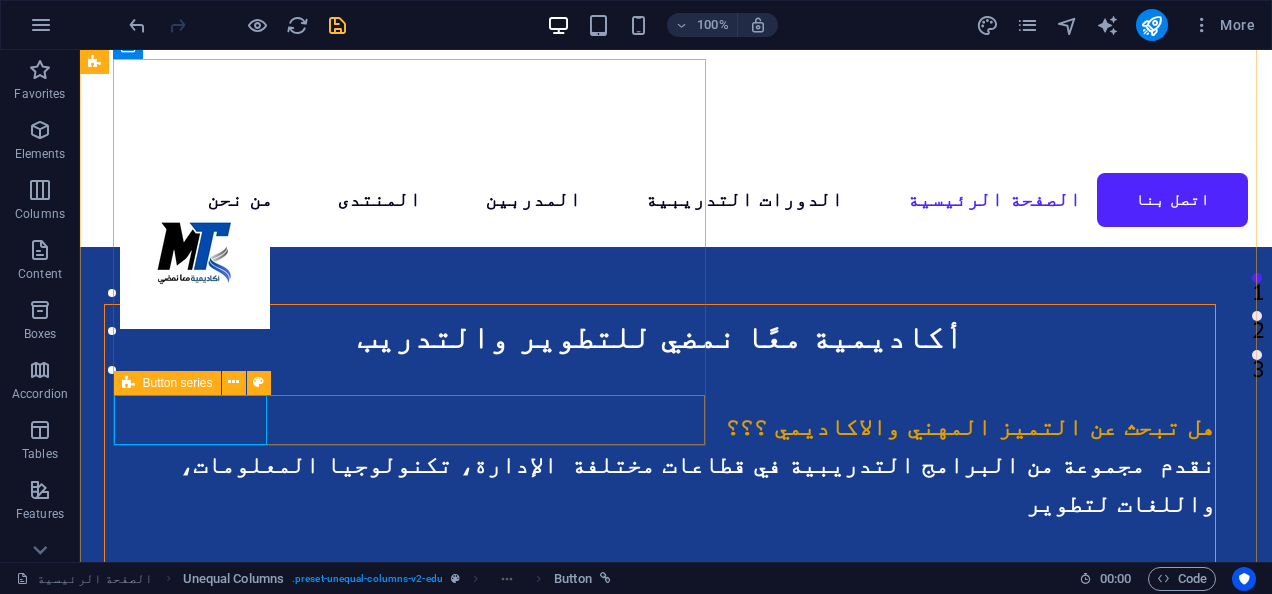 click on "Courses About Us" at bounding box center (660, 700) 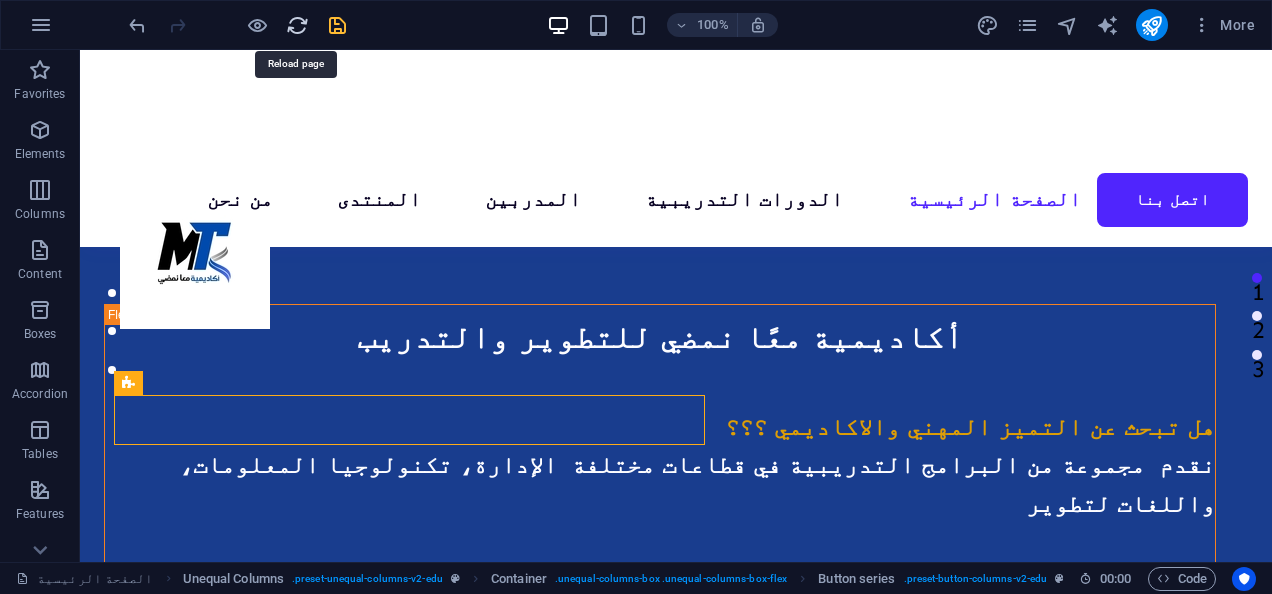 click at bounding box center (297, 25) 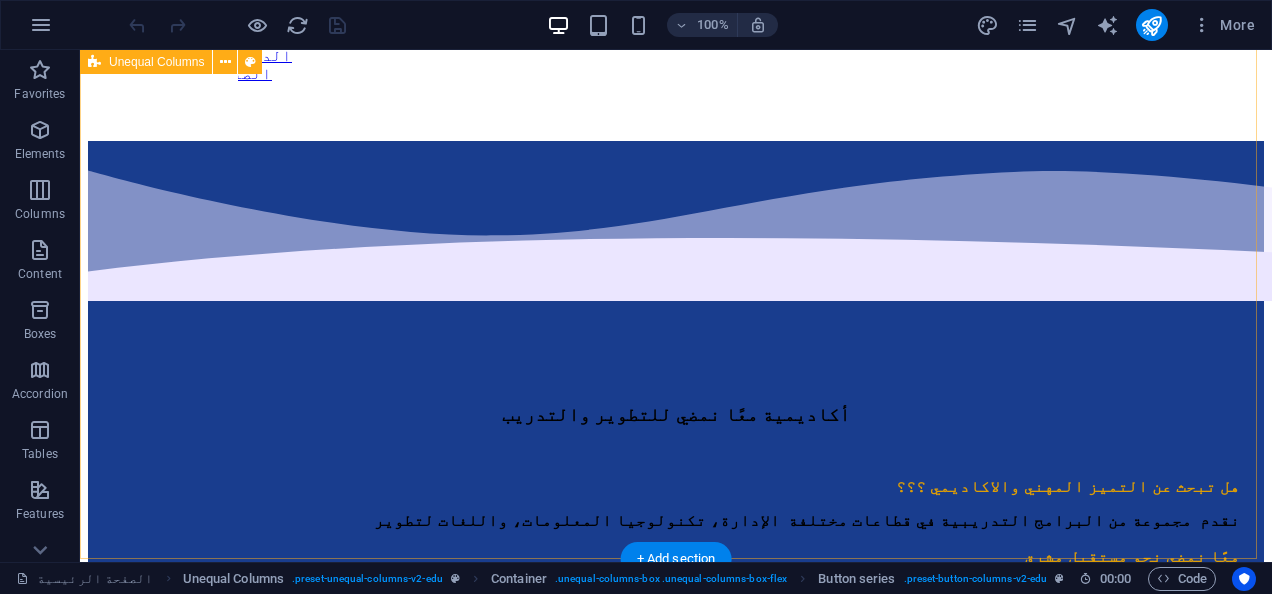 scroll, scrollTop: 200, scrollLeft: 0, axis: vertical 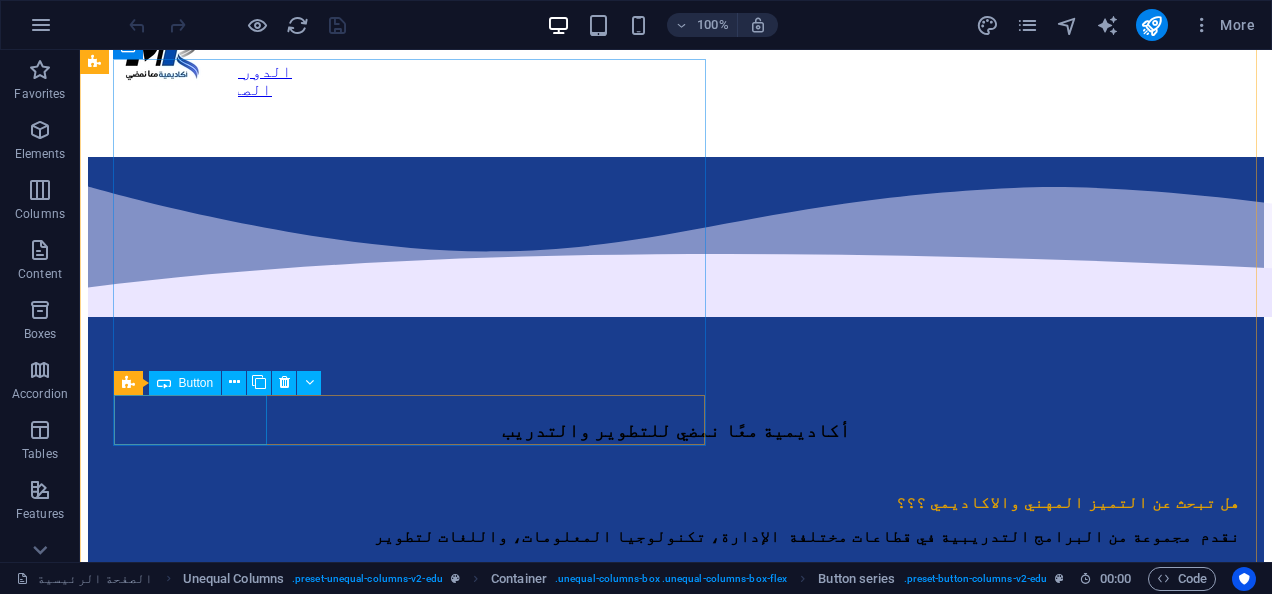 click on "Courses" at bounding box center (676, 647) 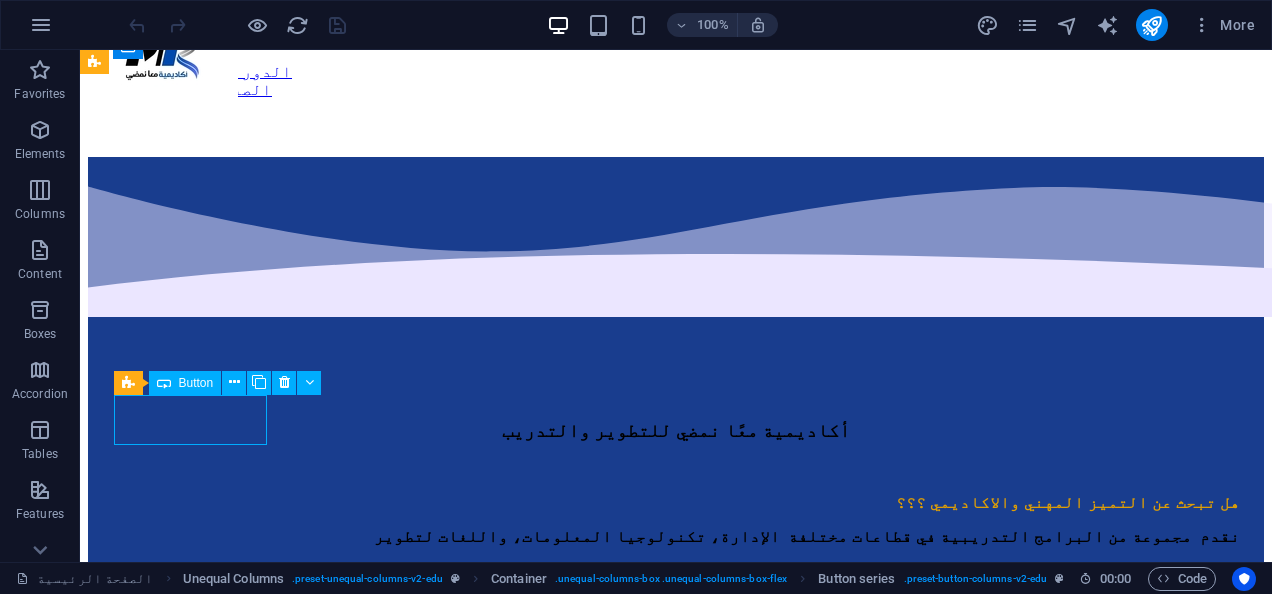 click on "Courses" at bounding box center [676, 647] 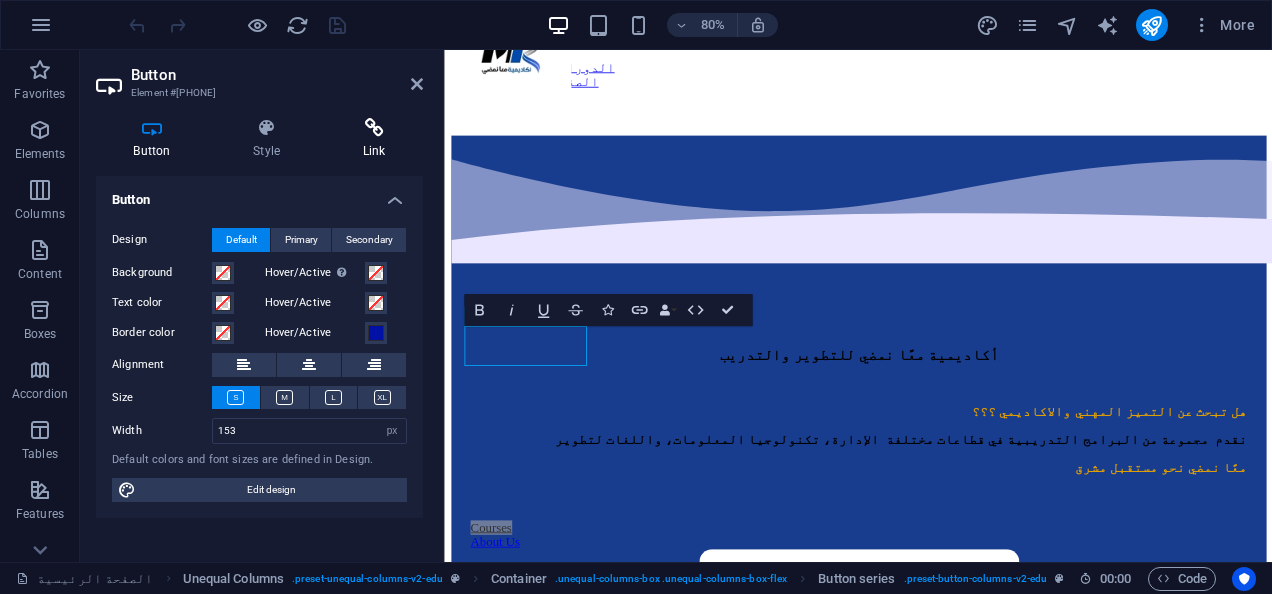 click on "Link" at bounding box center [374, 139] 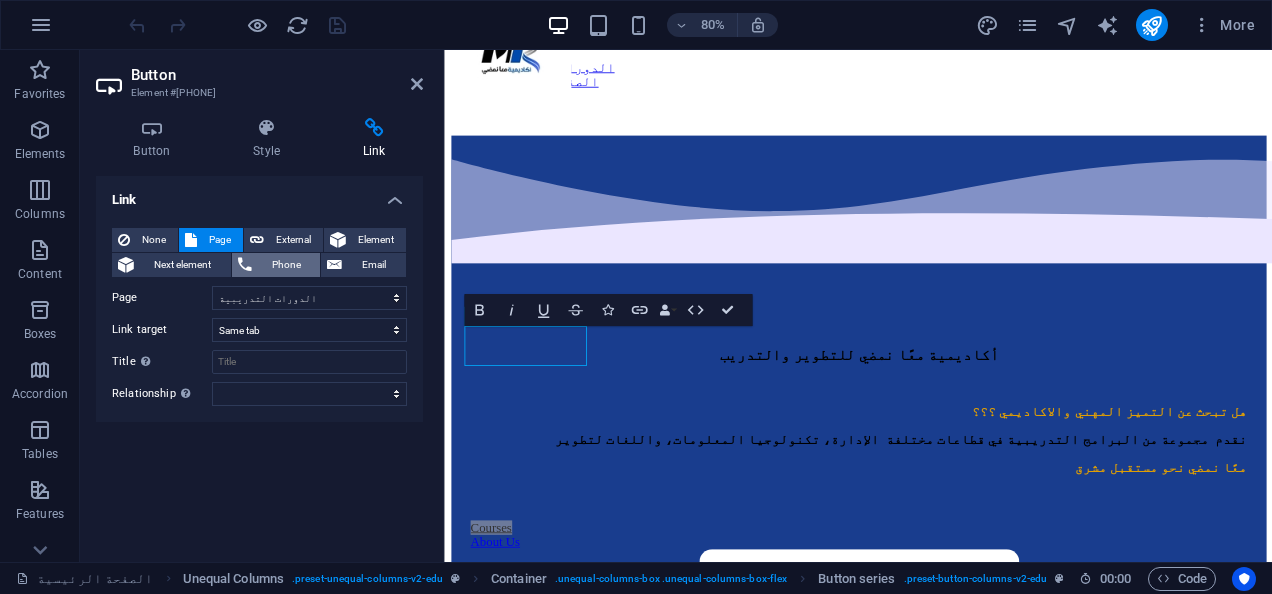 click on "Phone" at bounding box center (286, 265) 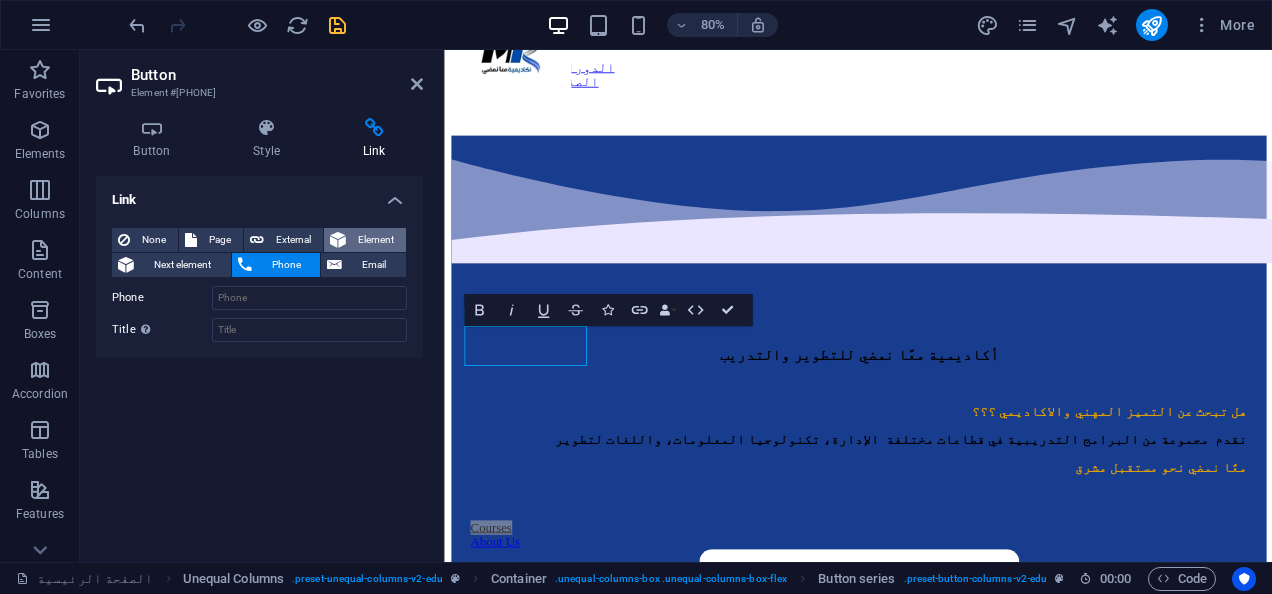 click on "Element" at bounding box center (376, 240) 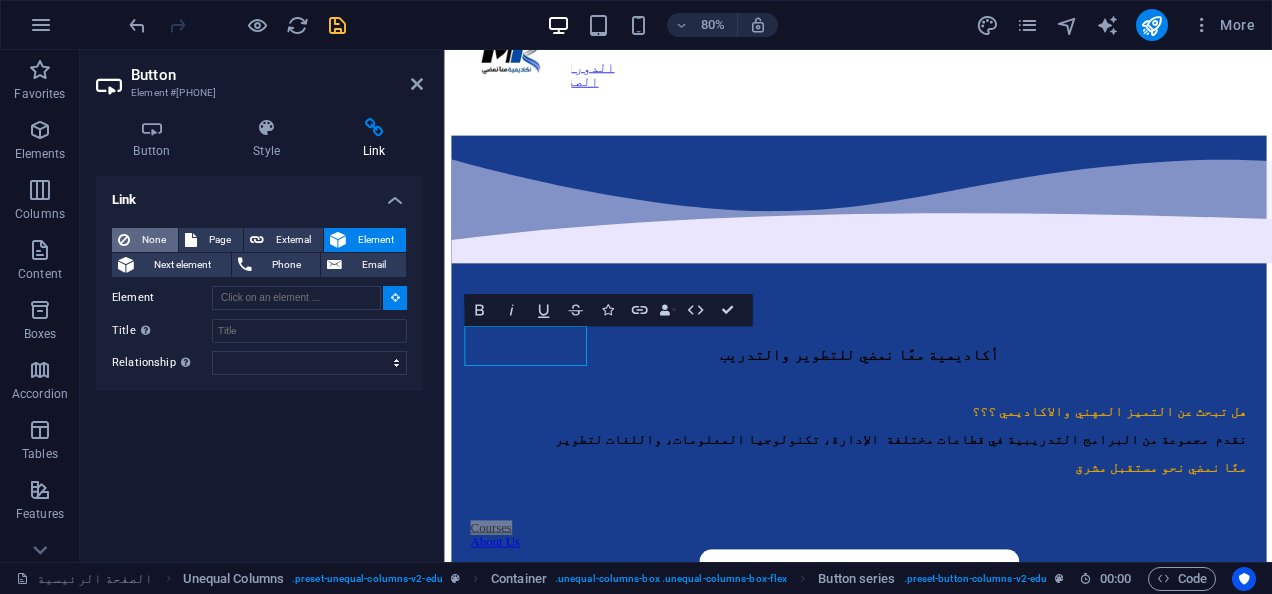 click on "None" at bounding box center [154, 240] 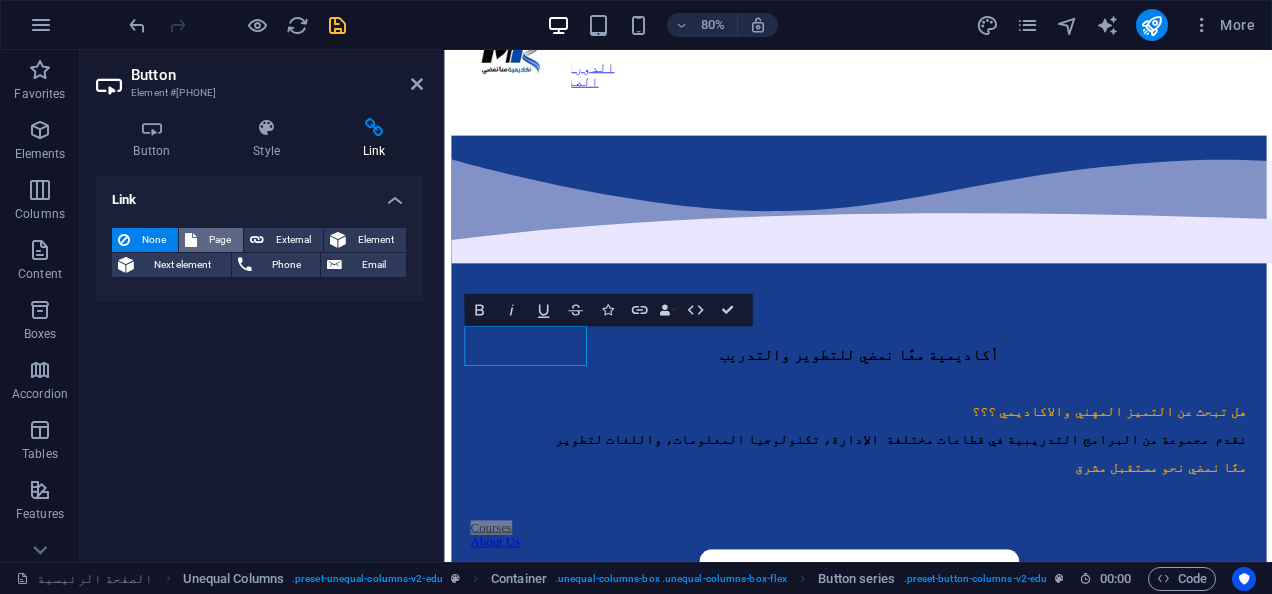 click on "Page" at bounding box center (220, 240) 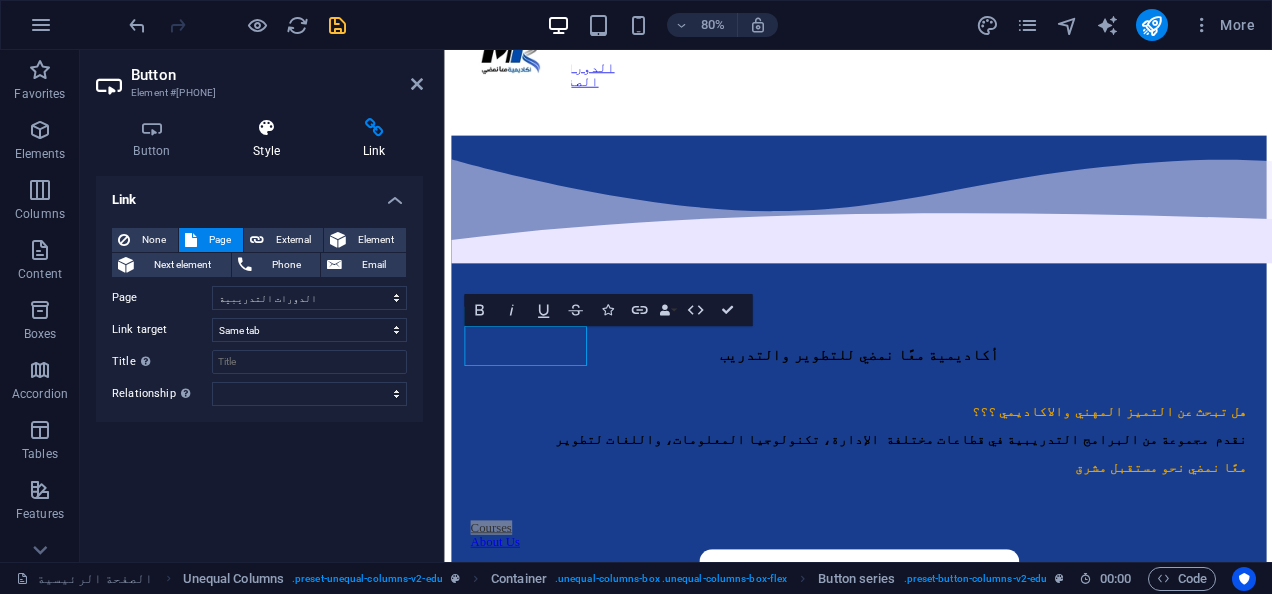 click on "Style" at bounding box center (271, 139) 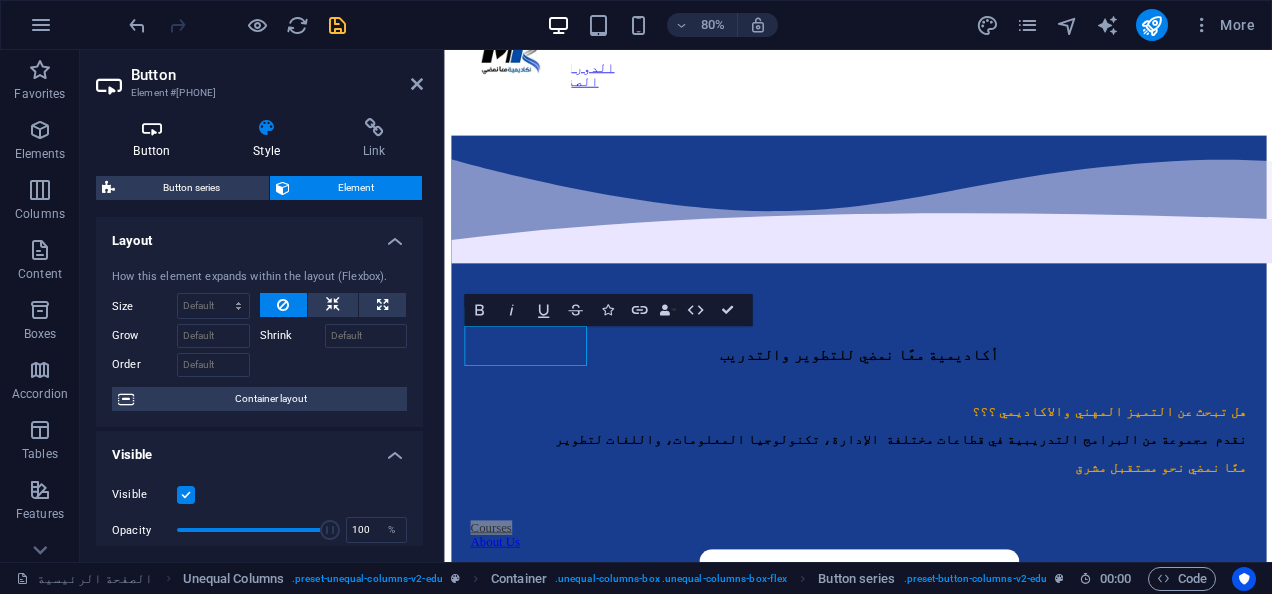 click on "Button" at bounding box center [156, 139] 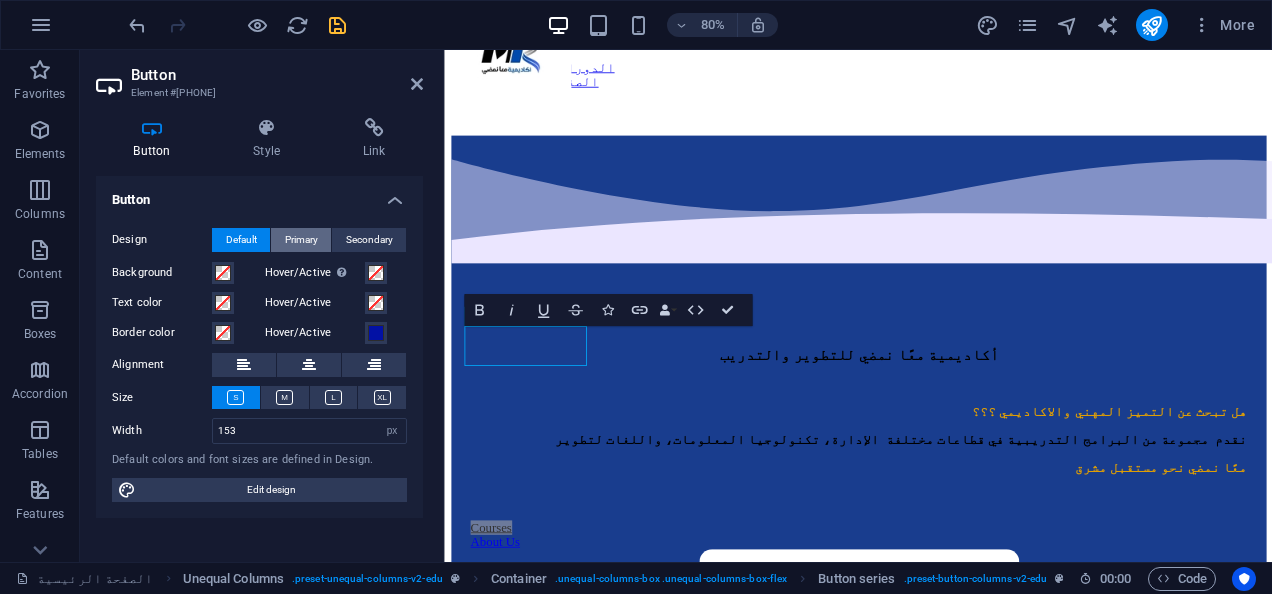 click on "Primary" at bounding box center [301, 240] 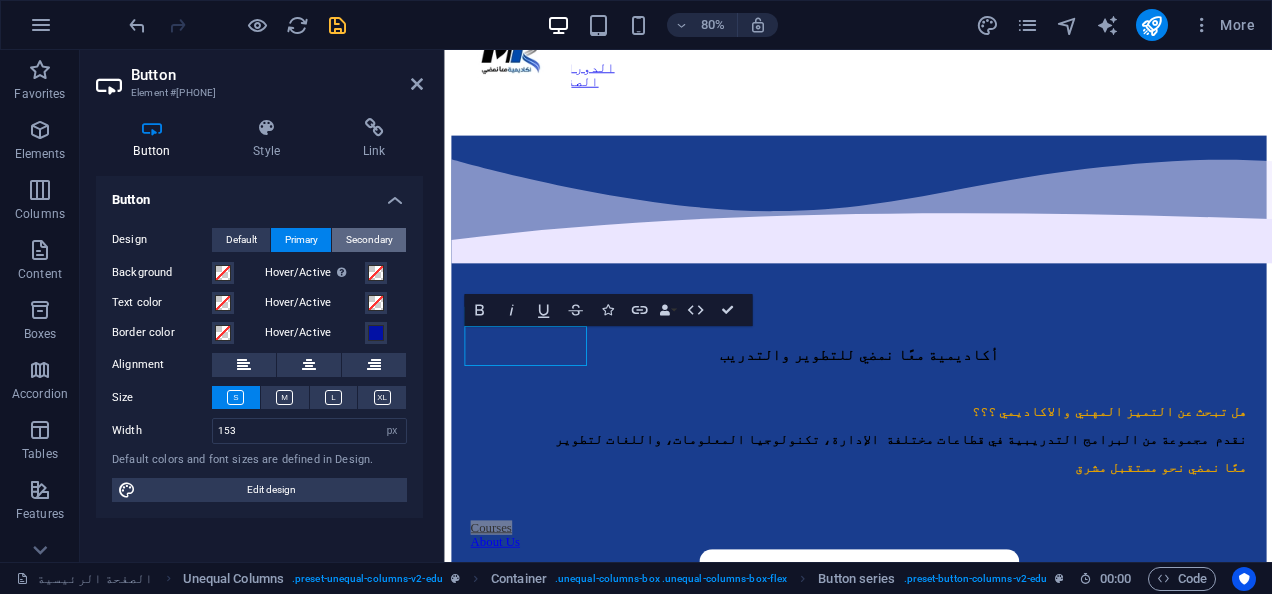 click on "Secondary" at bounding box center (369, 240) 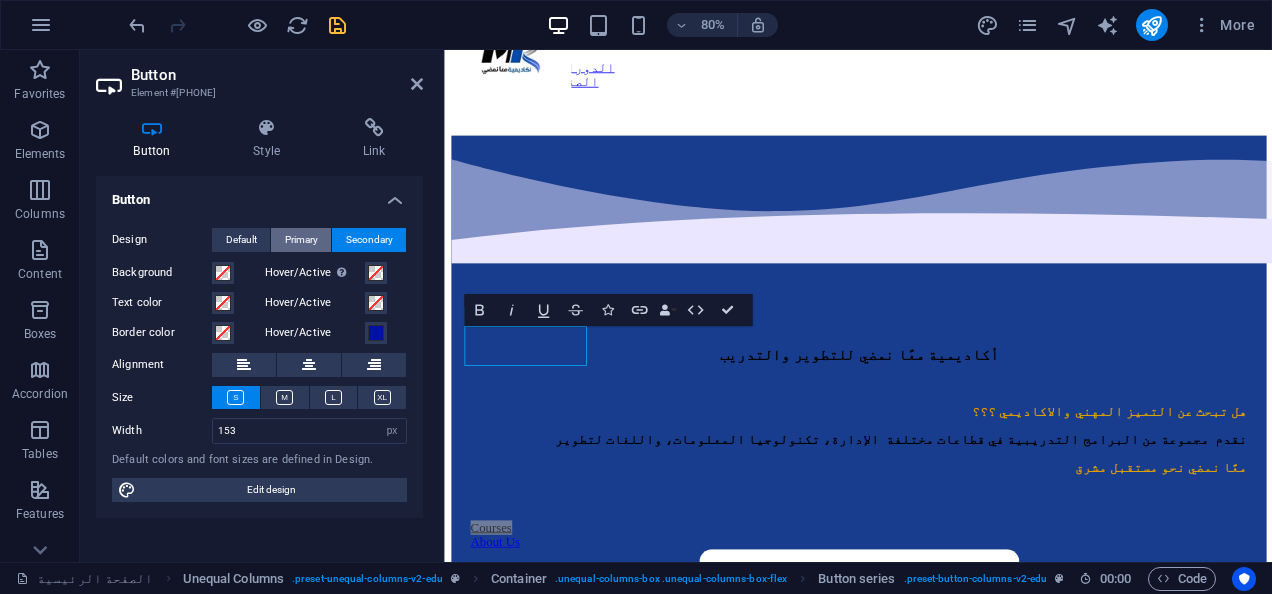 click on "Primary" at bounding box center (301, 240) 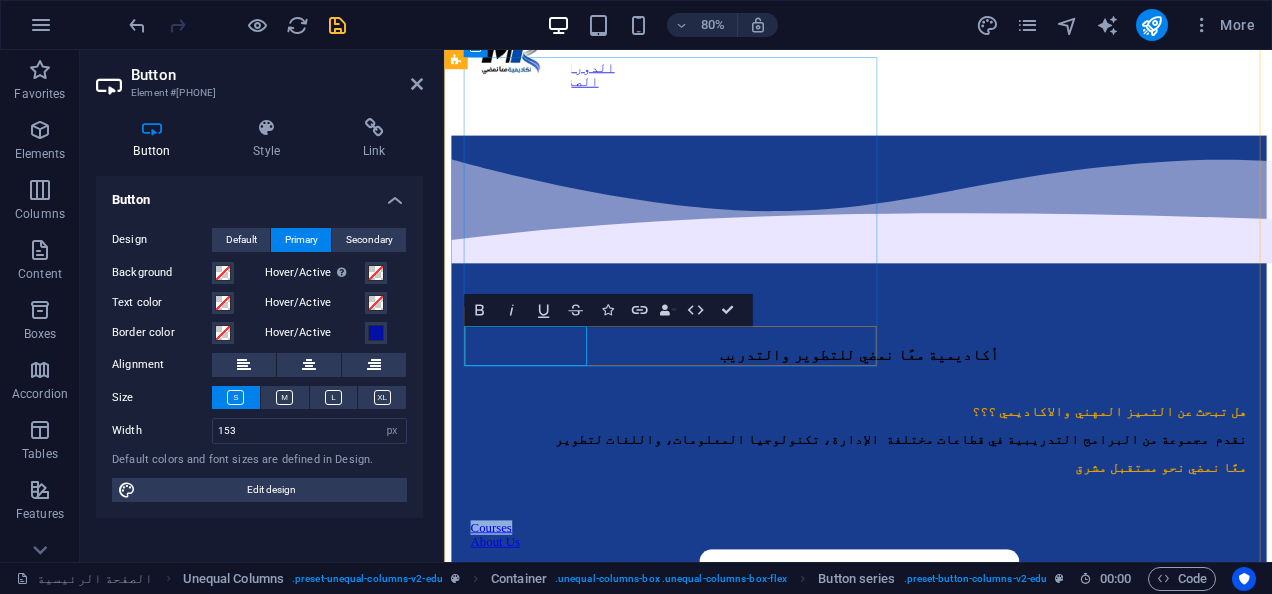 click on "Courses" at bounding box center (502, 646) 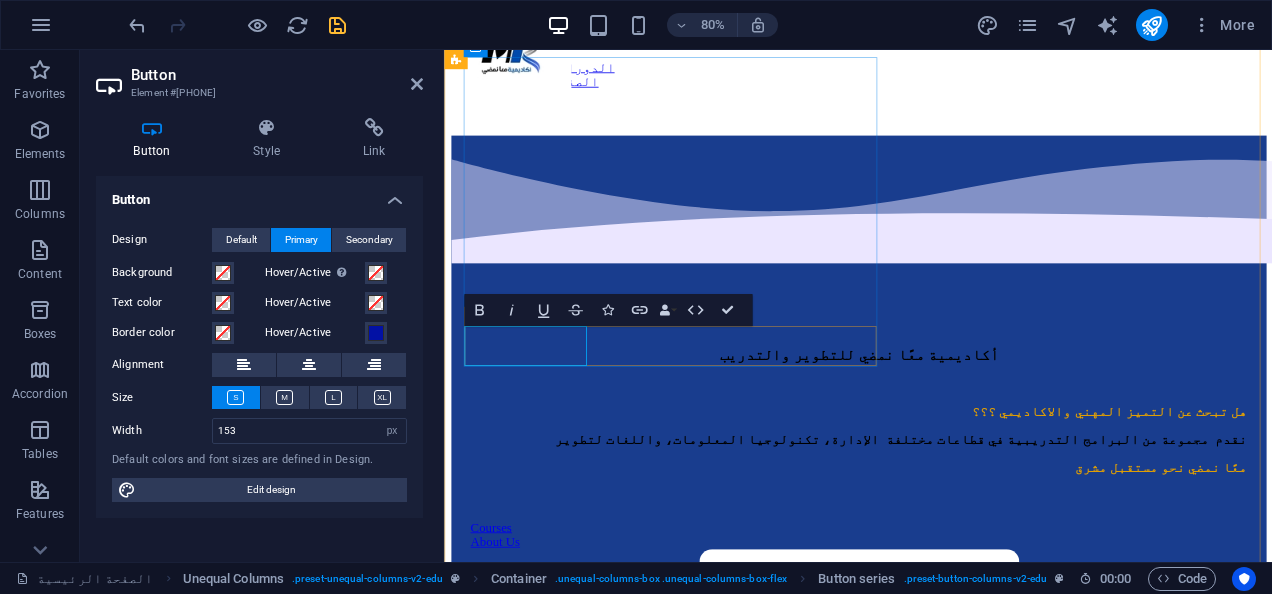 click on "Courses" at bounding box center (502, 646) 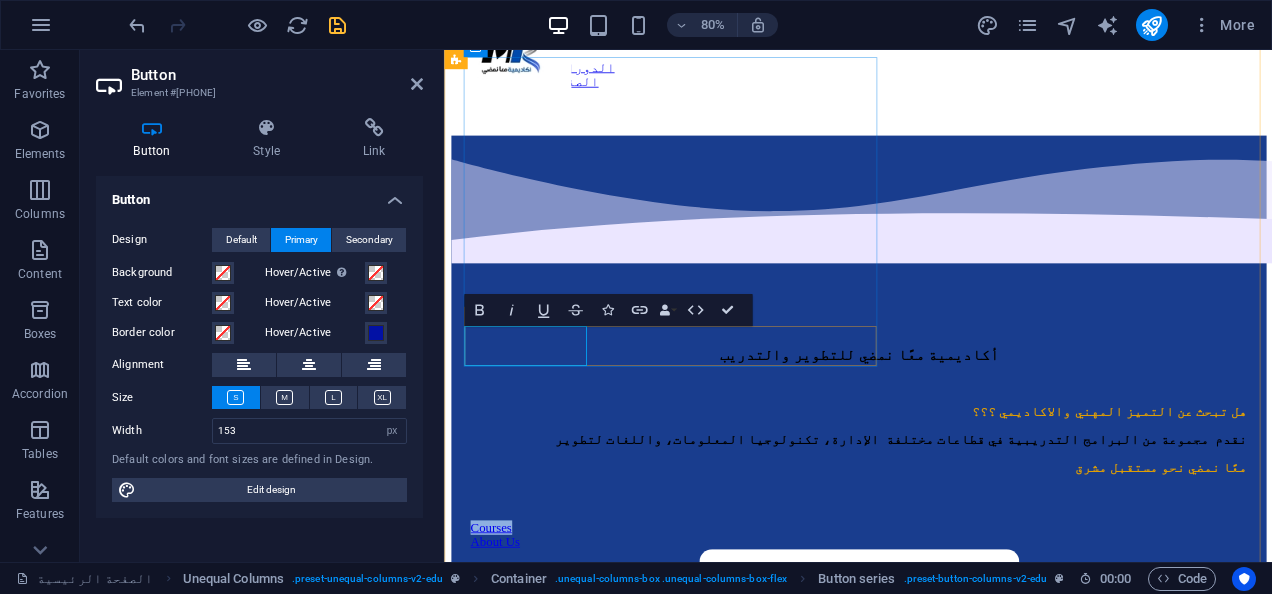 click on "Courses" at bounding box center [502, 646] 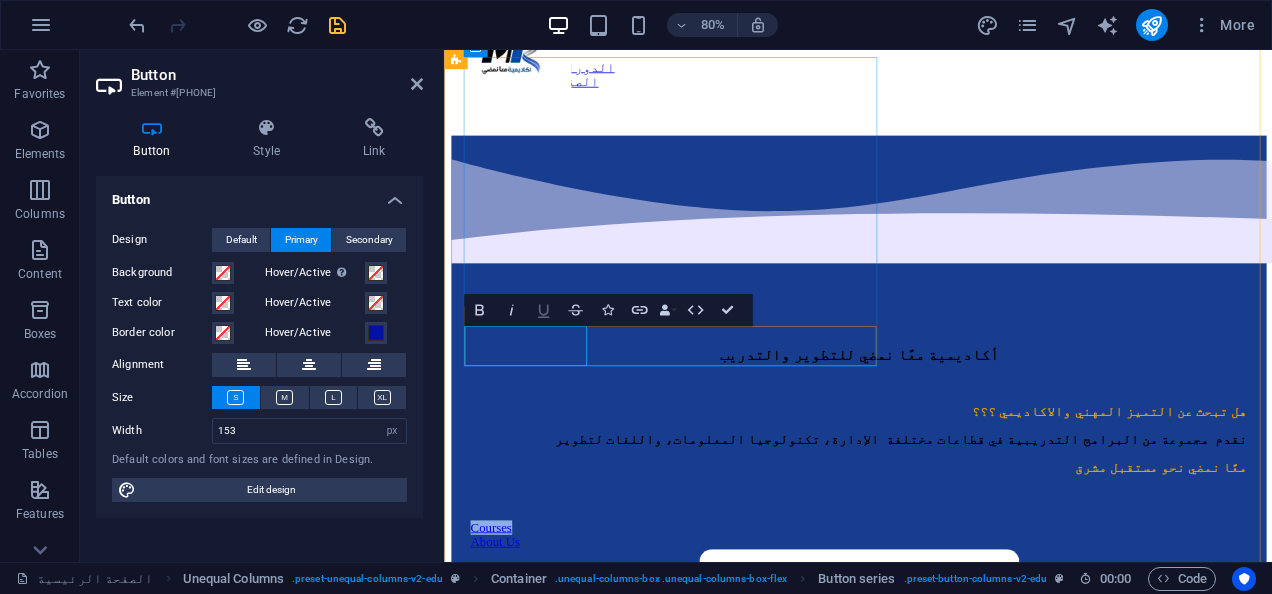type 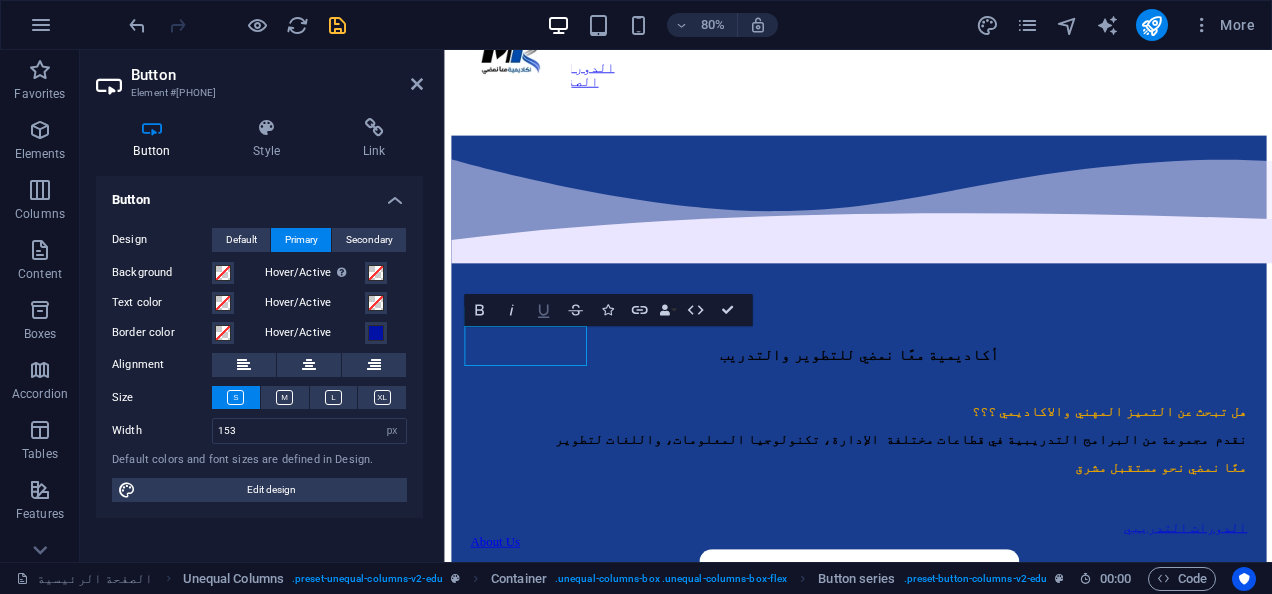 scroll, scrollTop: 194, scrollLeft: 0, axis: vertical 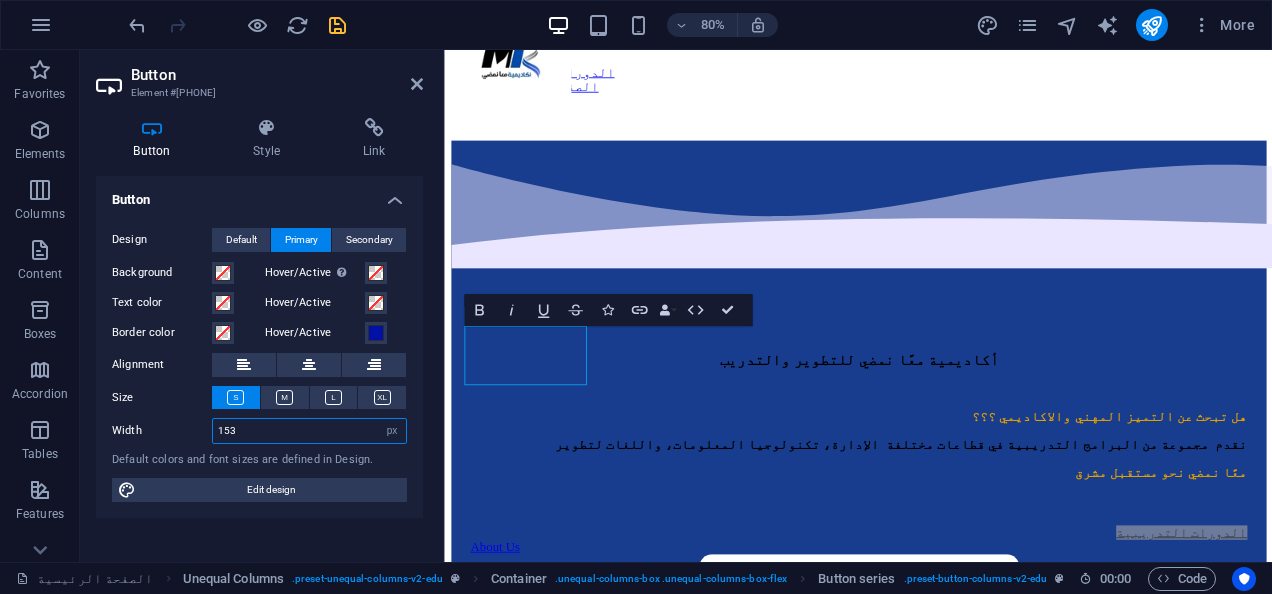 click on "153" at bounding box center [309, 431] 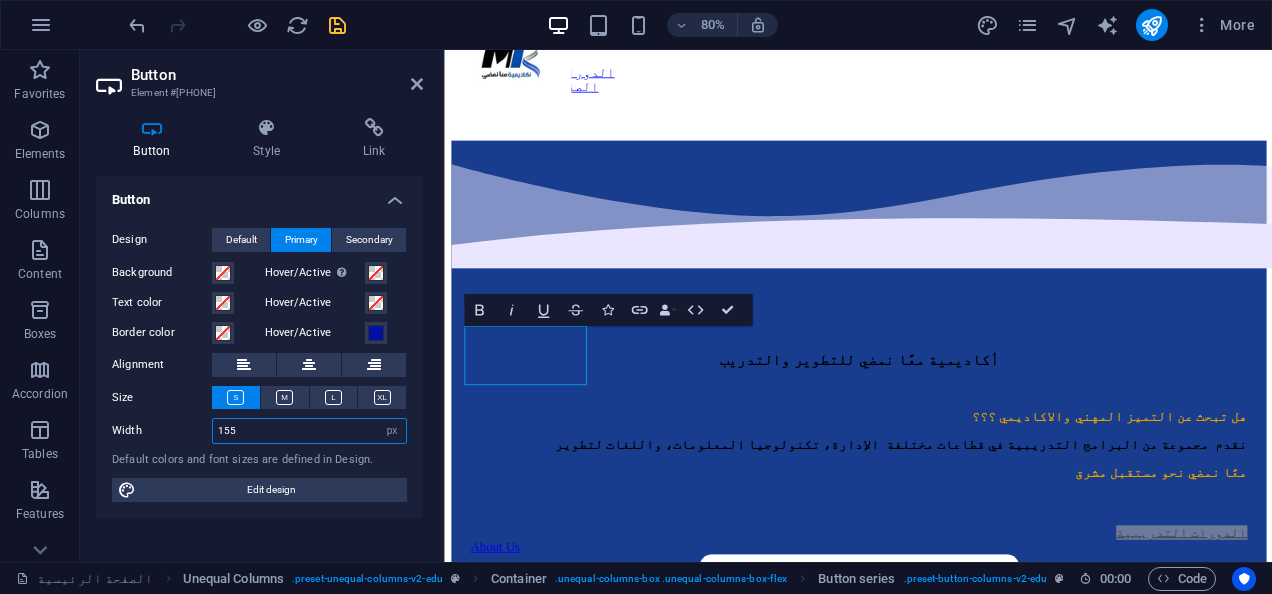 type on "155" 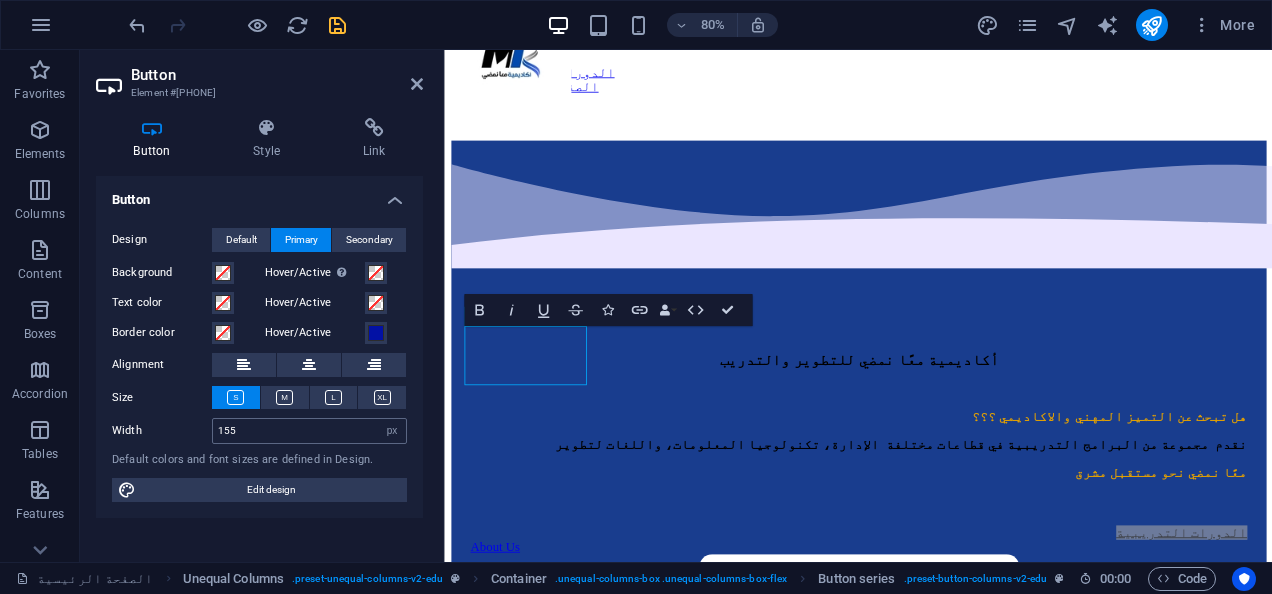 scroll, scrollTop: 182, scrollLeft: 0, axis: vertical 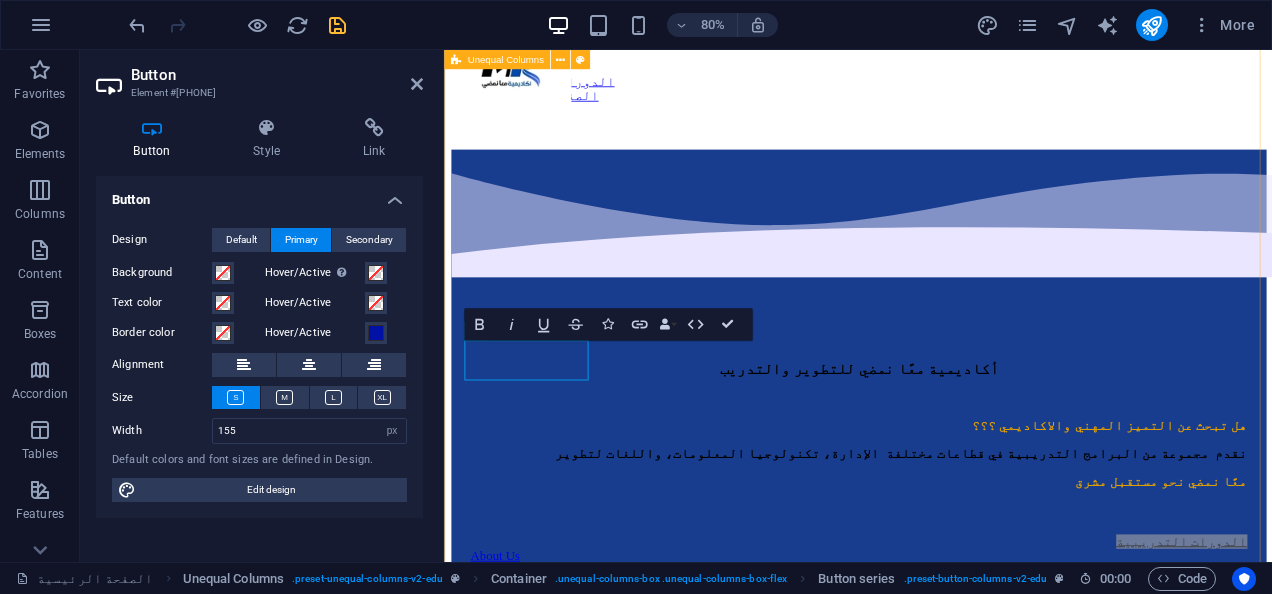 click on "أكاديمية معًا نمضي للتطوير والتدريب هل تبحث عن التميز المهني والاكاديمي ؟؟؟ نقدم  مجموعة من البرامج التدريبية في قطاعات مختلفة  الإدارة، تكنولوجيا المعلومات، واللغات لتطوير  معًا نمضي نحو مستقبل مشرق   الدورات التدريبية About Us" at bounding box center [961, 755] 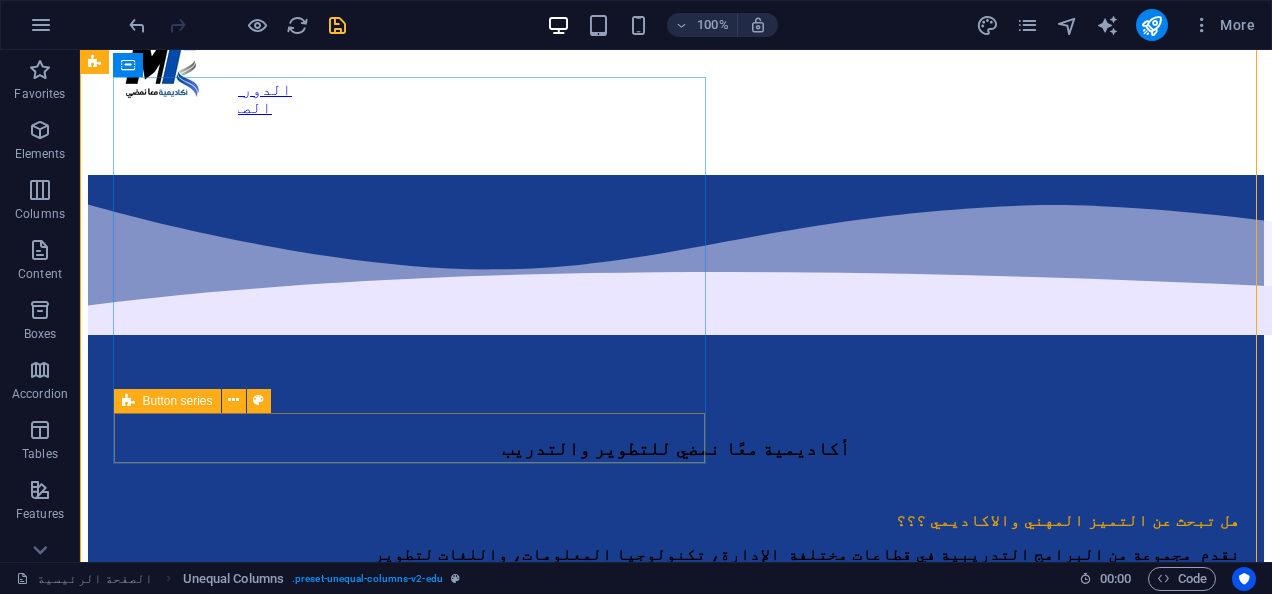 click on "الدورات التدريبية About Us" at bounding box center (676, 674) 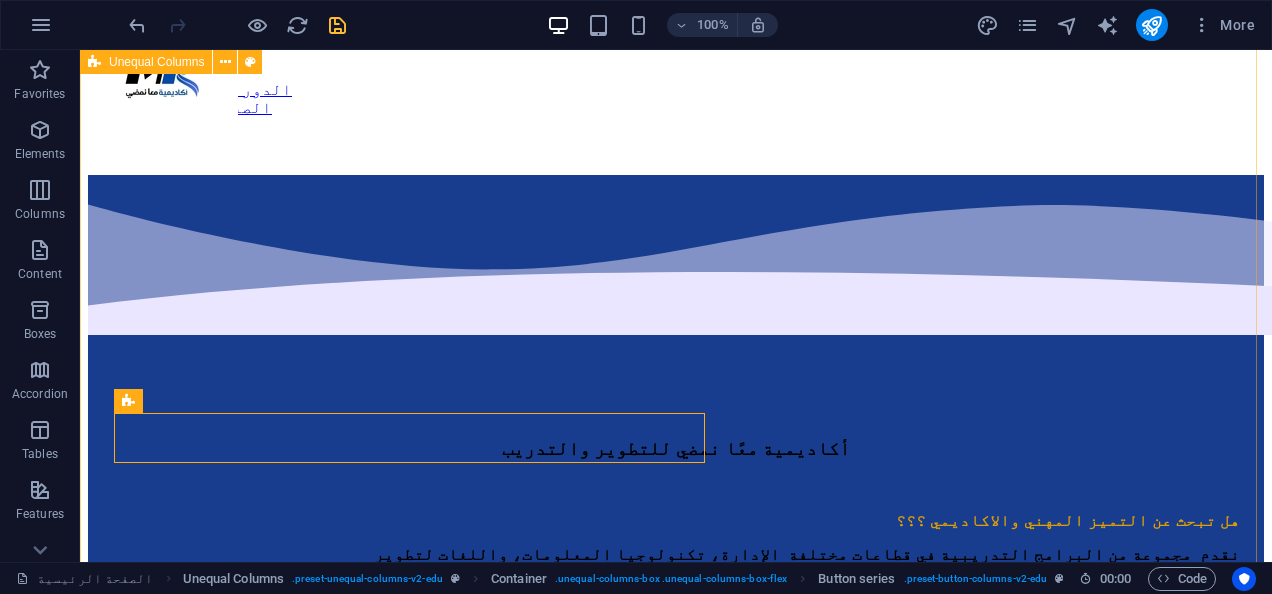 click on "أكاديمية معًا نمضي للتطوير والتدريب هل تبحث عن التميز المهني والاكاديمي ؟؟؟ نقدم  مجموعة من البرامج التدريبية في قطاعات مختلفة  الإدارة، تكنولوجيا المعلومات، واللغات لتطوير  معًا نمضي نحو مستقبل مشرق   الدورات التدريبية About Us" at bounding box center [676, 755] 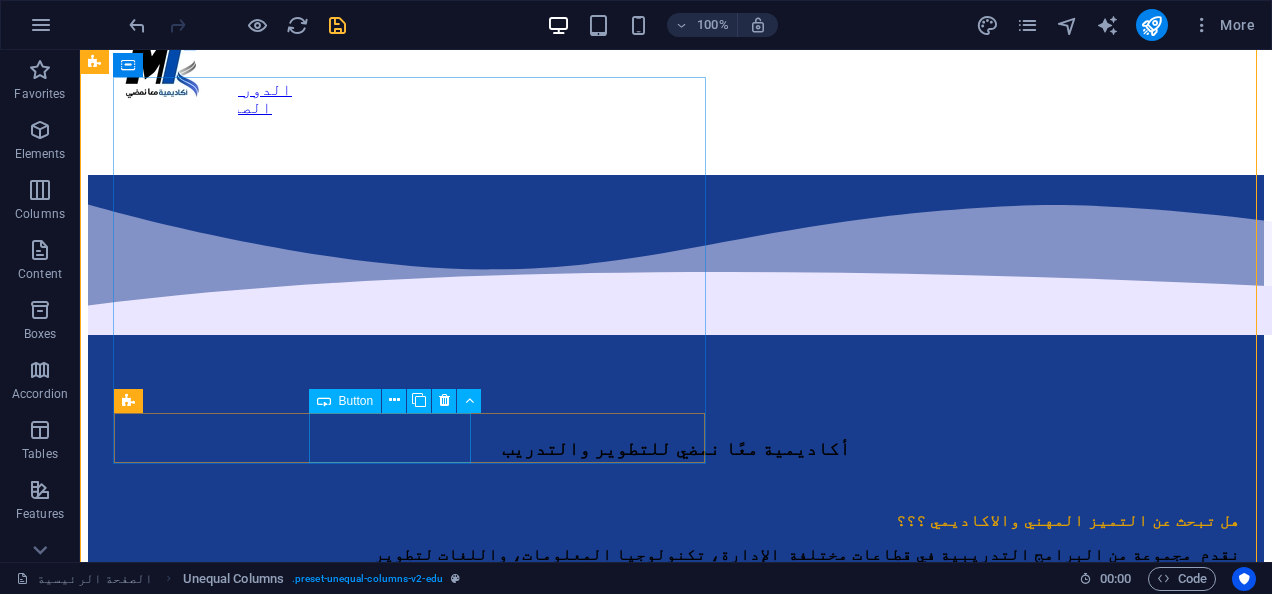 click on "About Us" at bounding box center [676, 683] 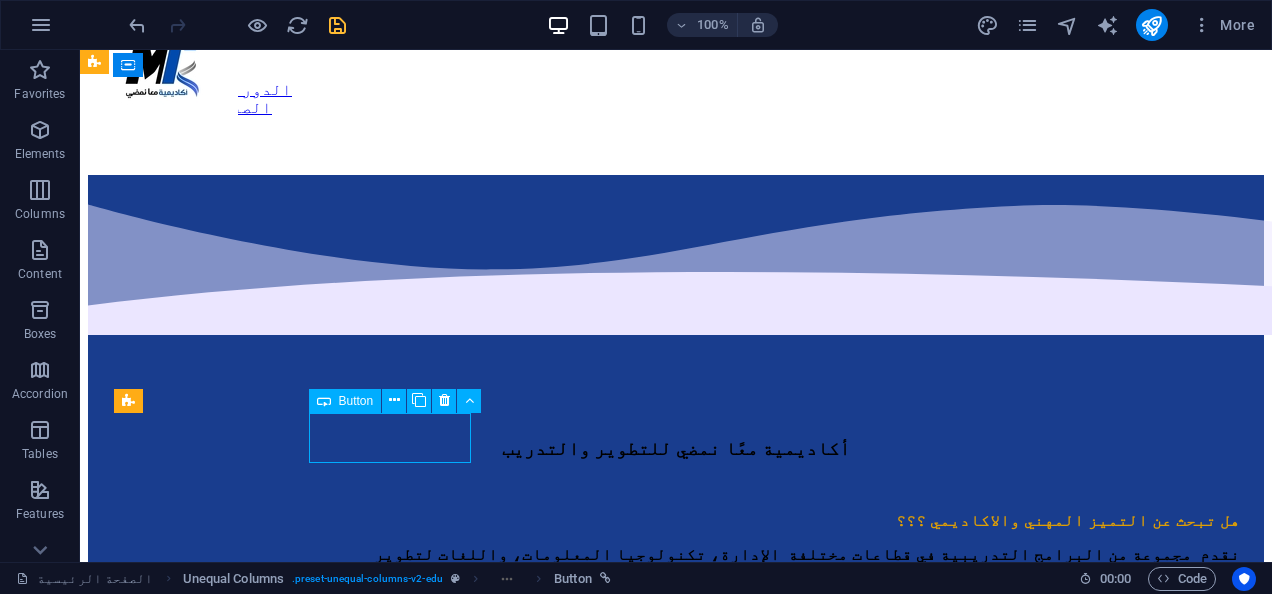 click on "About Us" at bounding box center [676, 683] 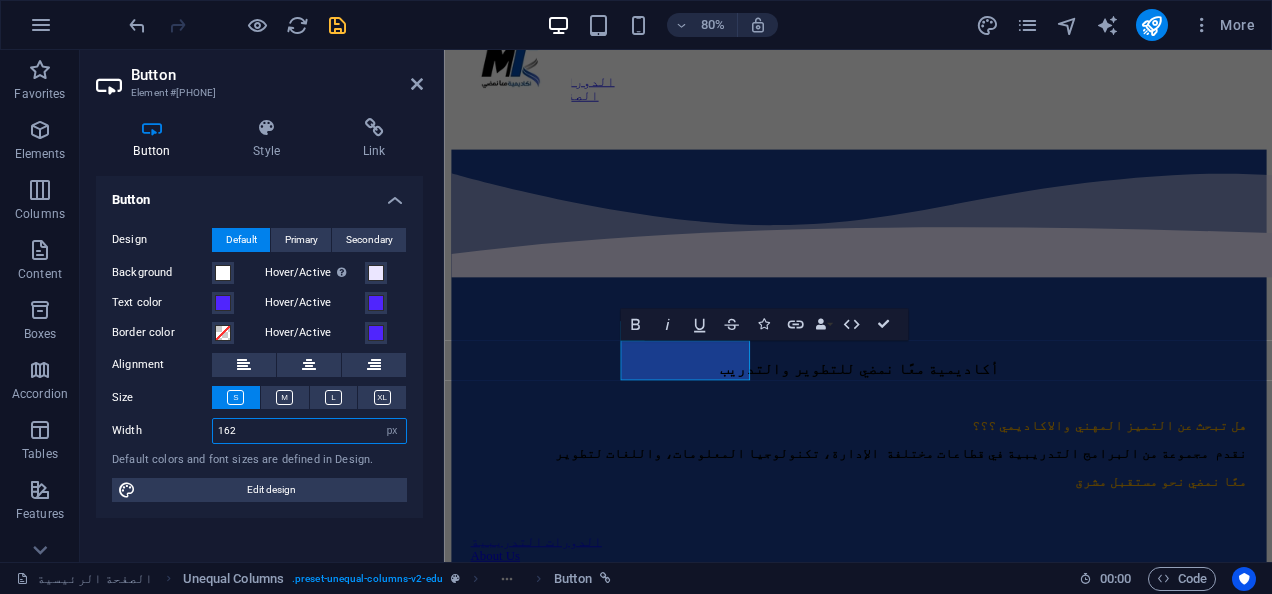 click on "162" at bounding box center (309, 431) 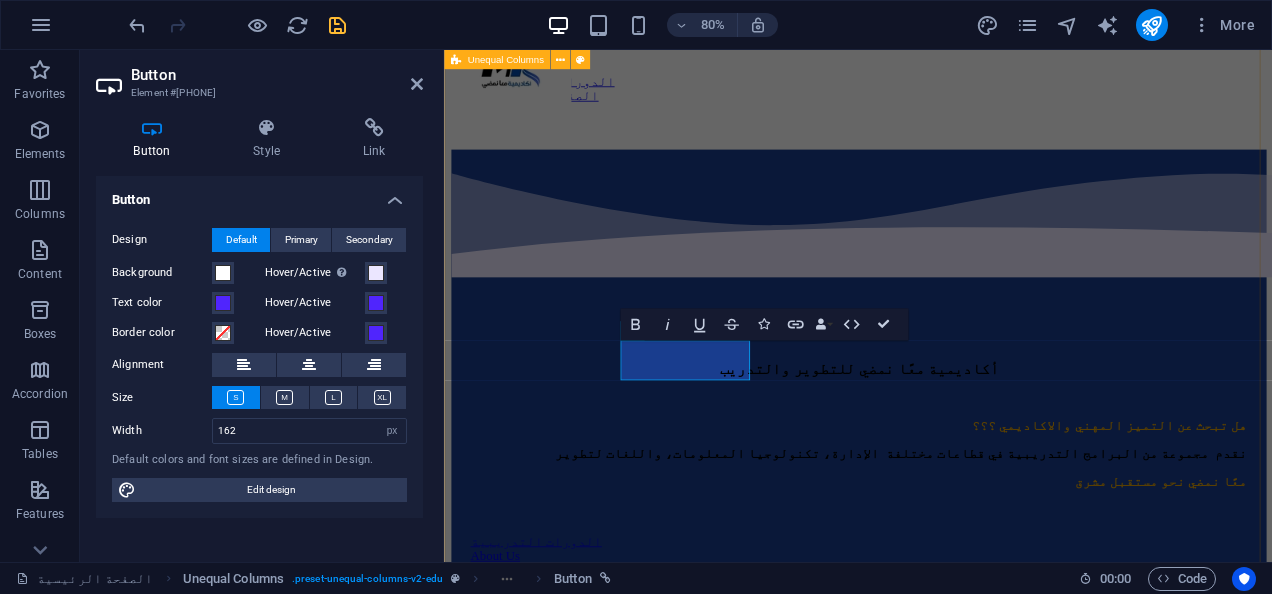 click on "أكاديمية معًا نمضي للتطوير والتدريب هل تبحث عن التميز المهني والاكاديمي ؟؟؟ نقدم  مجموعة من البرامج التدريبية في قطاعات مختلفة  الإدارة، تكنولوجيا المعلومات، واللغات لتطوير  معًا نمضي نحو مستقبل مشرق   الدورات التدريبية About Us" at bounding box center (961, 755) 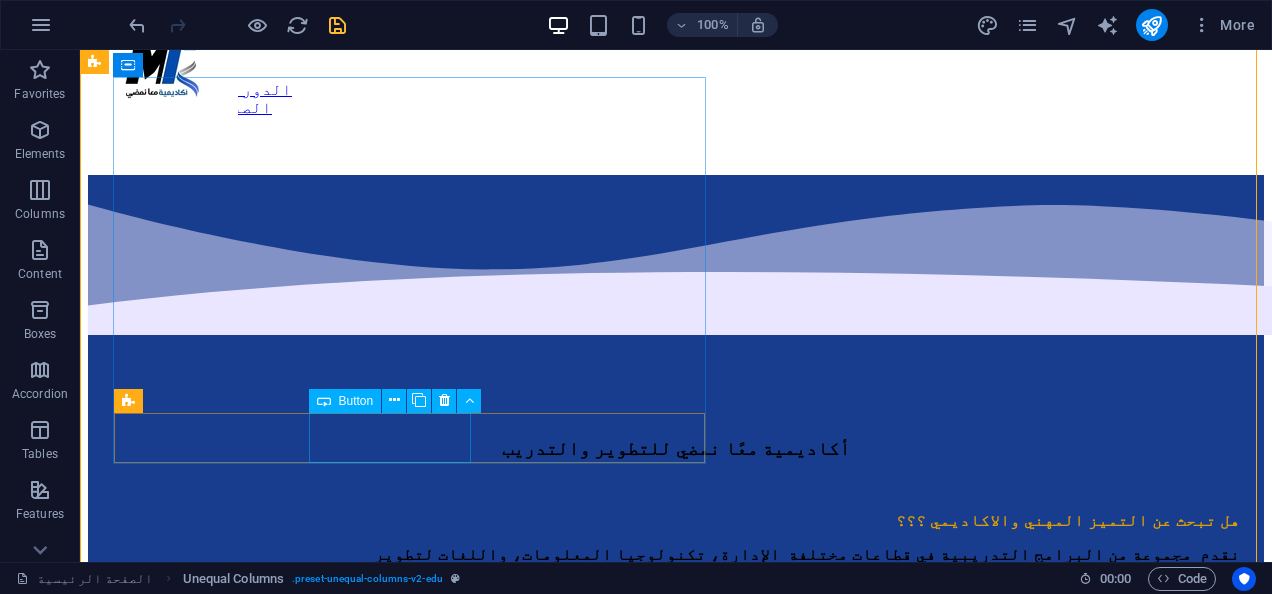 click on "About Us" at bounding box center (676, 683) 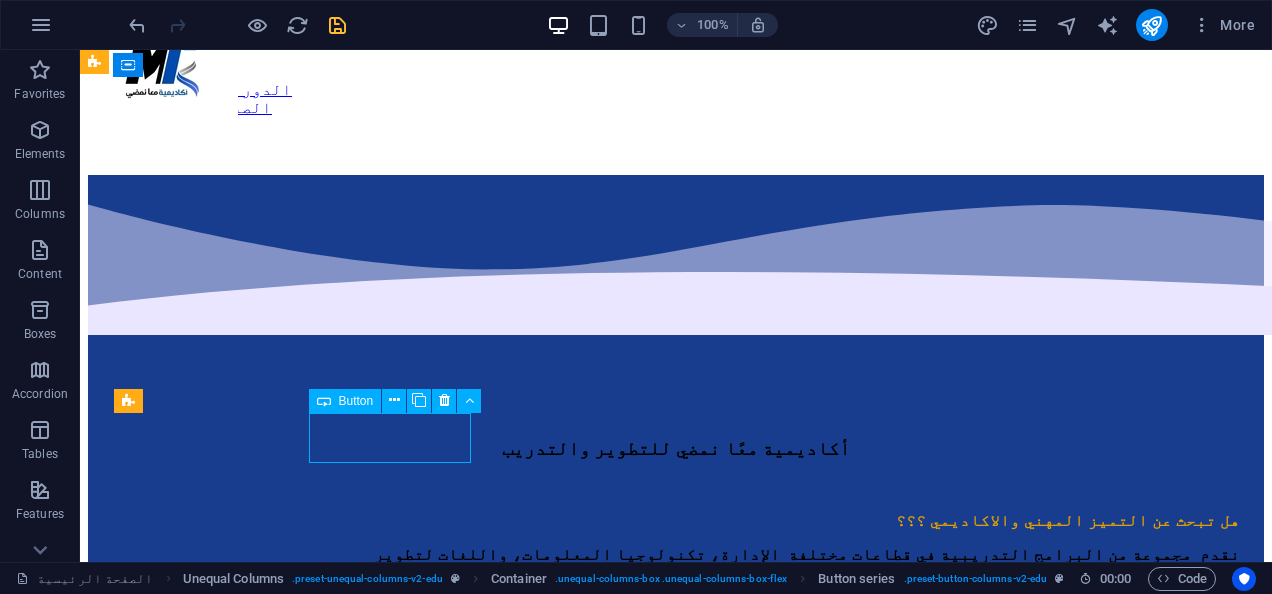 click on "About Us" at bounding box center (676, 683) 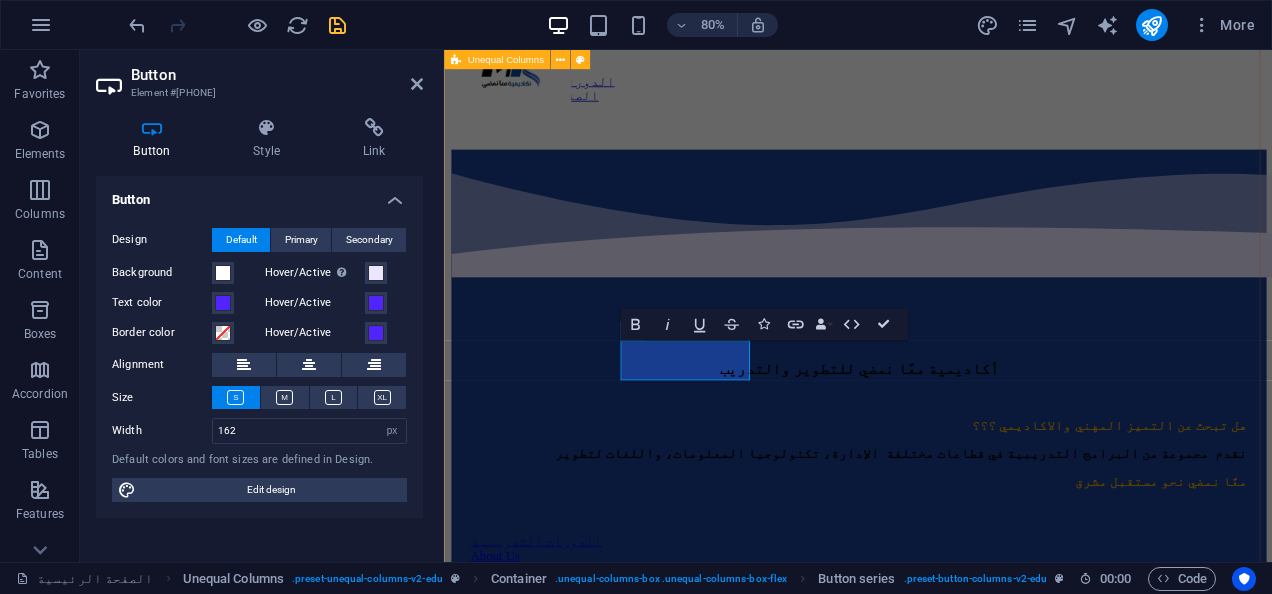 type 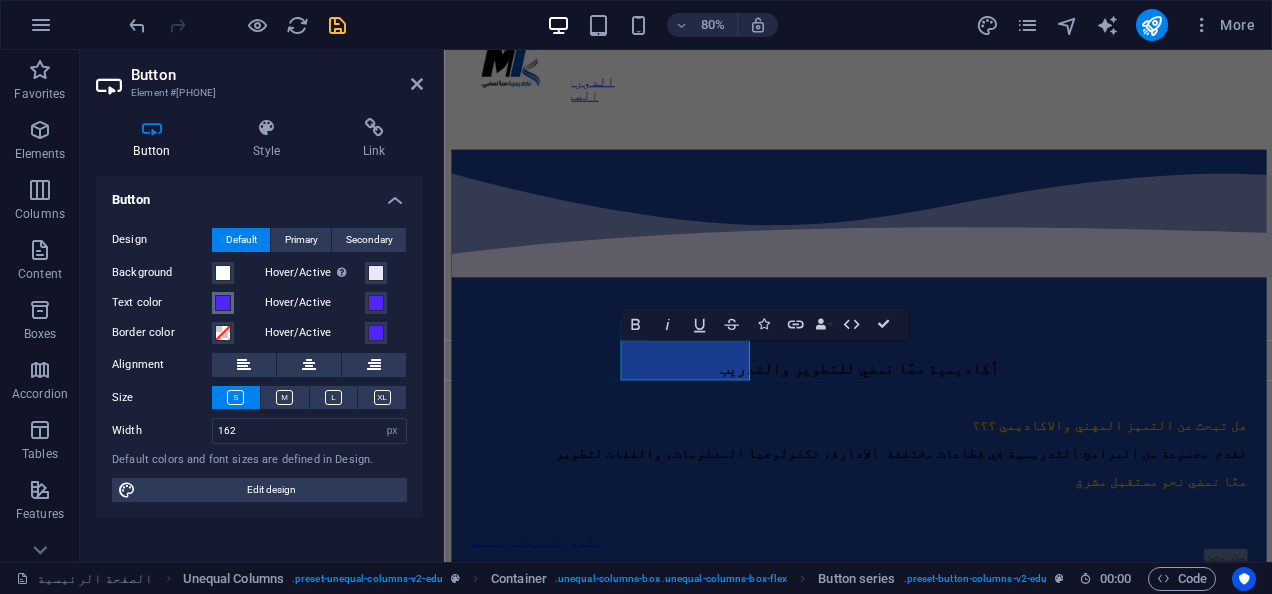 click at bounding box center (223, 303) 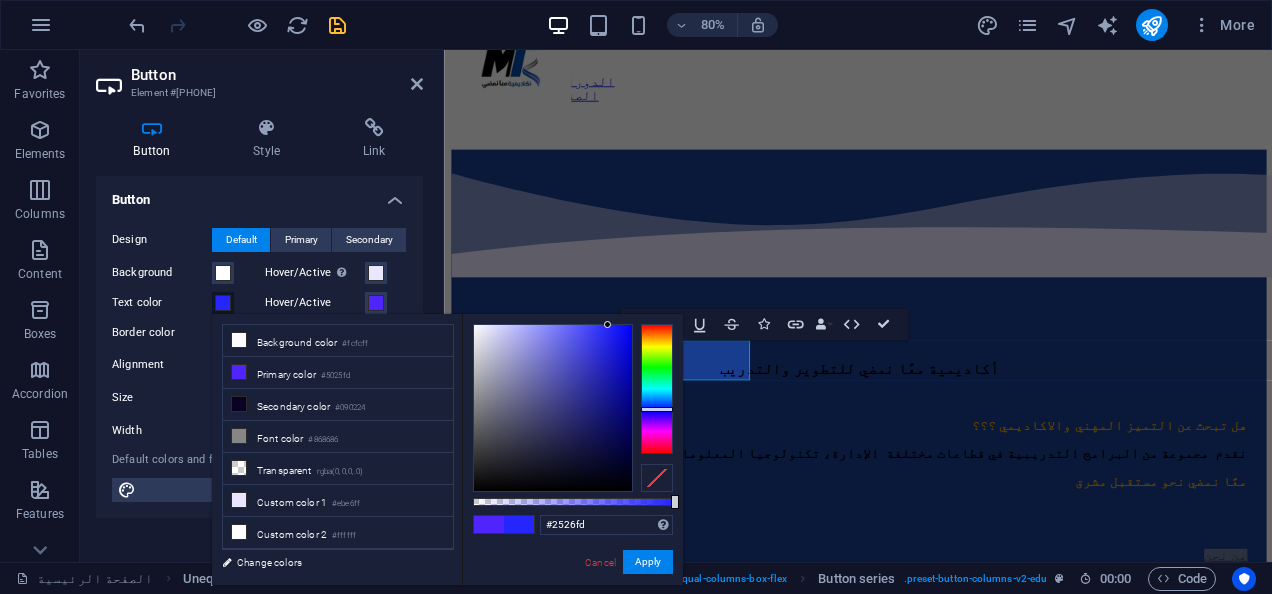 click at bounding box center (657, 409) 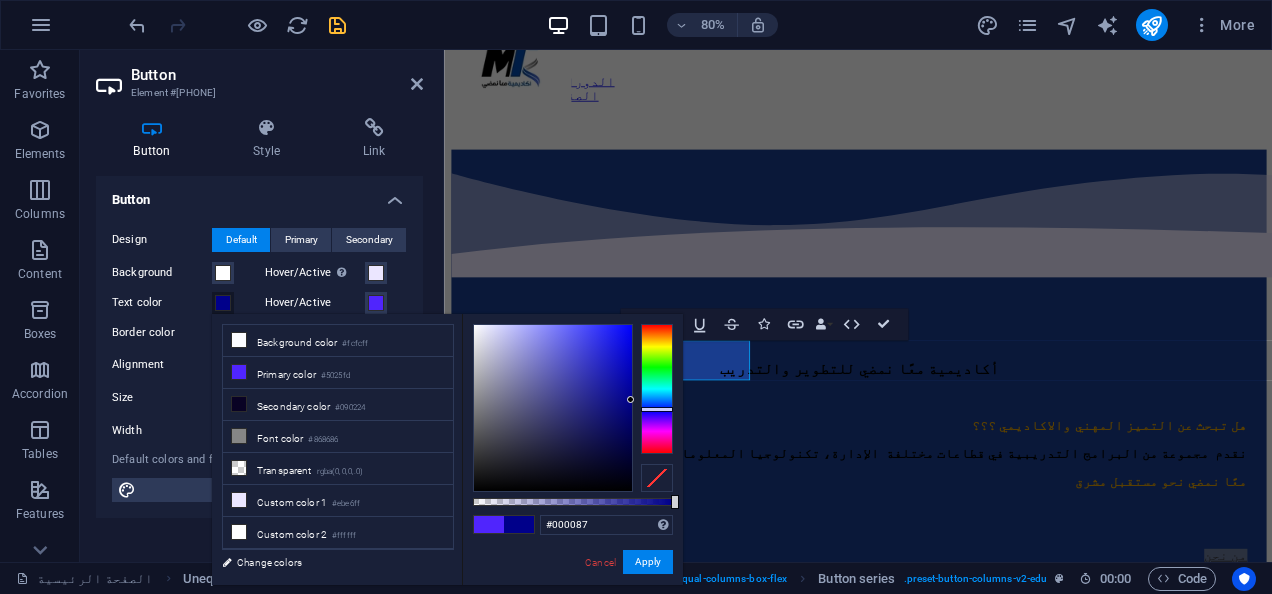 type on "#000085" 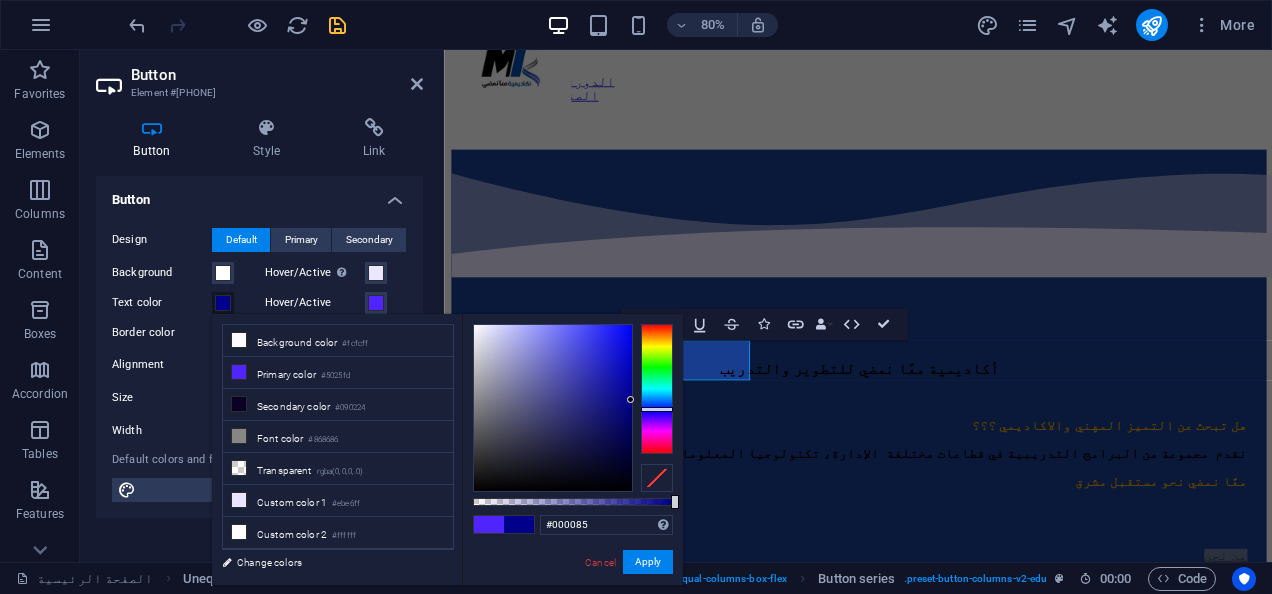 drag, startPoint x: 608, startPoint y: 324, endPoint x: 651, endPoint y: 403, distance: 89.94443 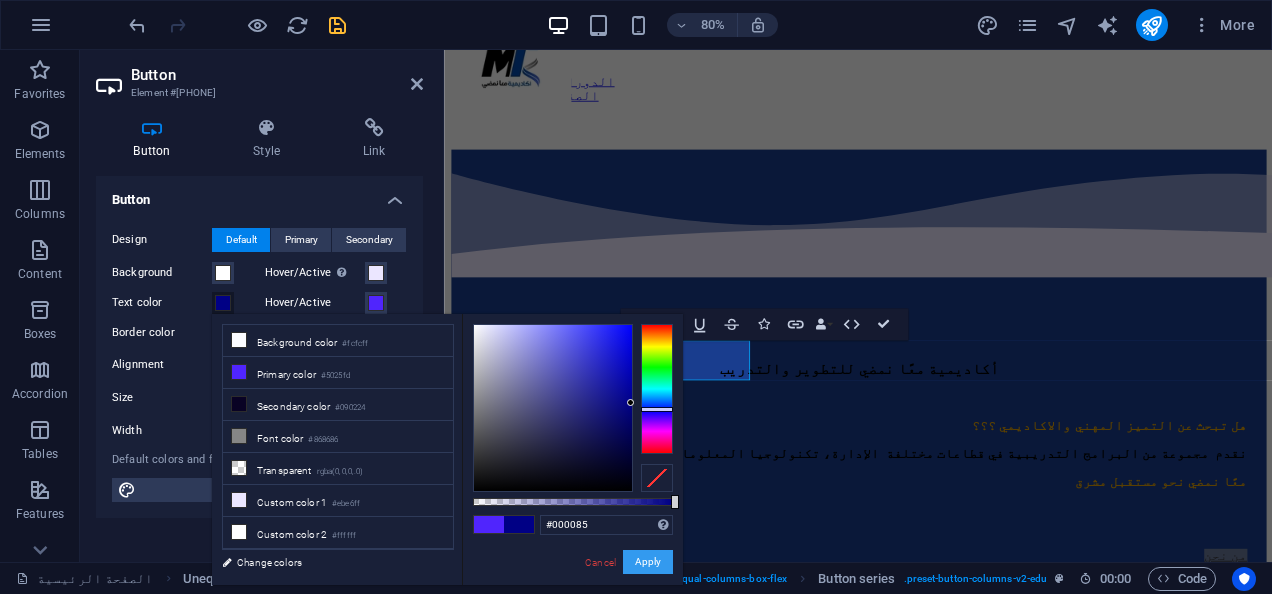 click on "Apply" at bounding box center (648, 562) 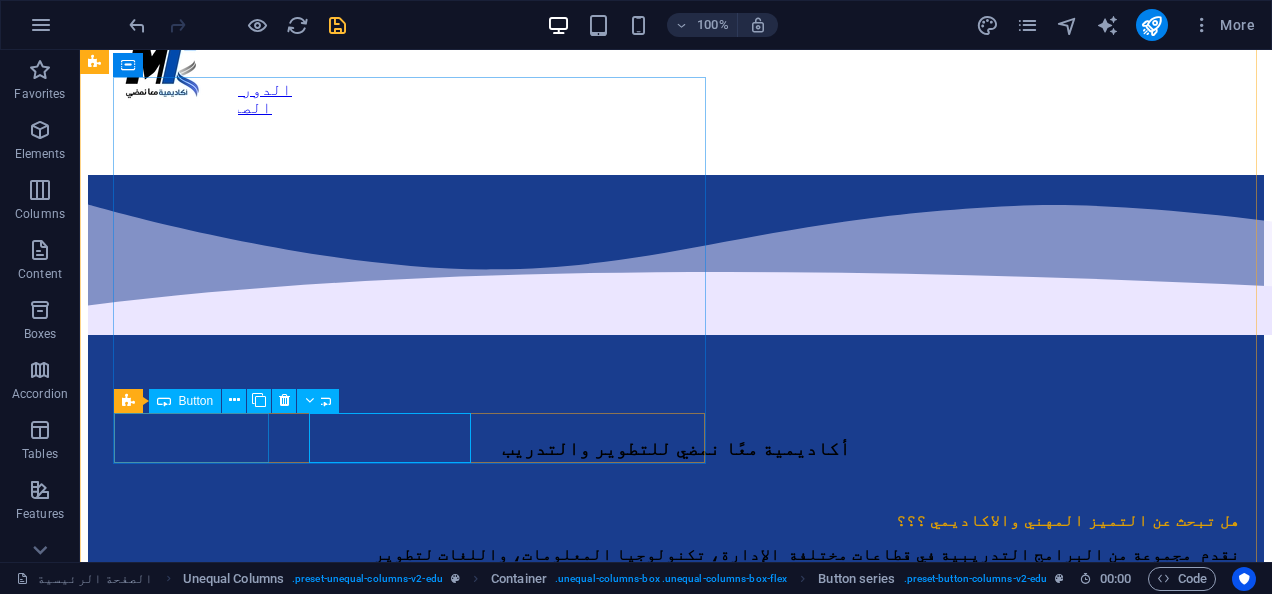 click on "الدورات التدريبية" at bounding box center [676, 665] 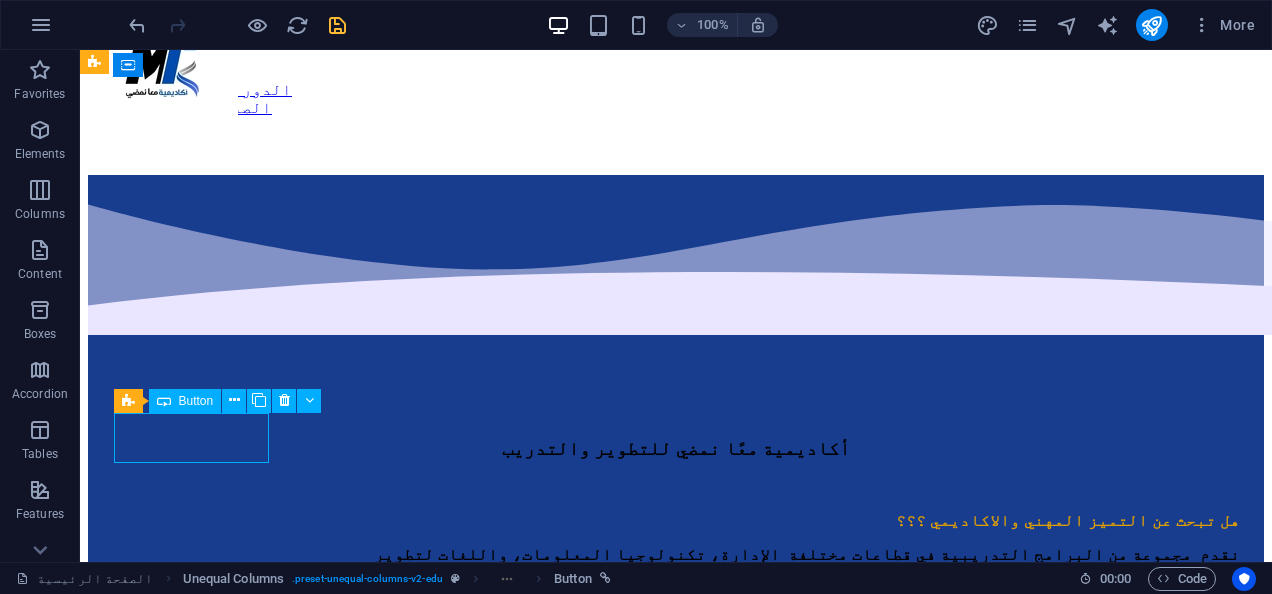 click on "الدورات التدريبية" at bounding box center (676, 665) 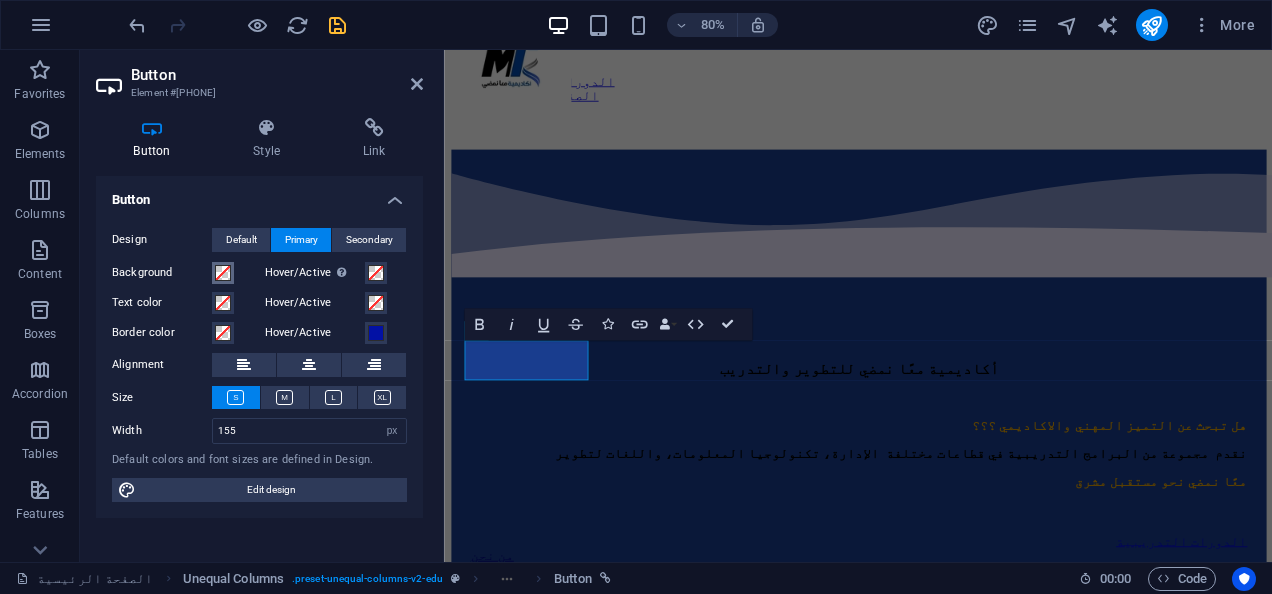 click at bounding box center [223, 273] 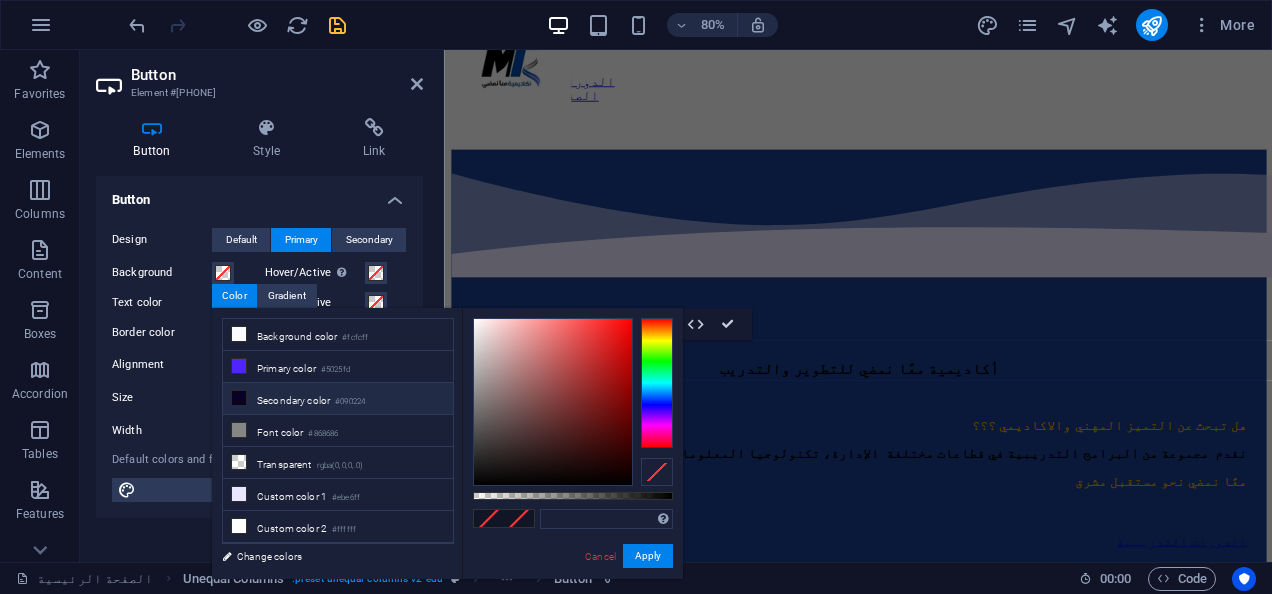click on "Secondary color
#090224" at bounding box center (338, 399) 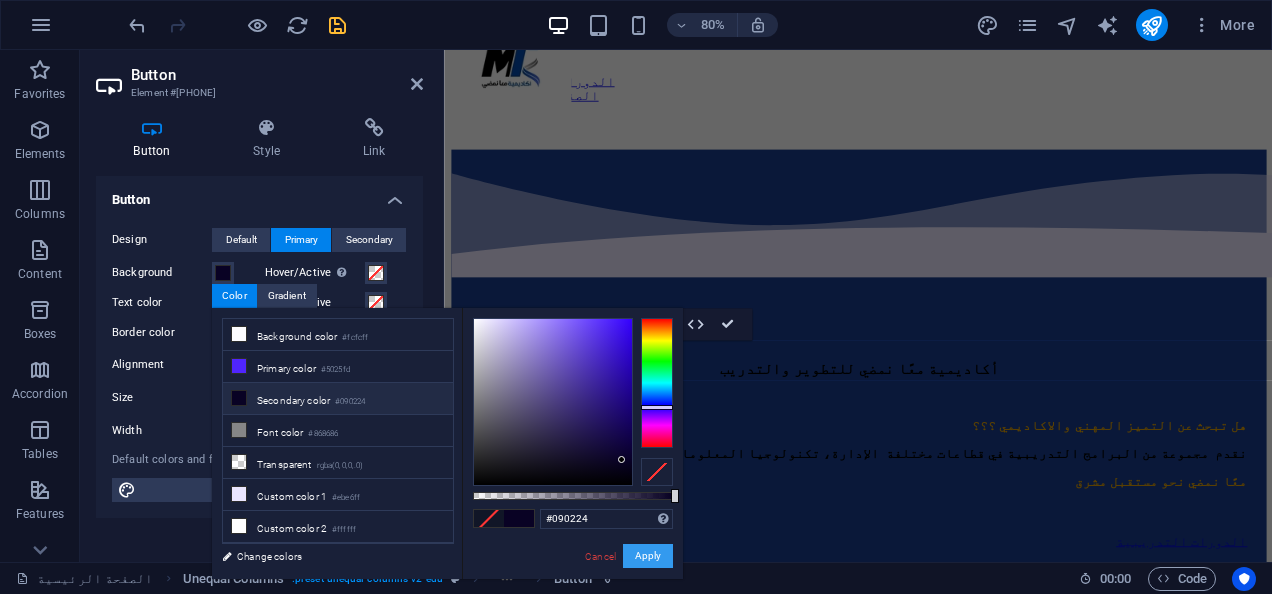 click on "Apply" at bounding box center (648, 556) 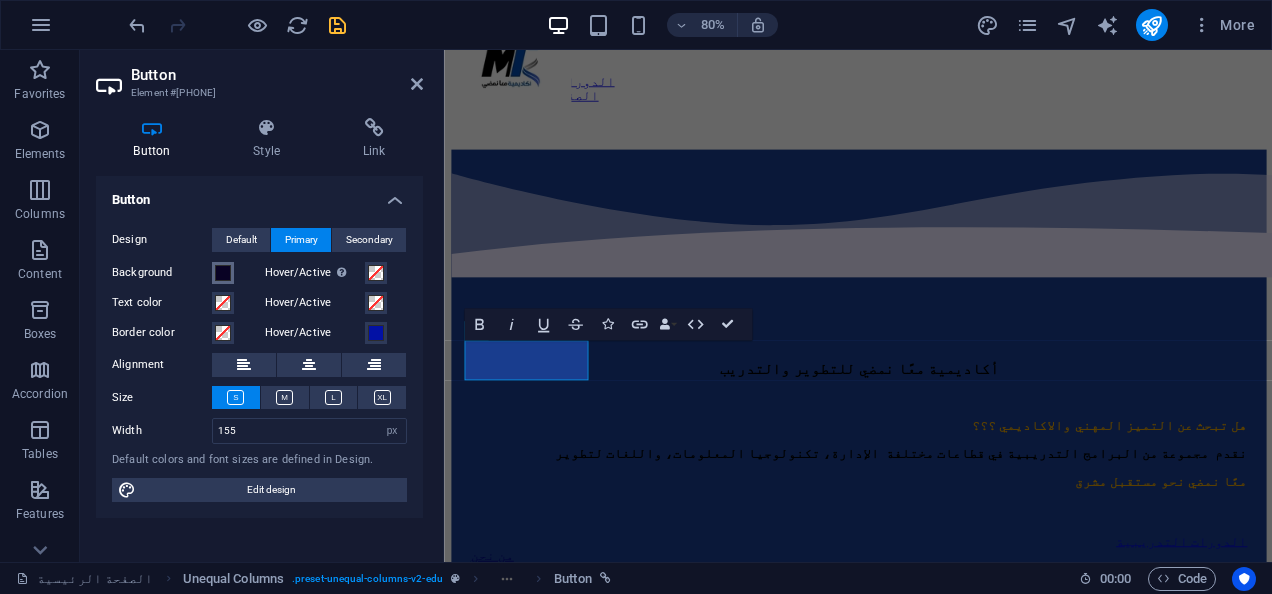 click at bounding box center [223, 273] 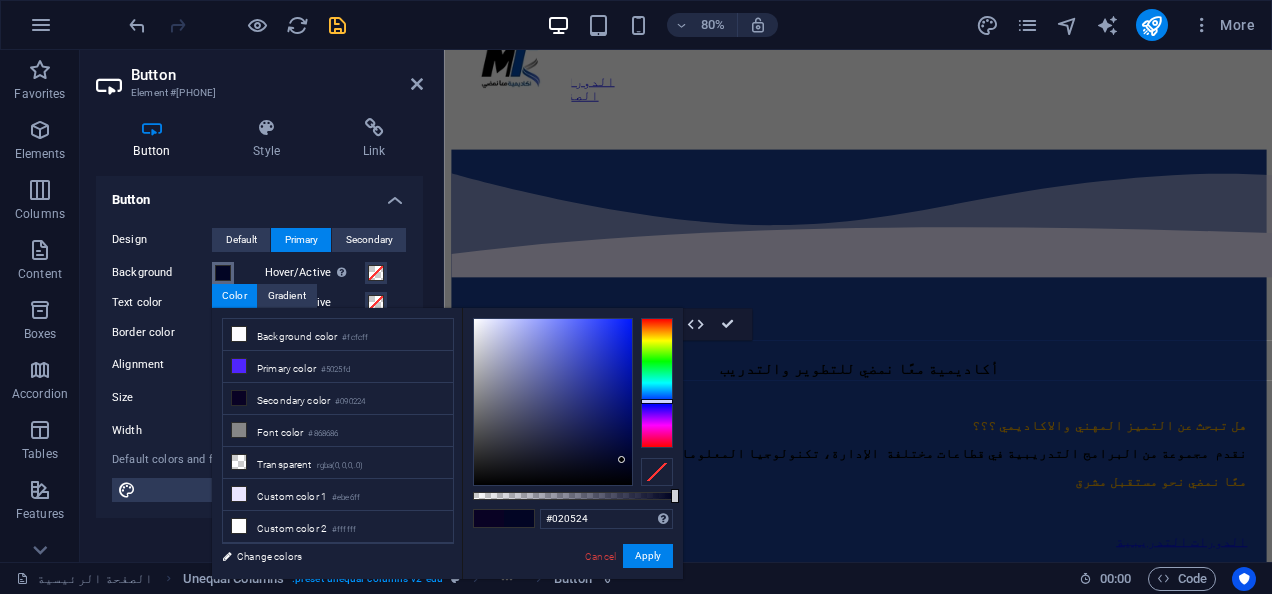 click at bounding box center (657, 383) 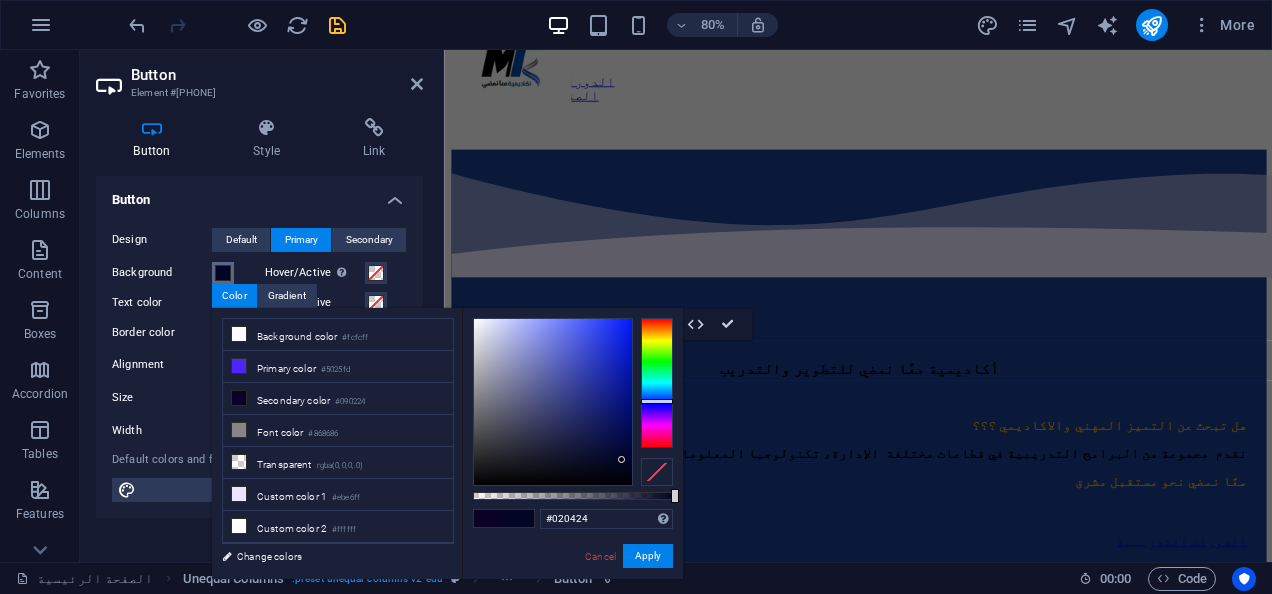 click at bounding box center (657, 401) 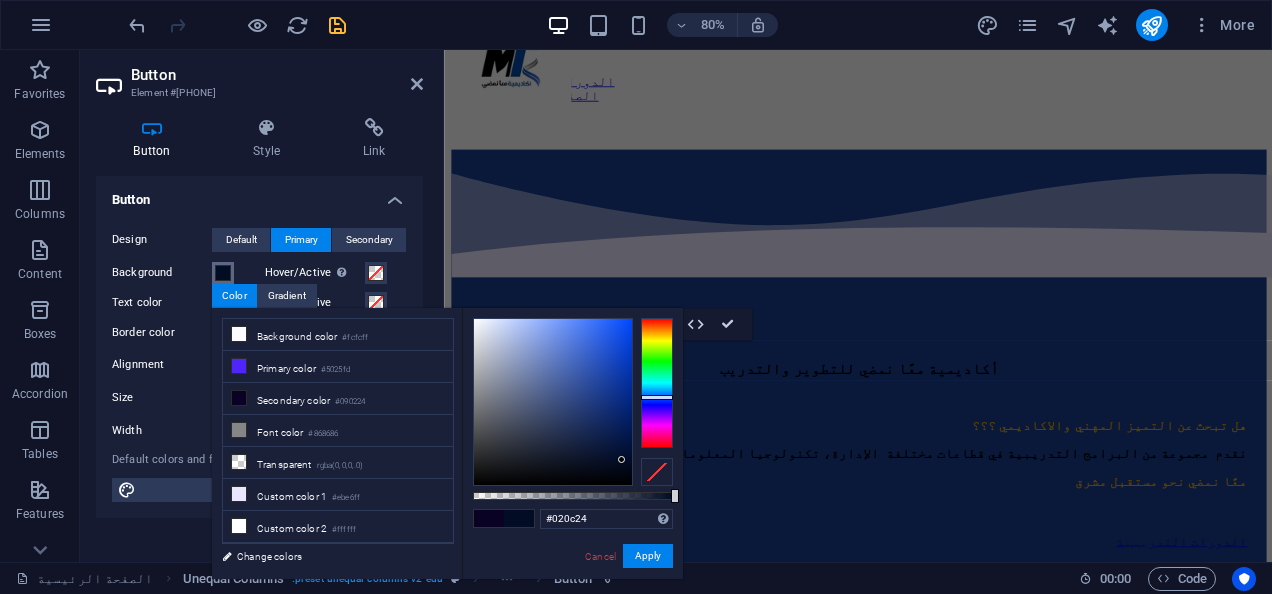 click at bounding box center (657, 383) 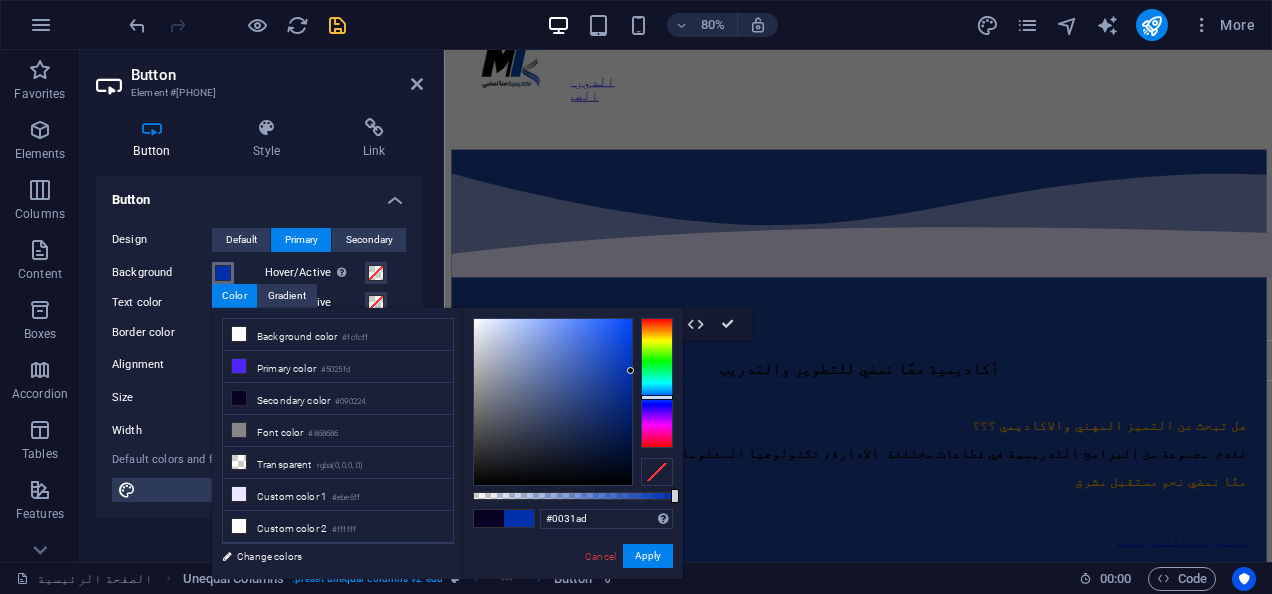 type on "#0031ab" 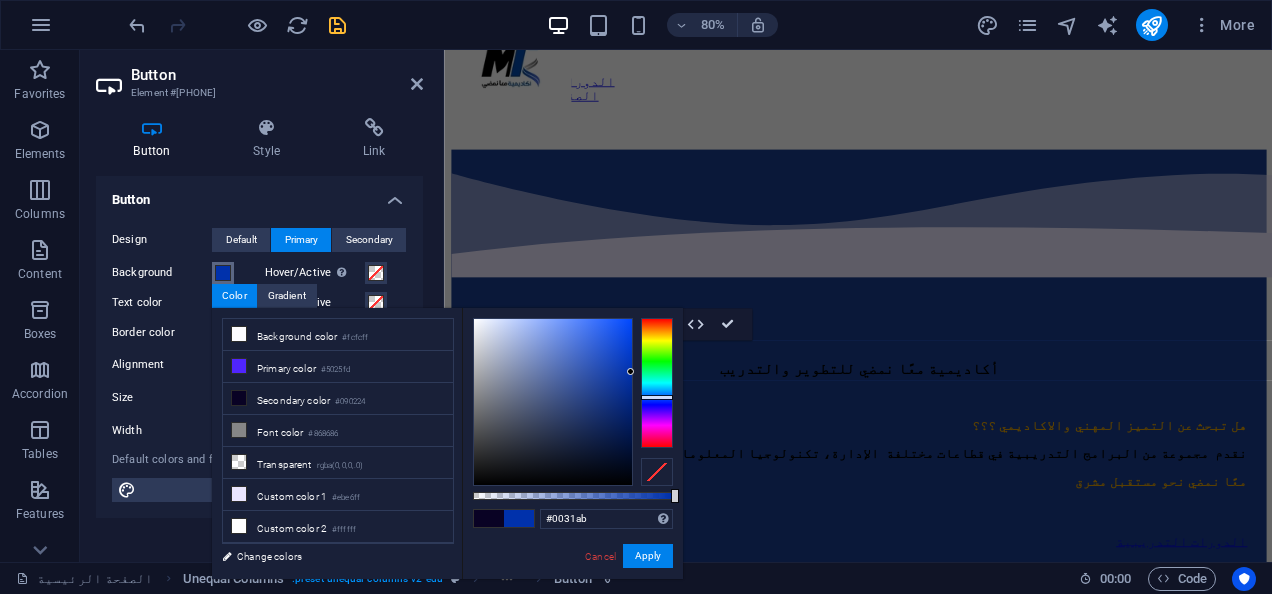 drag, startPoint x: 622, startPoint y: 458, endPoint x: 673, endPoint y: 372, distance: 99.985 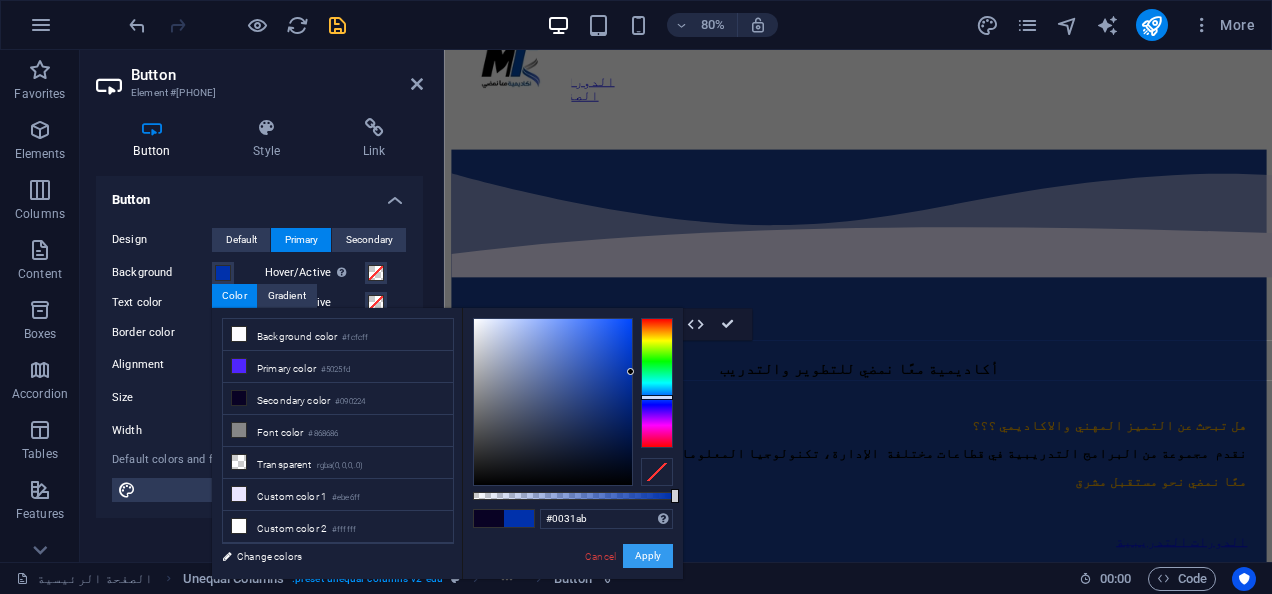click on "Apply" at bounding box center [648, 556] 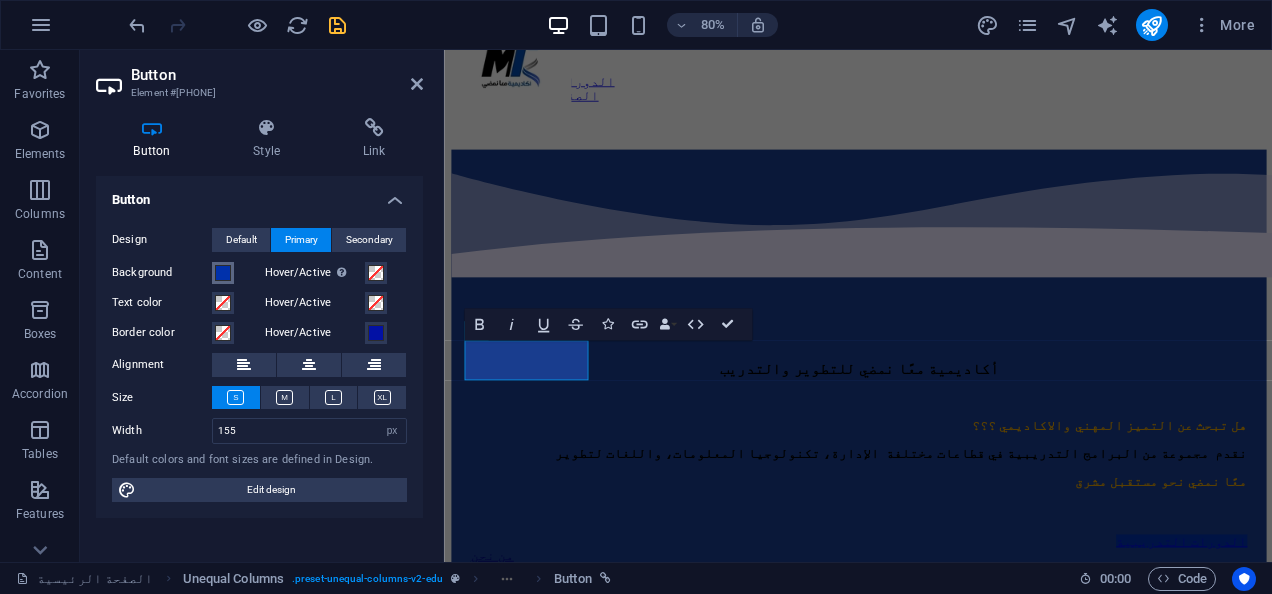 click at bounding box center [223, 273] 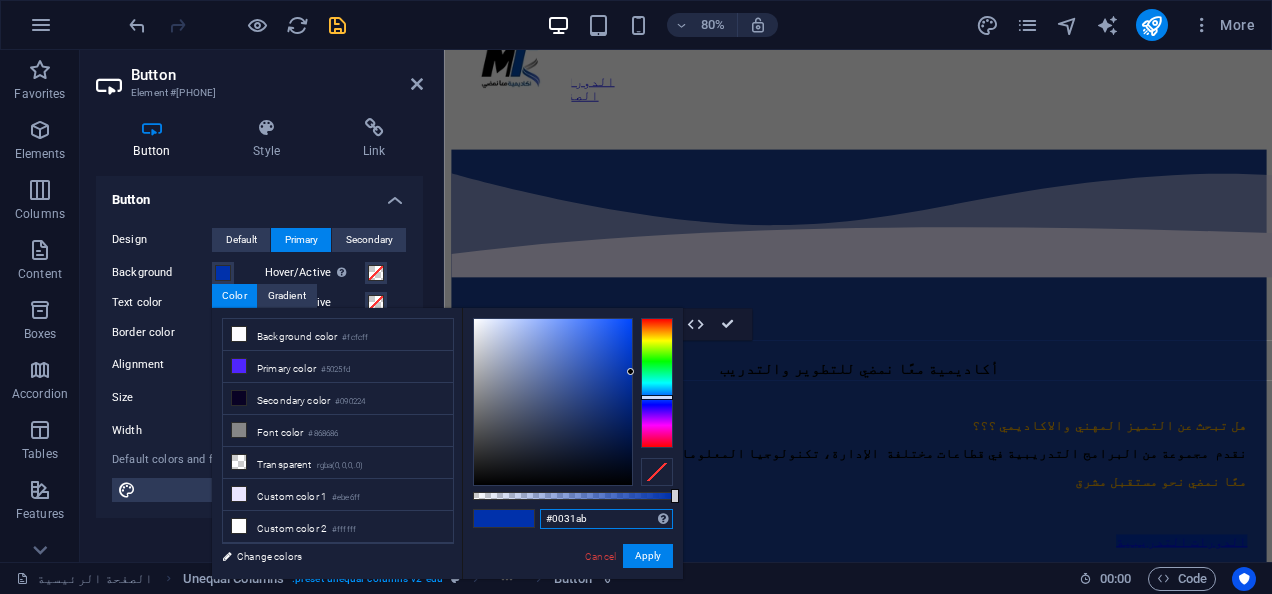 click on "#0031ab" at bounding box center [606, 519] 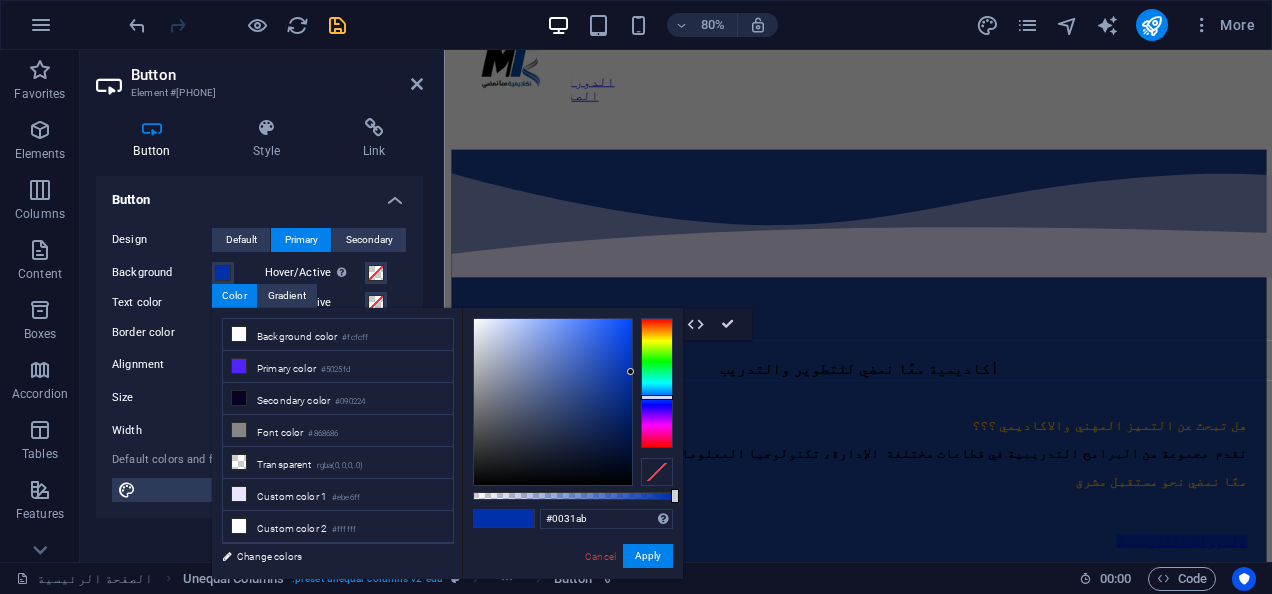 click on "Cancel Apply" at bounding box center (628, 556) 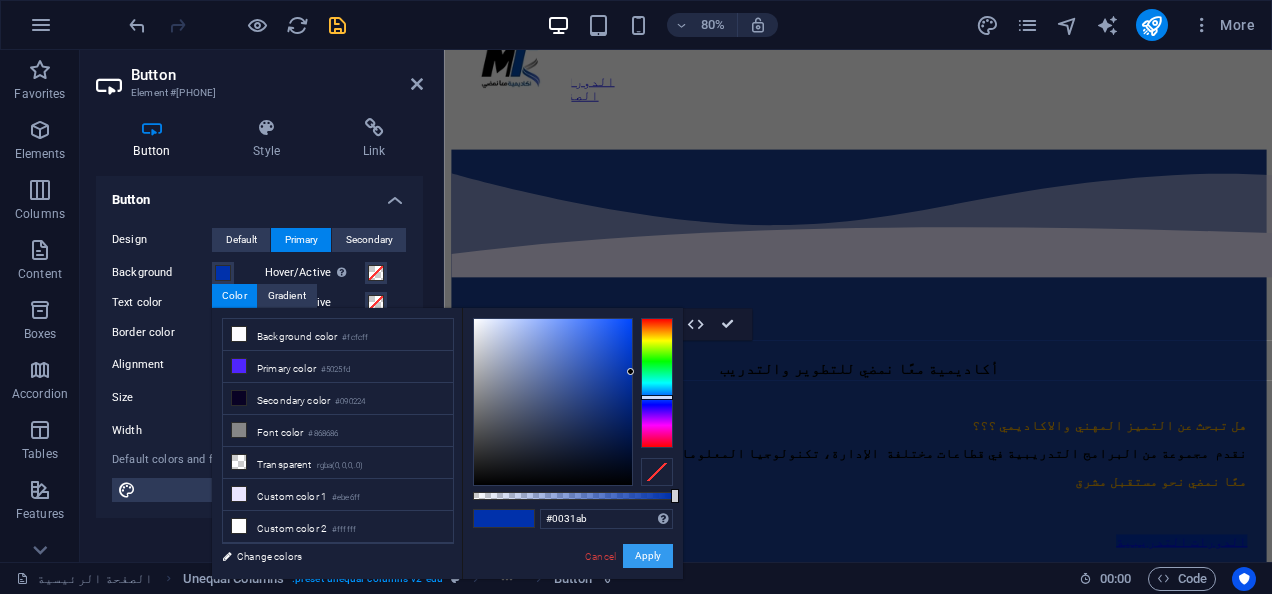 click on "Apply" at bounding box center [648, 556] 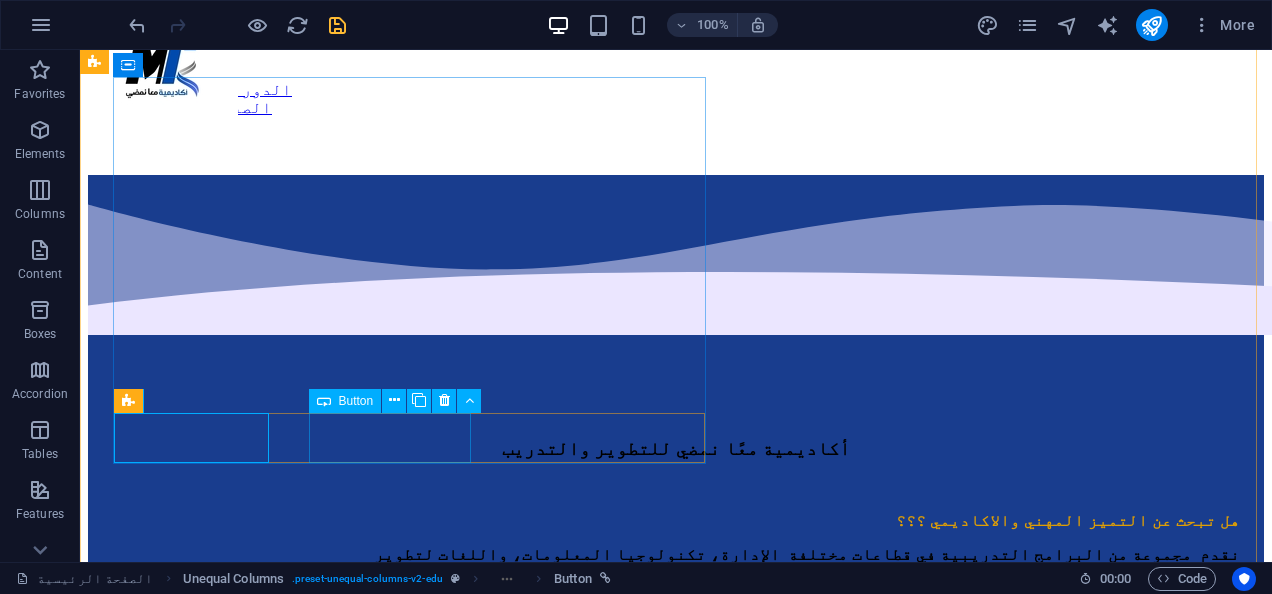 click on "من نحن" at bounding box center (676, 683) 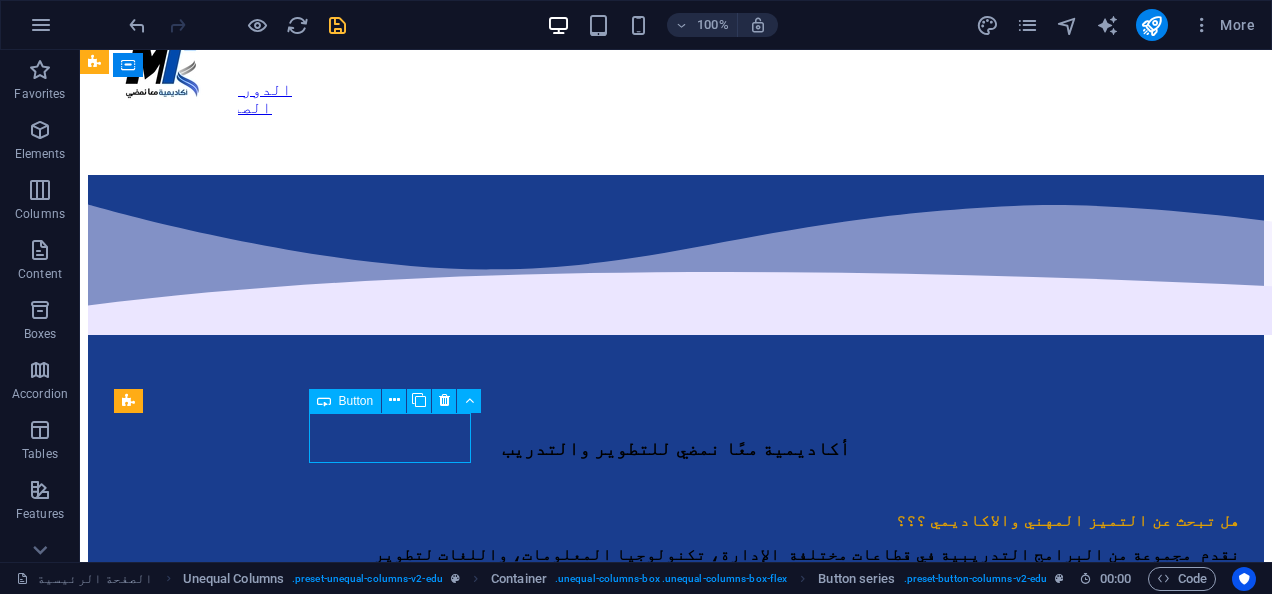 click on "من نحن" at bounding box center (676, 683) 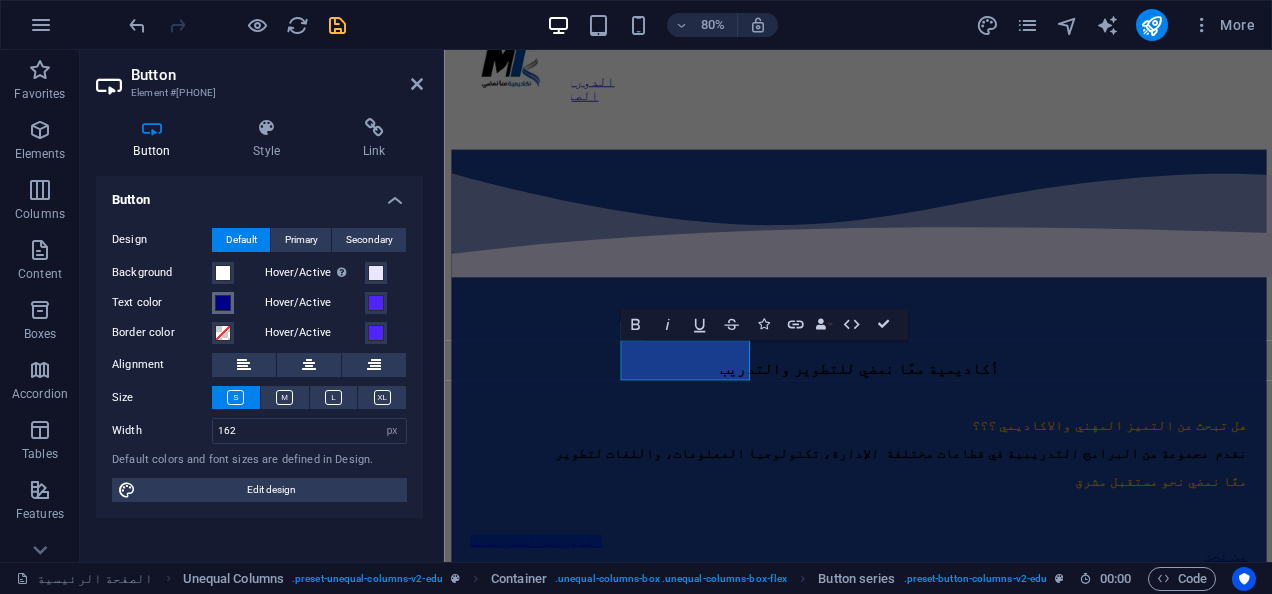 click at bounding box center (223, 303) 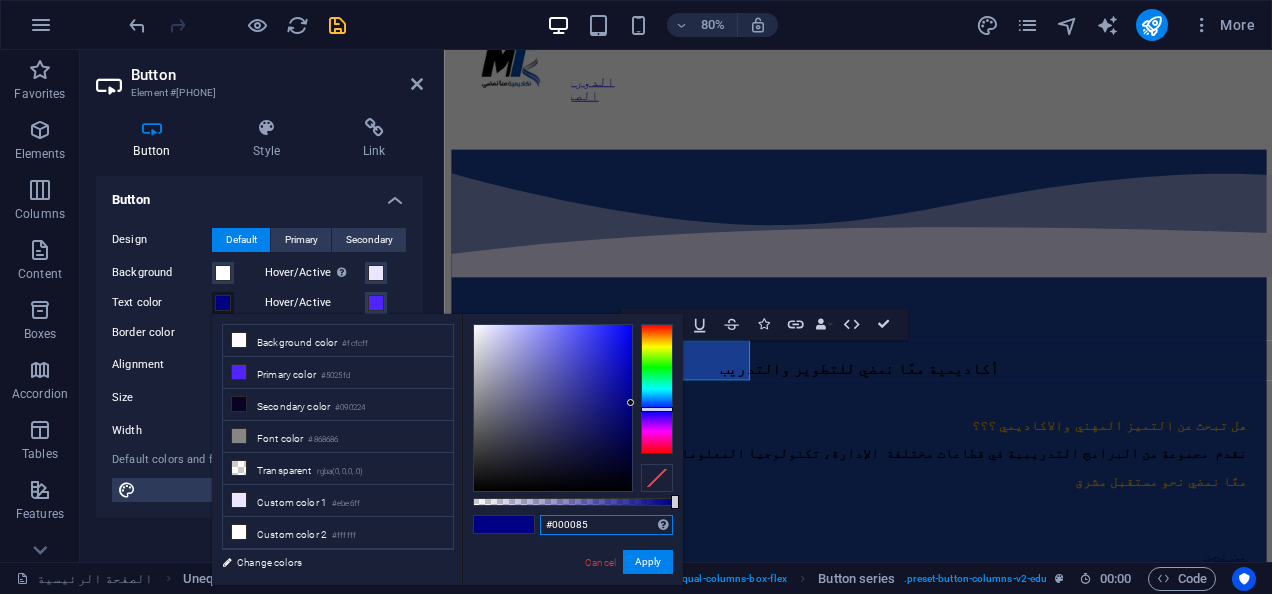 click on "#000085" at bounding box center [606, 525] 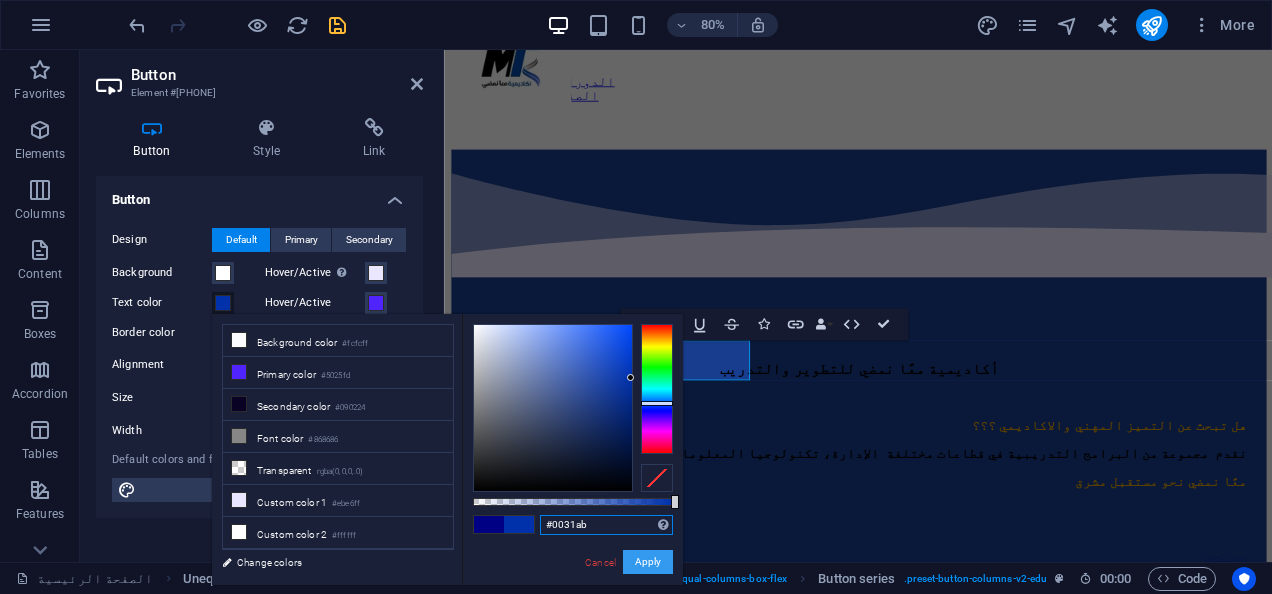 type on "#0031ab" 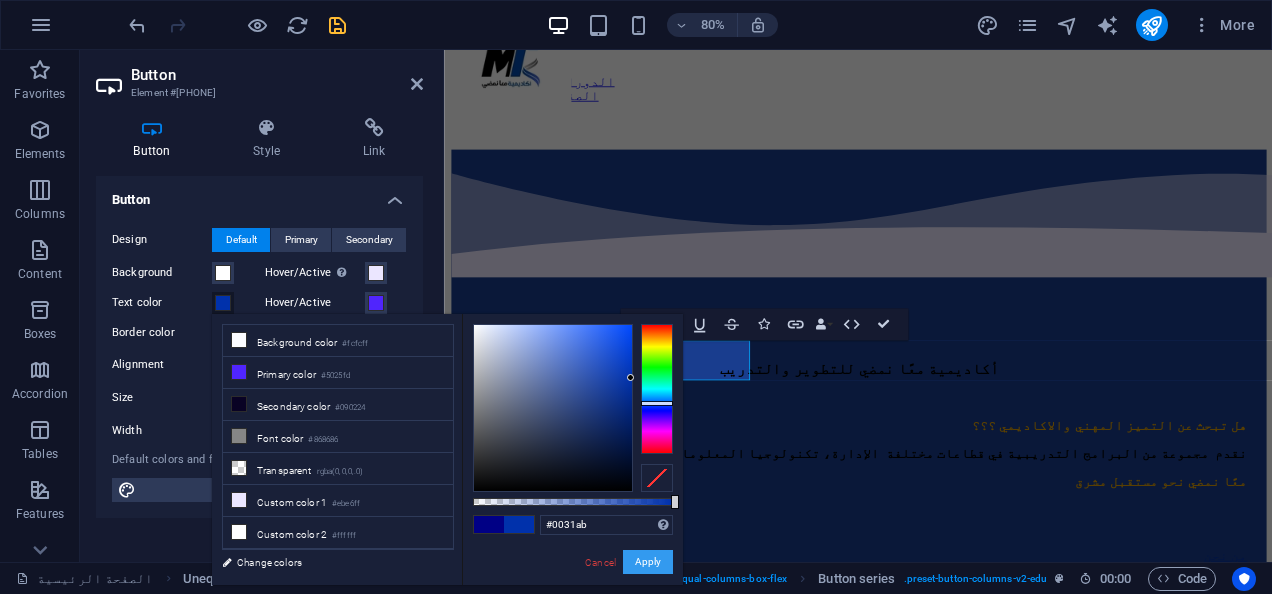 click on "Apply" at bounding box center [648, 562] 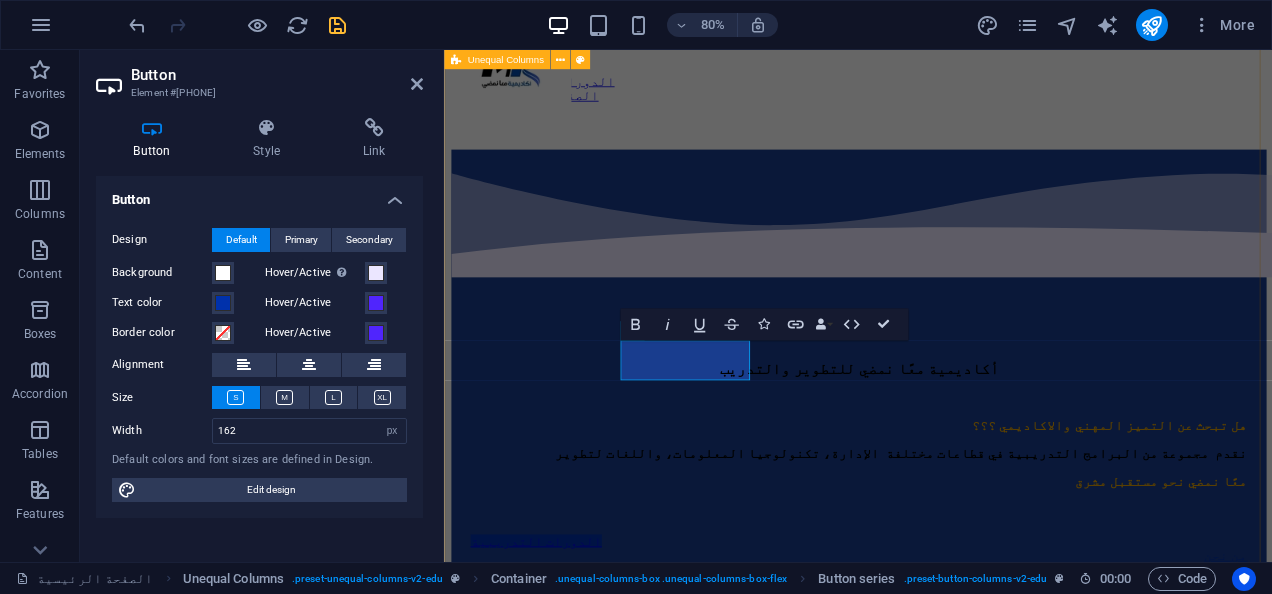click on "أكاديمية معًا نمضي للتطوير والتدريب هل تبحث عن التميز المهني والاكاديمي ؟؟؟ نقدم  مجموعة من البرامج التدريبية في قطاعات مختلفة  الإدارة، تكنولوجيا المعلومات، واللغات لتطوير  معًا نمضي نحو مستقبل مشرق   الدورات التدريبية من نحن" at bounding box center [961, 755] 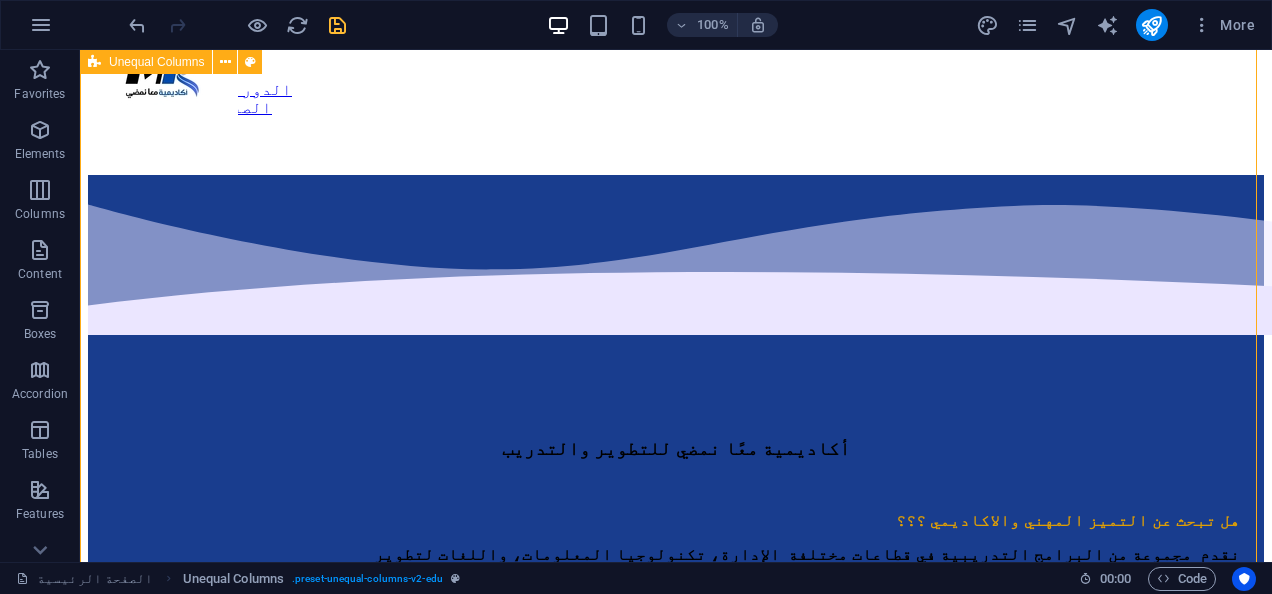 click on "أكاديمية معًا نمضي للتطوير والتدريب هل تبحث عن التميز المهني والاكاديمي ؟؟؟ نقدم  مجموعة من البرامج التدريبية في قطاعات مختلفة  الإدارة، تكنولوجيا المعلومات، واللغات لتطوير  معًا نمضي نحو مستقبل مشرق   الدورات التدريبية من نحن" at bounding box center [676, 755] 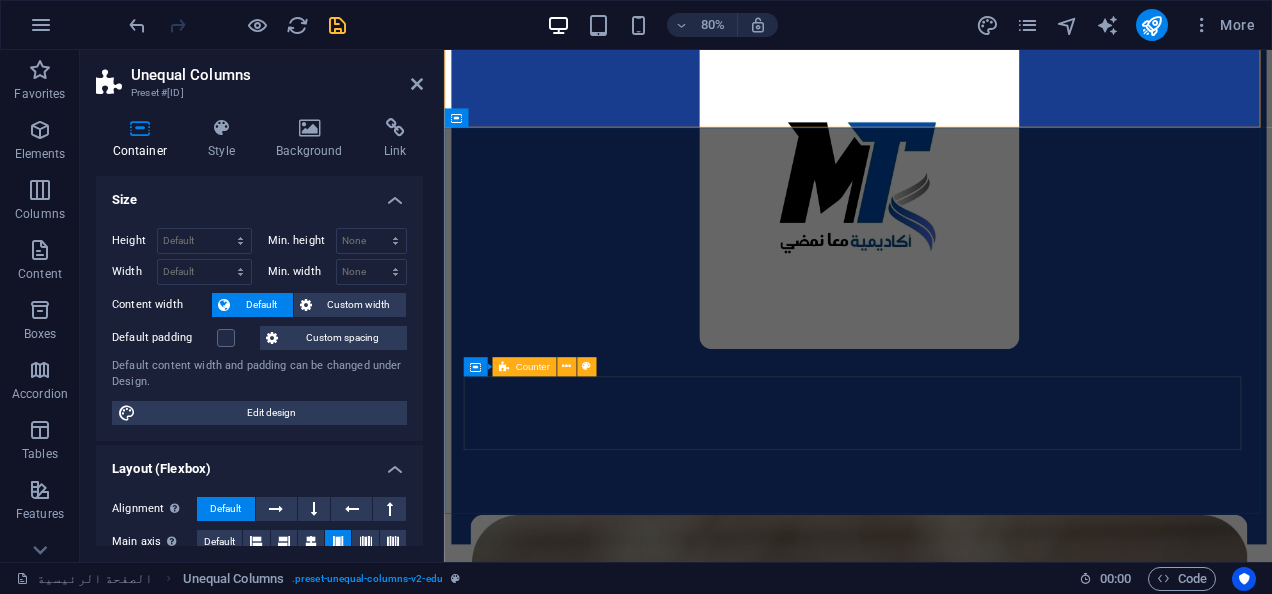 scroll, scrollTop: 882, scrollLeft: 0, axis: vertical 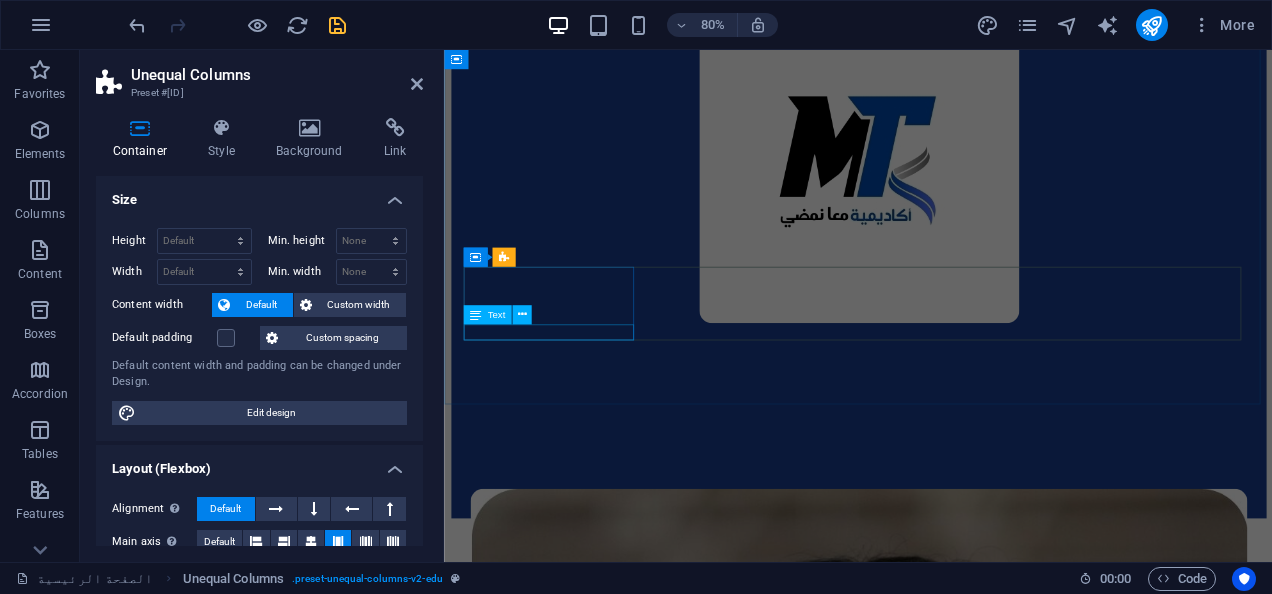 click on "Students" at bounding box center [961, 5157] 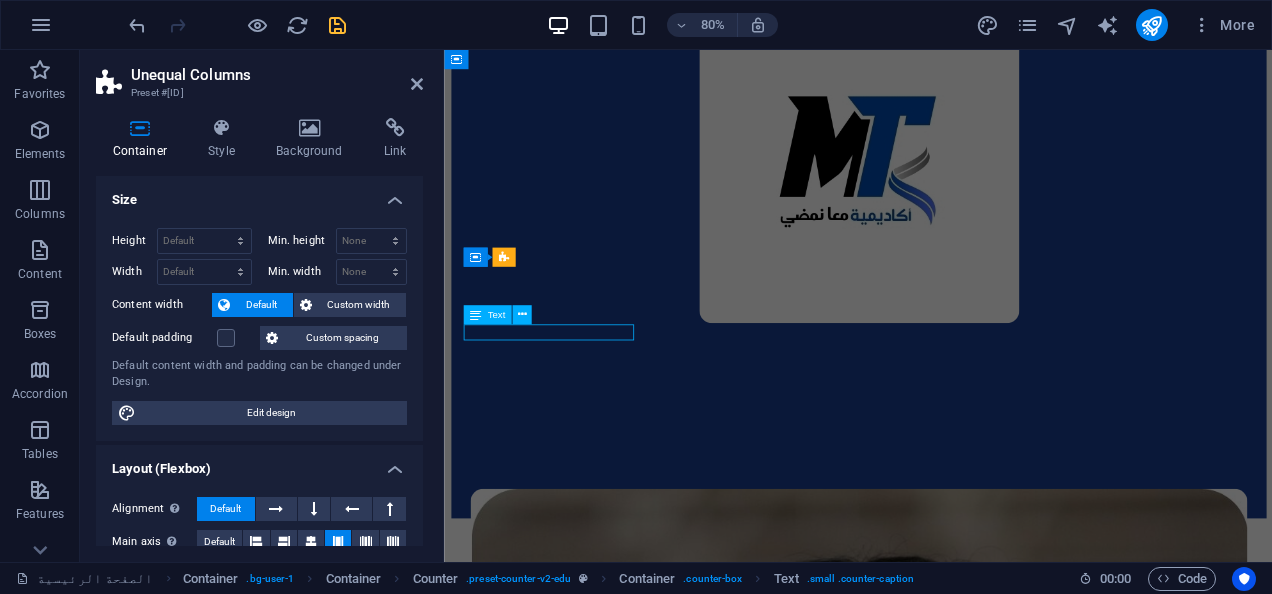 click on "Students" at bounding box center [961, 5157] 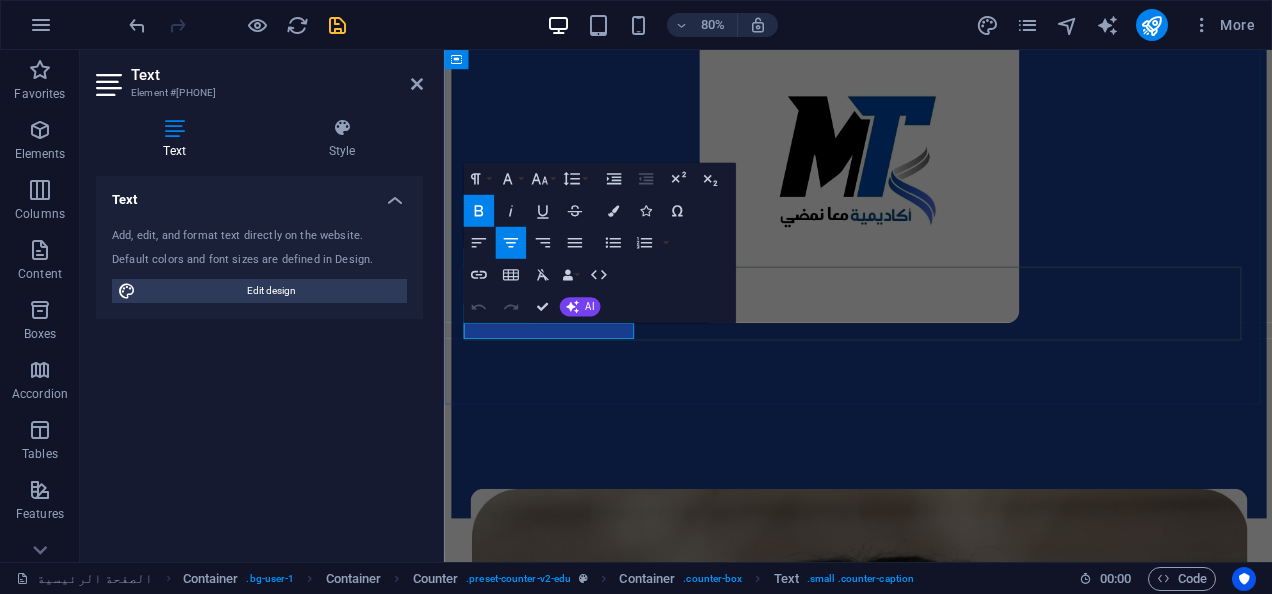 scroll, scrollTop: 2, scrollLeft: 0, axis: vertical 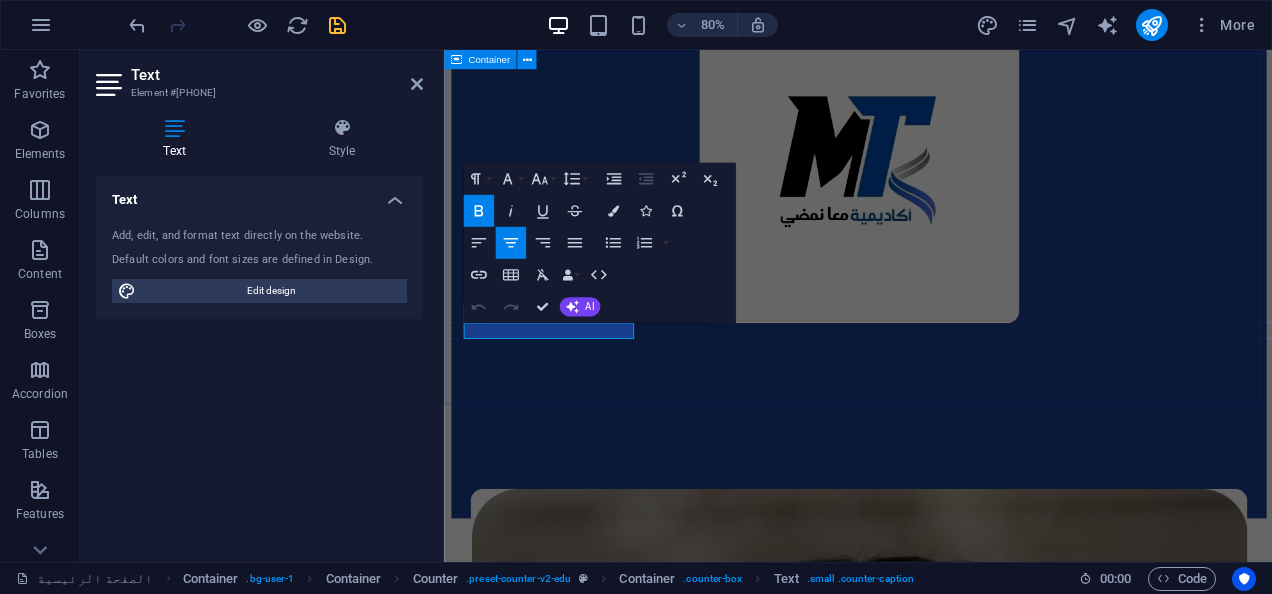 type 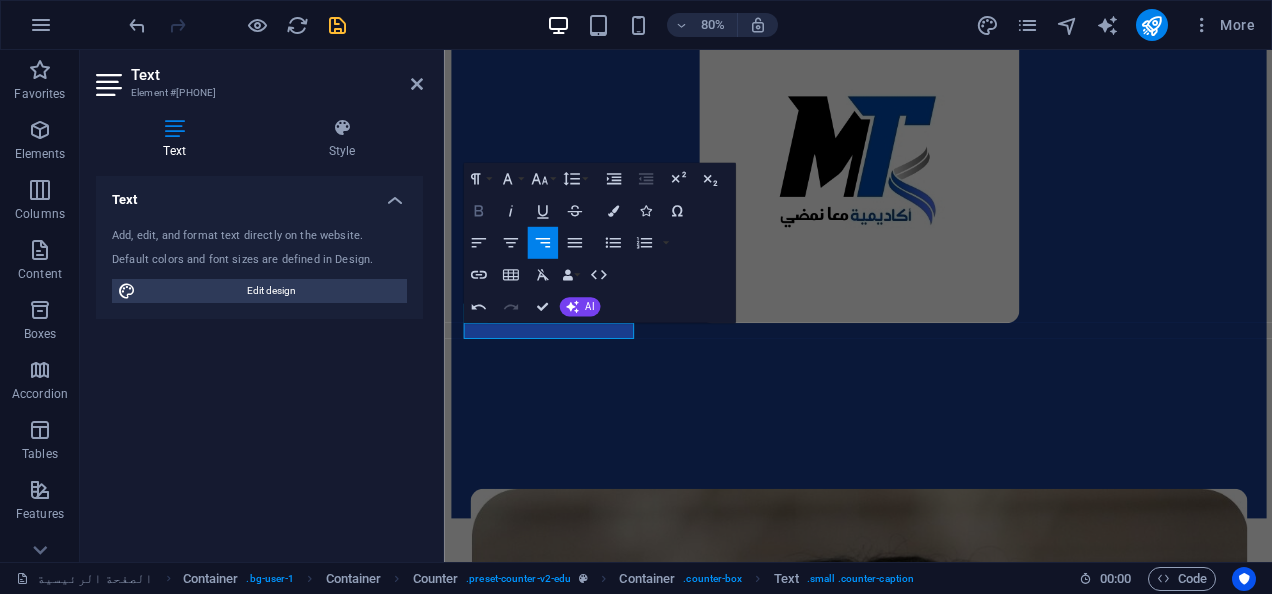click 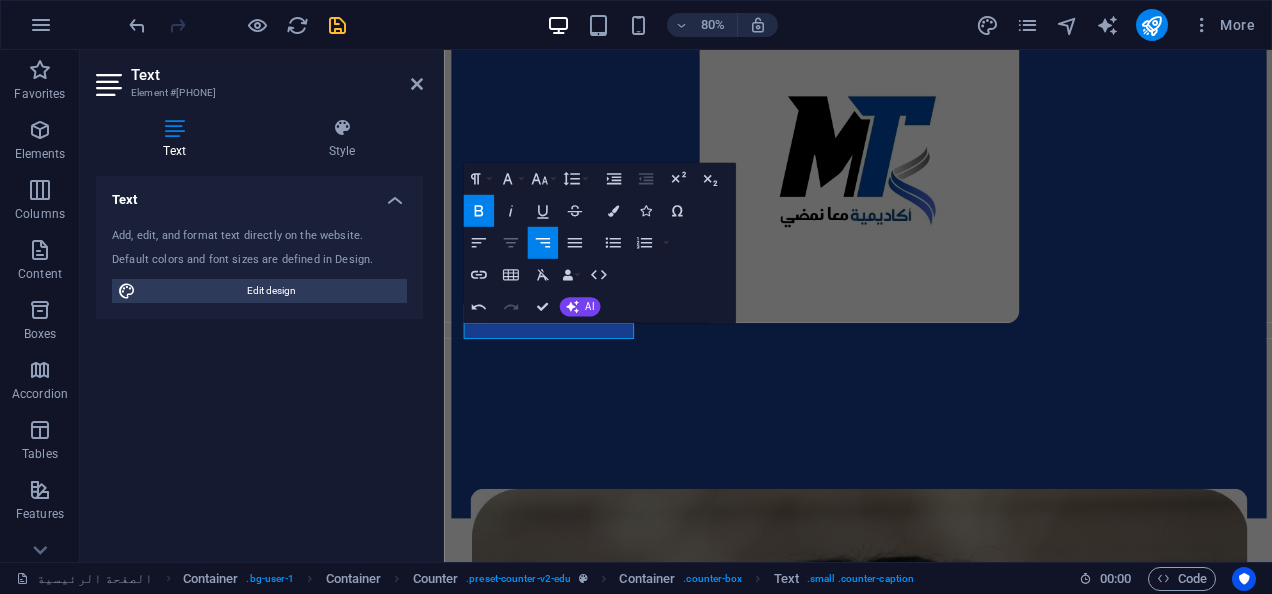 click 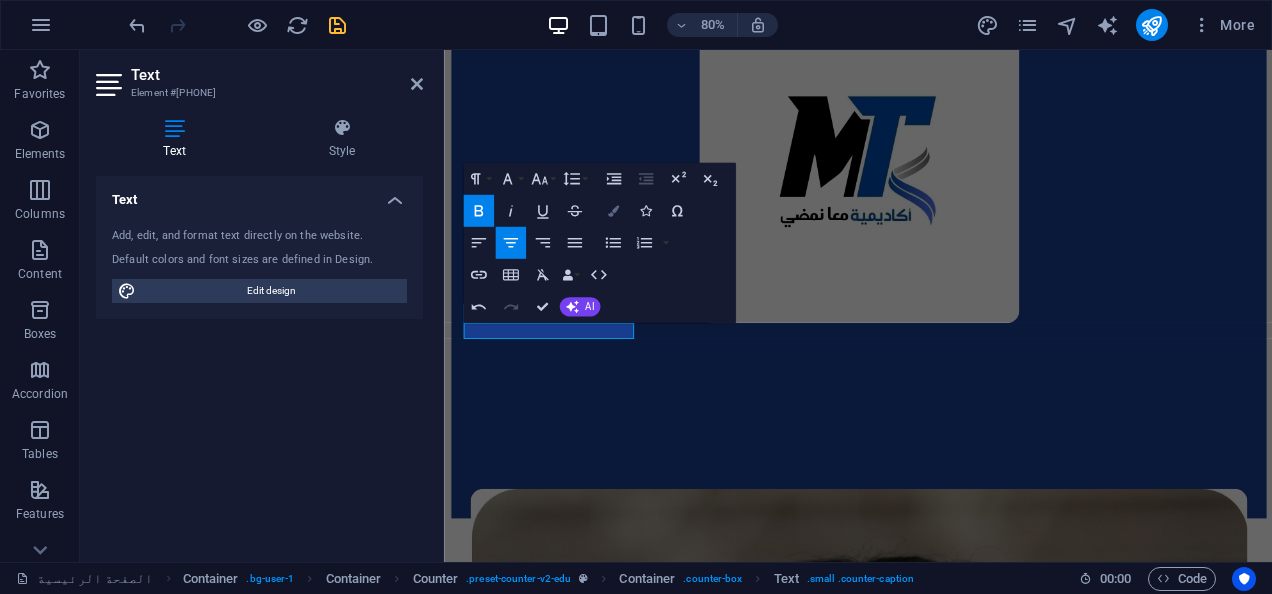 click on "Colors" at bounding box center (613, 211) 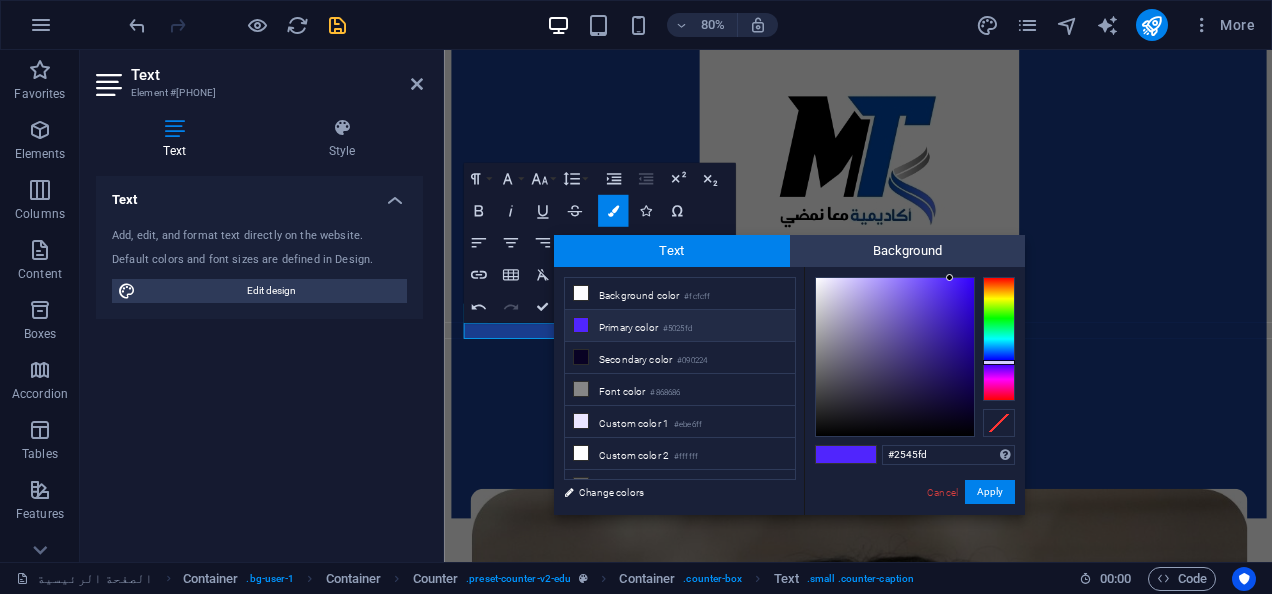 click at bounding box center (999, 339) 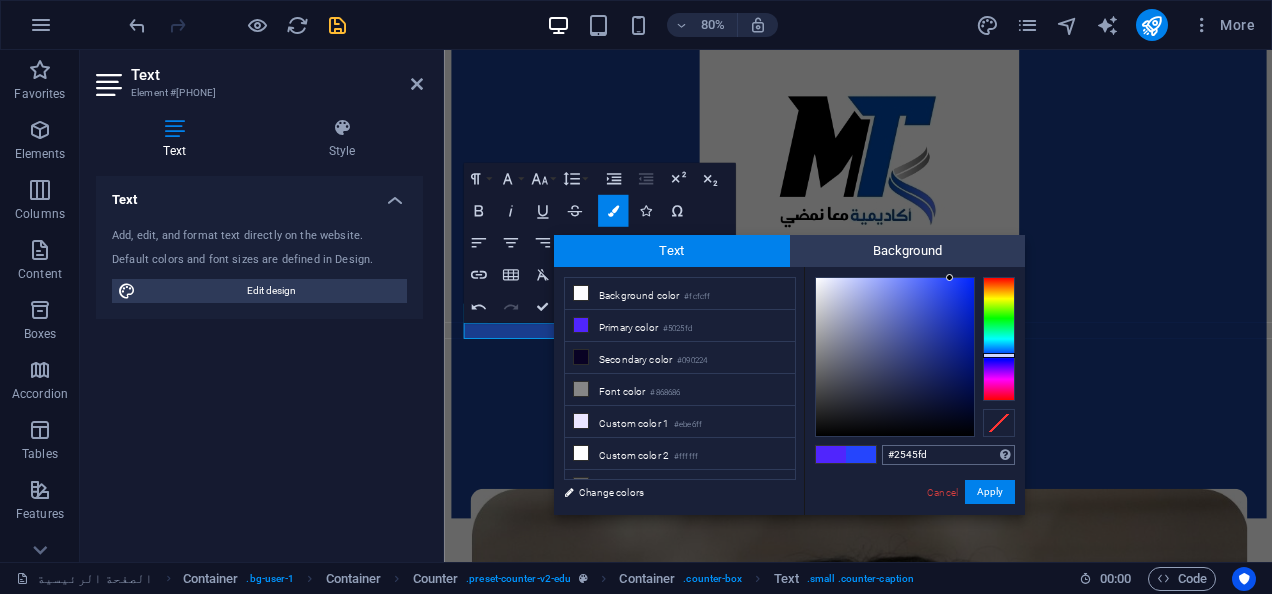 click on "#2545fd" at bounding box center (948, 455) 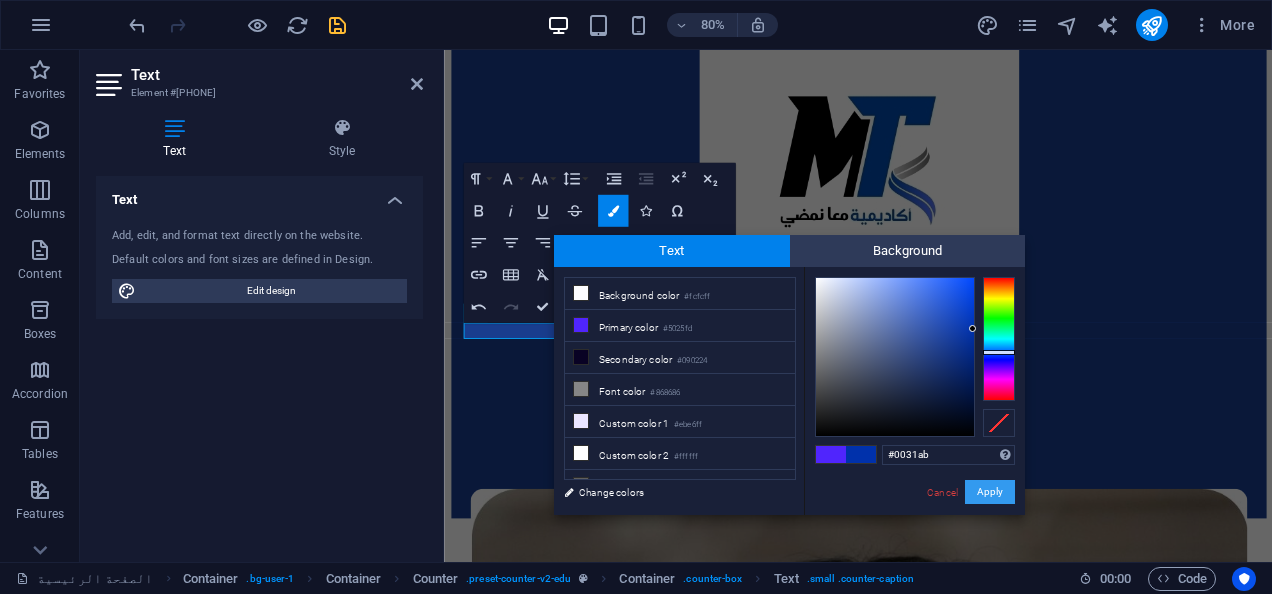 click on "Apply" at bounding box center [990, 492] 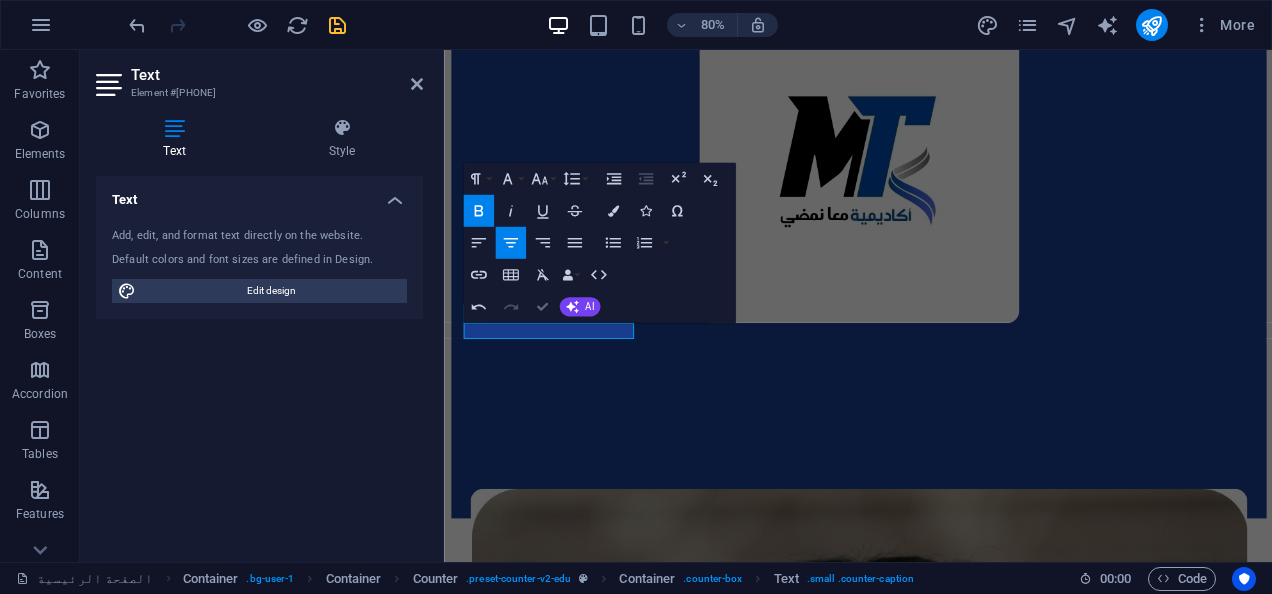 scroll, scrollTop: 922, scrollLeft: 0, axis: vertical 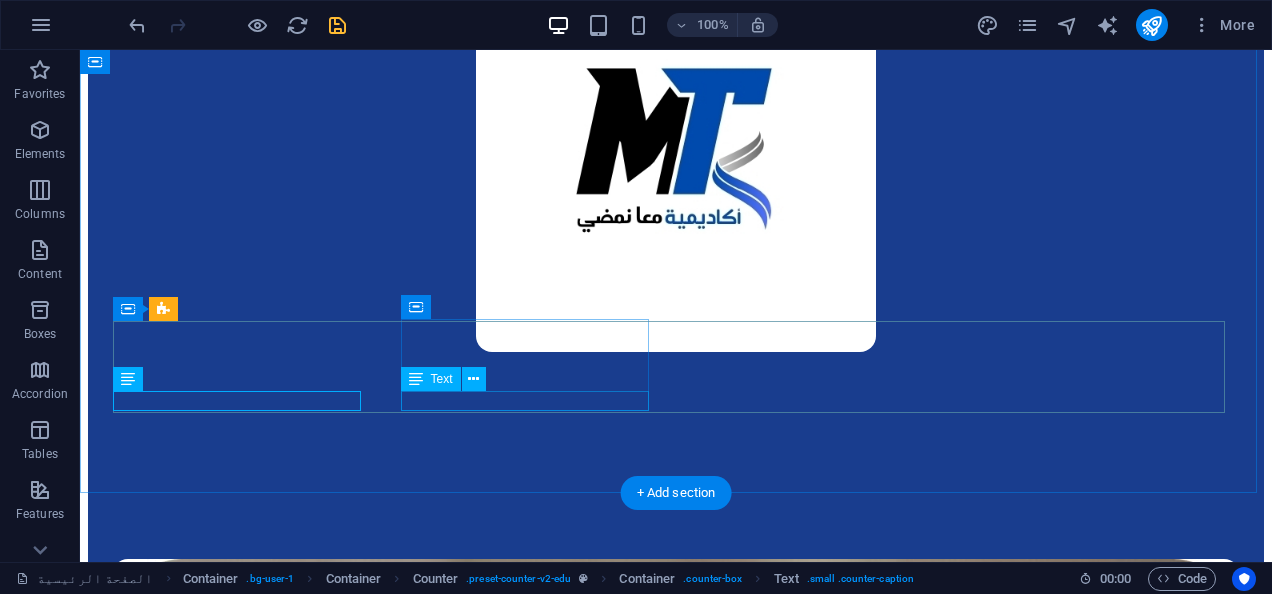 click on "Courses" at bounding box center [676, 6017] 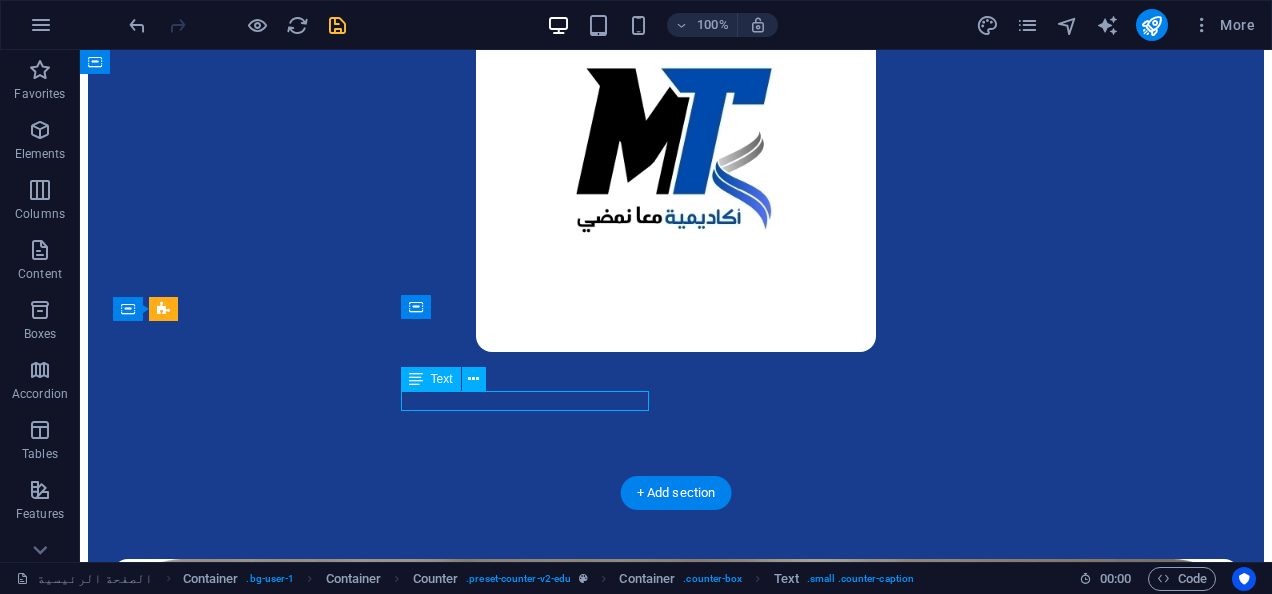 click on "Courses" at bounding box center [676, 6017] 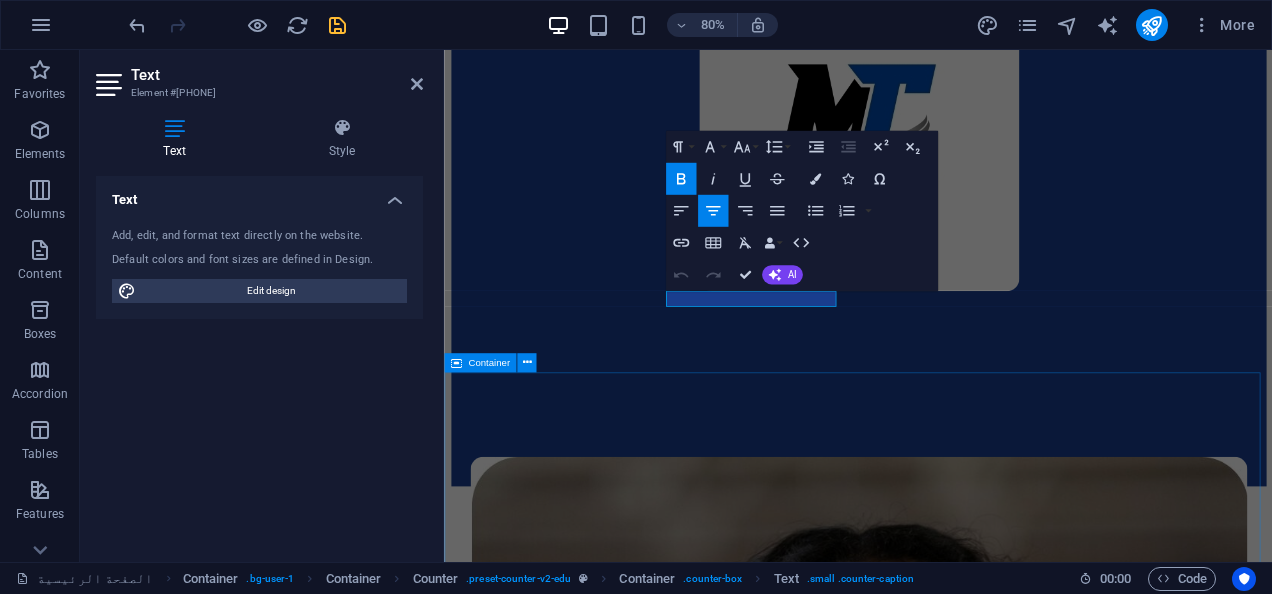 type 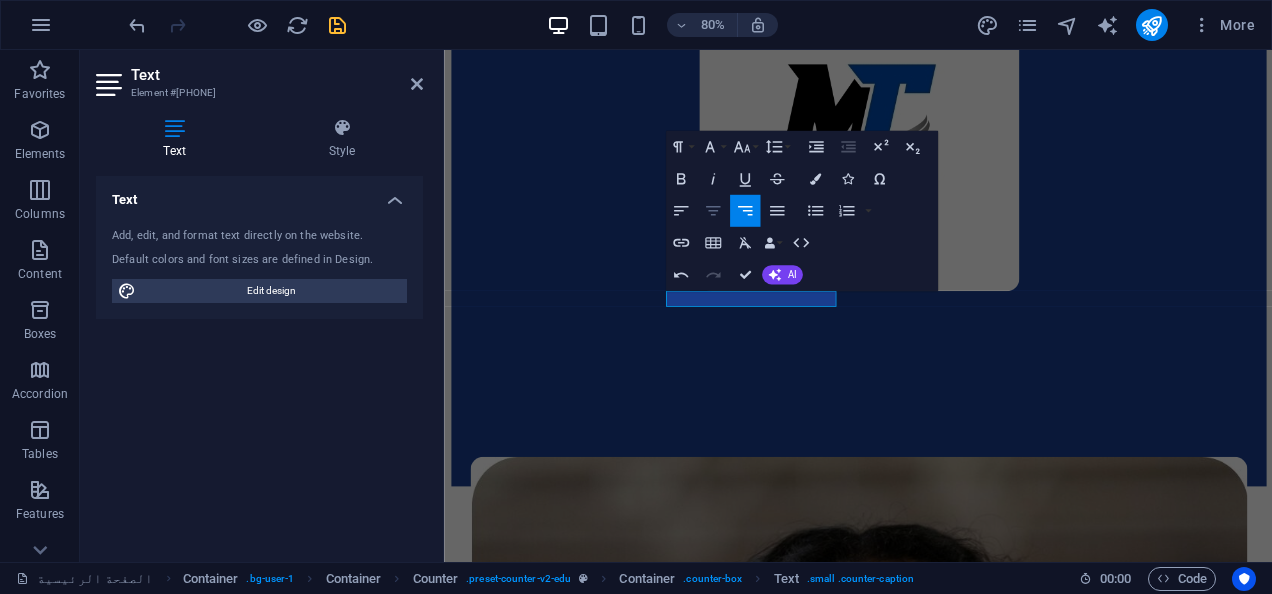 click 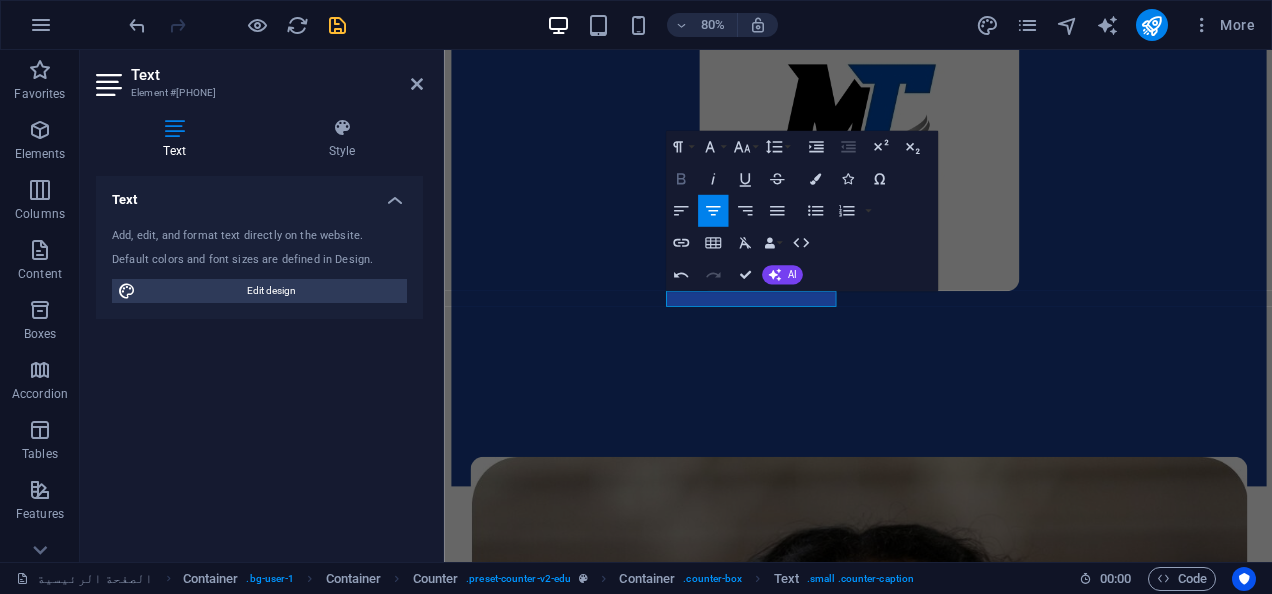 click 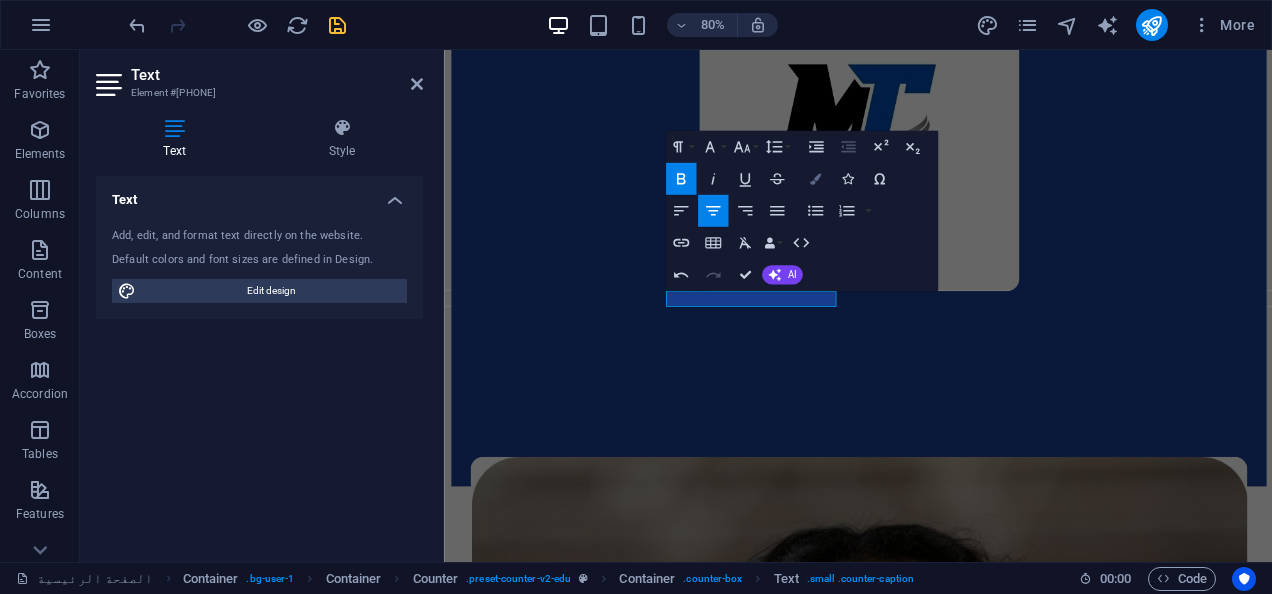 click on "Colors" at bounding box center (815, 179) 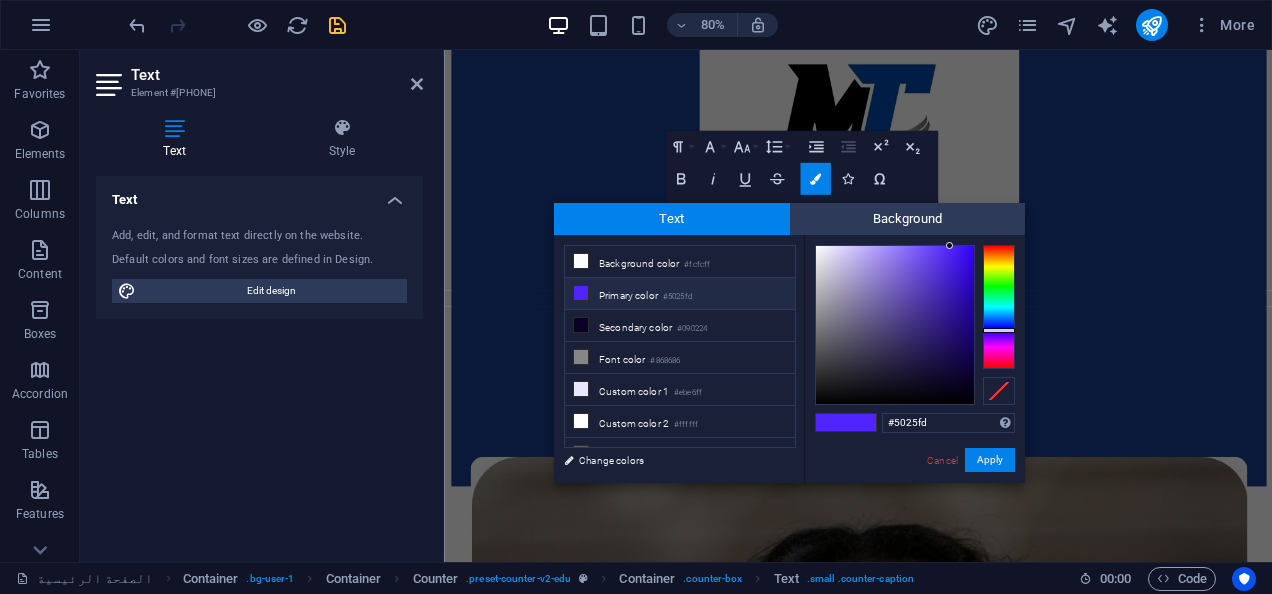 type on "#0031ab" 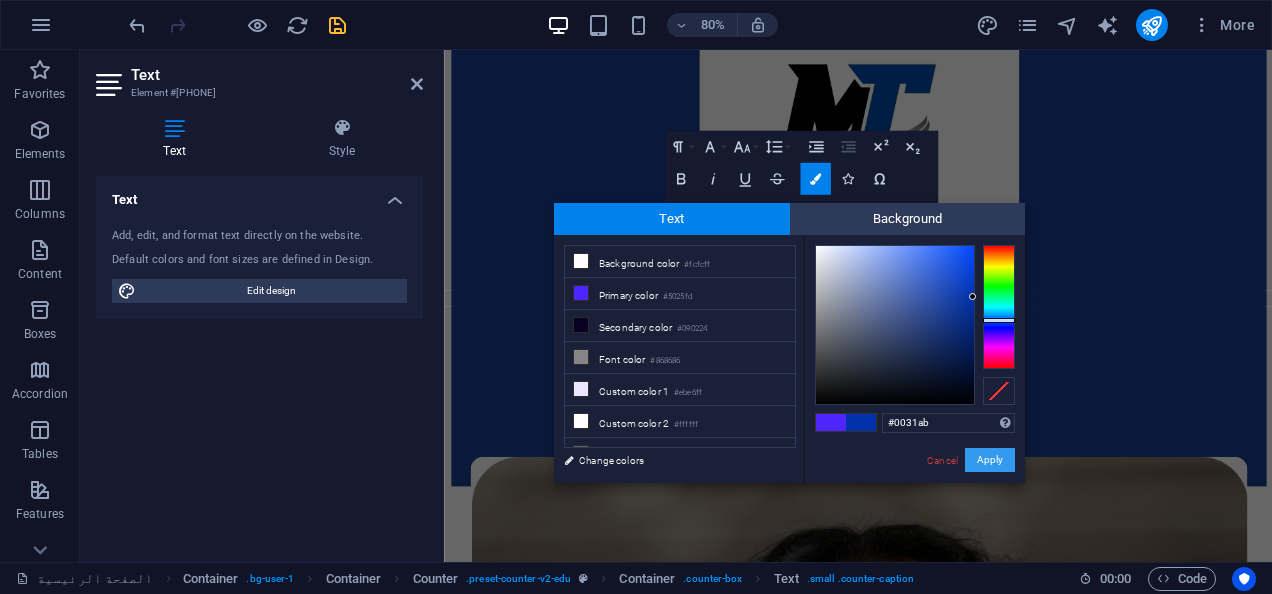 click on "Apply" at bounding box center [990, 460] 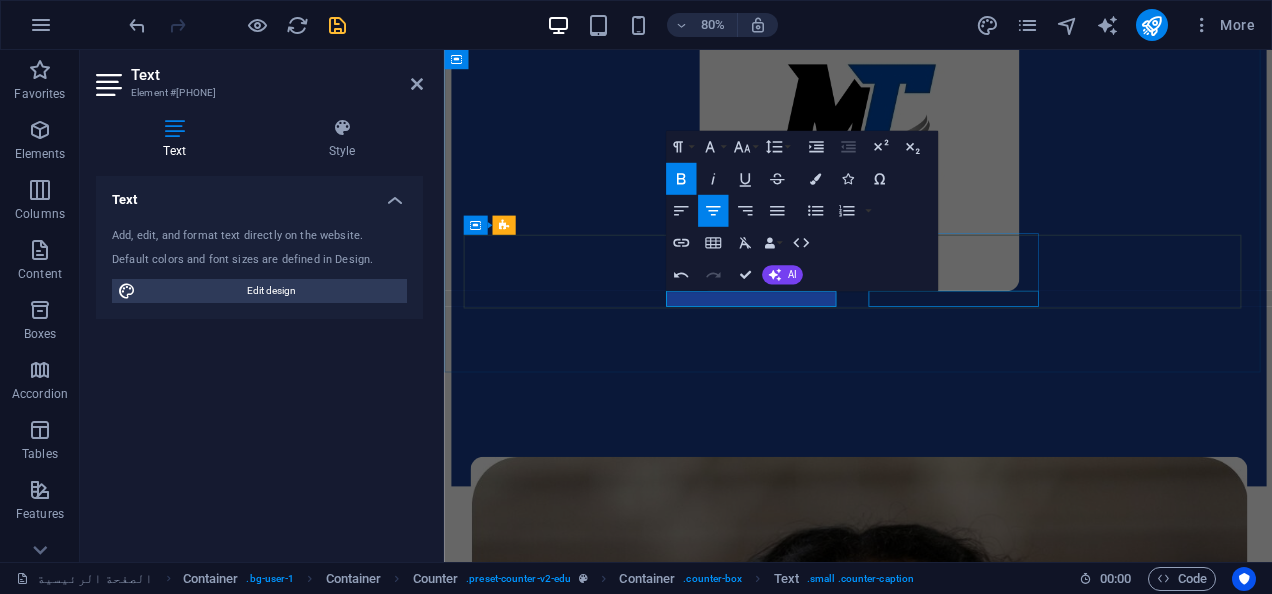 click on "Reviews" at bounding box center [961, 5469] 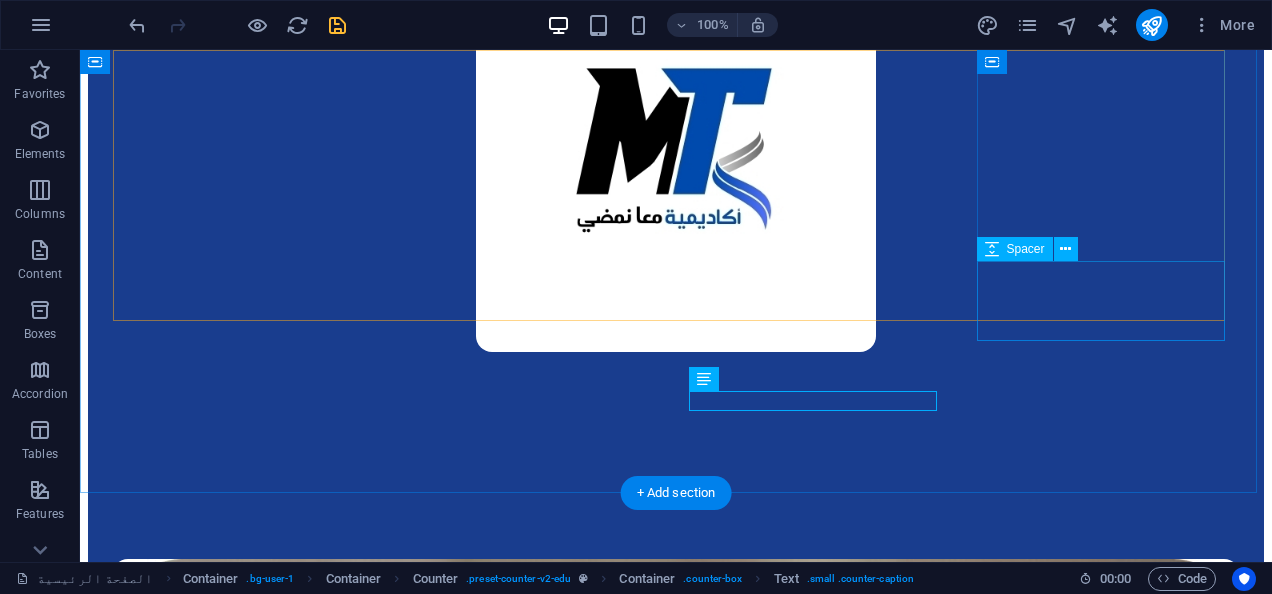 click at bounding box center (676, 5650) 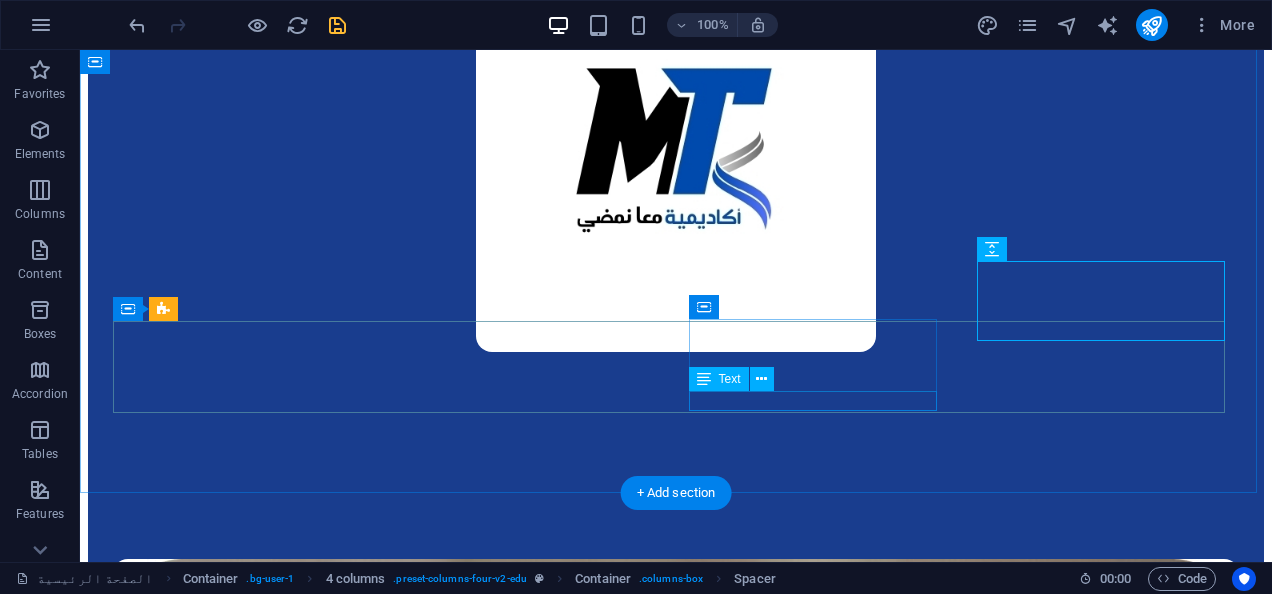 click on "Reviews" at bounding box center [676, 6193] 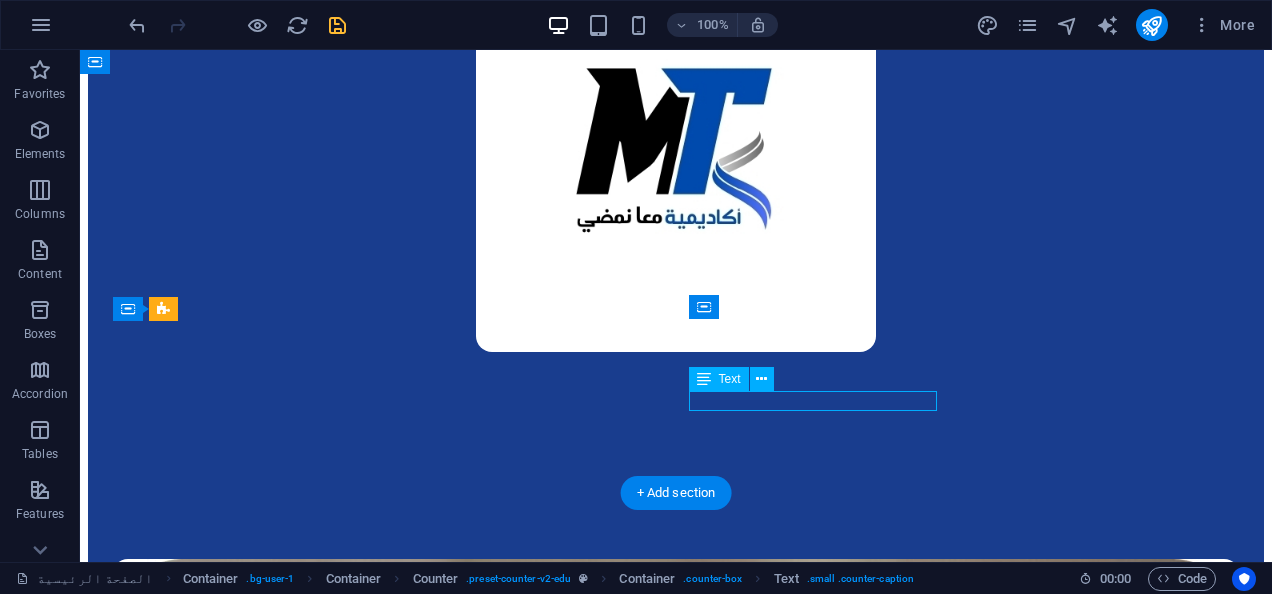 click on "Reviews" at bounding box center (676, 6193) 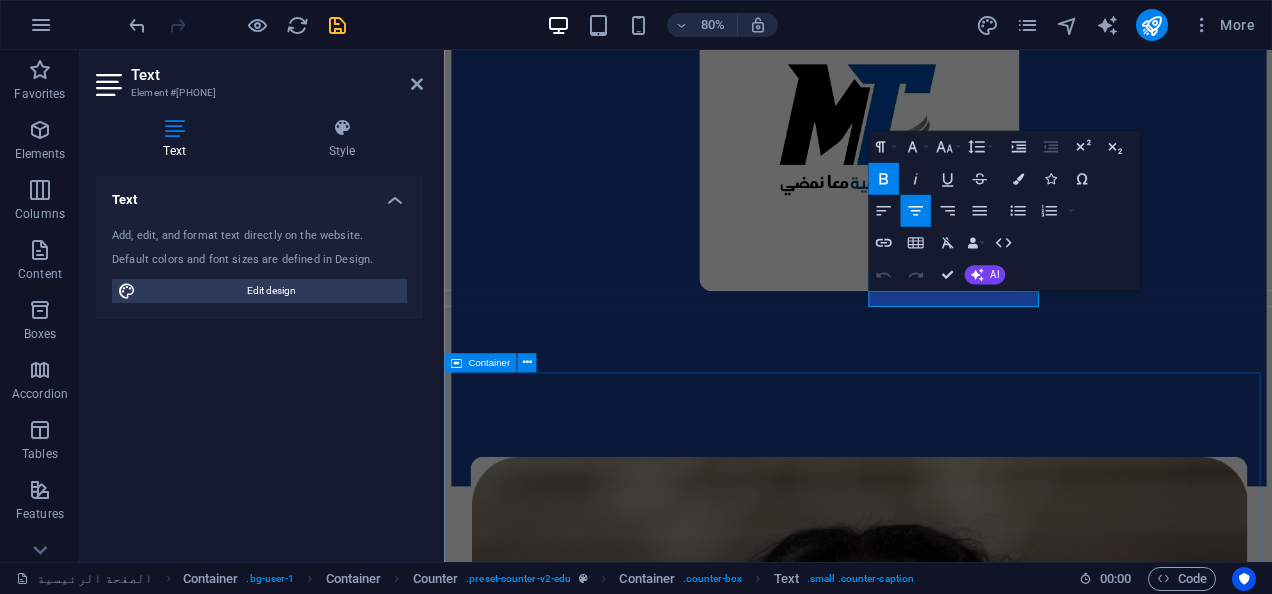 type 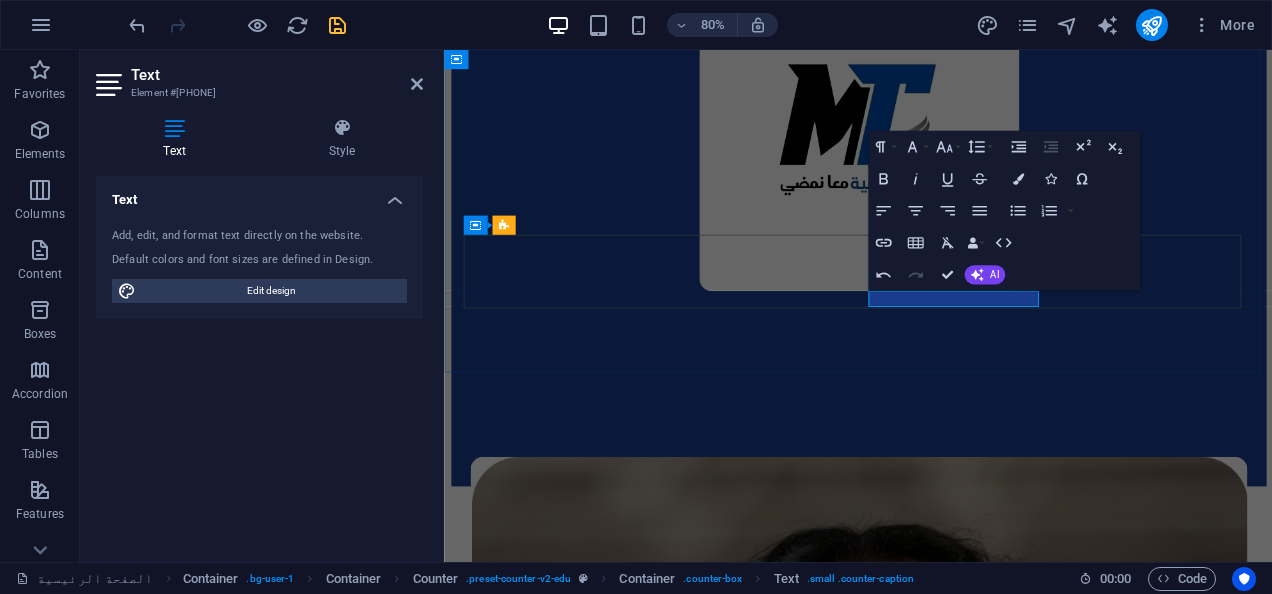 click on "التقييمات" at bounding box center (961, 5469) 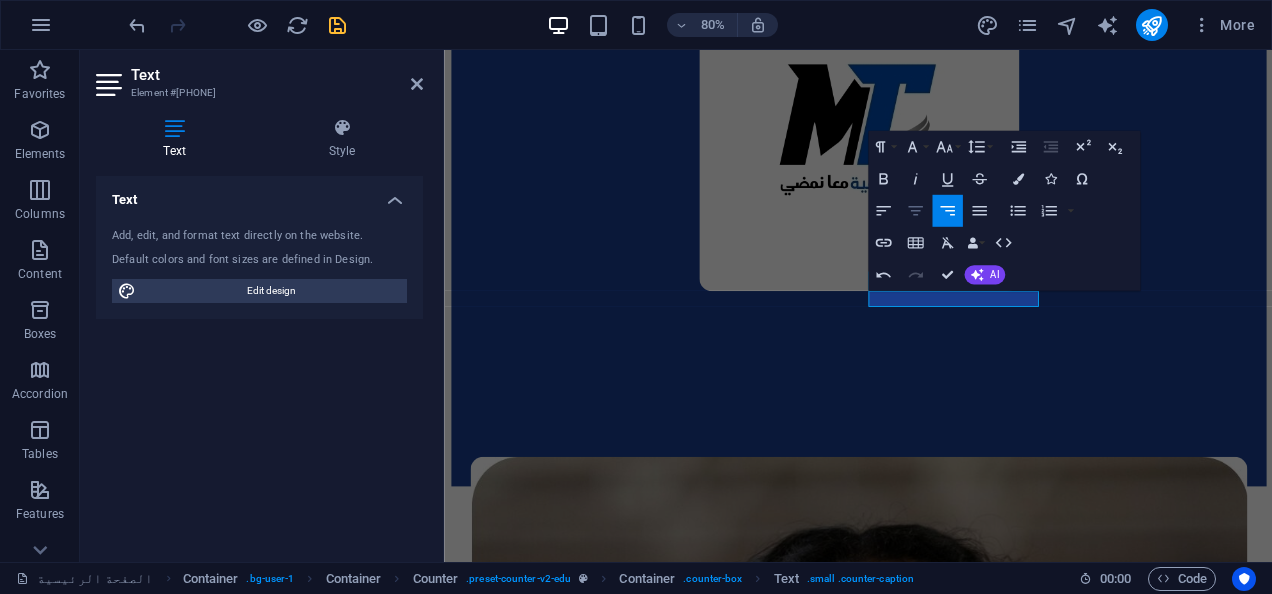 click 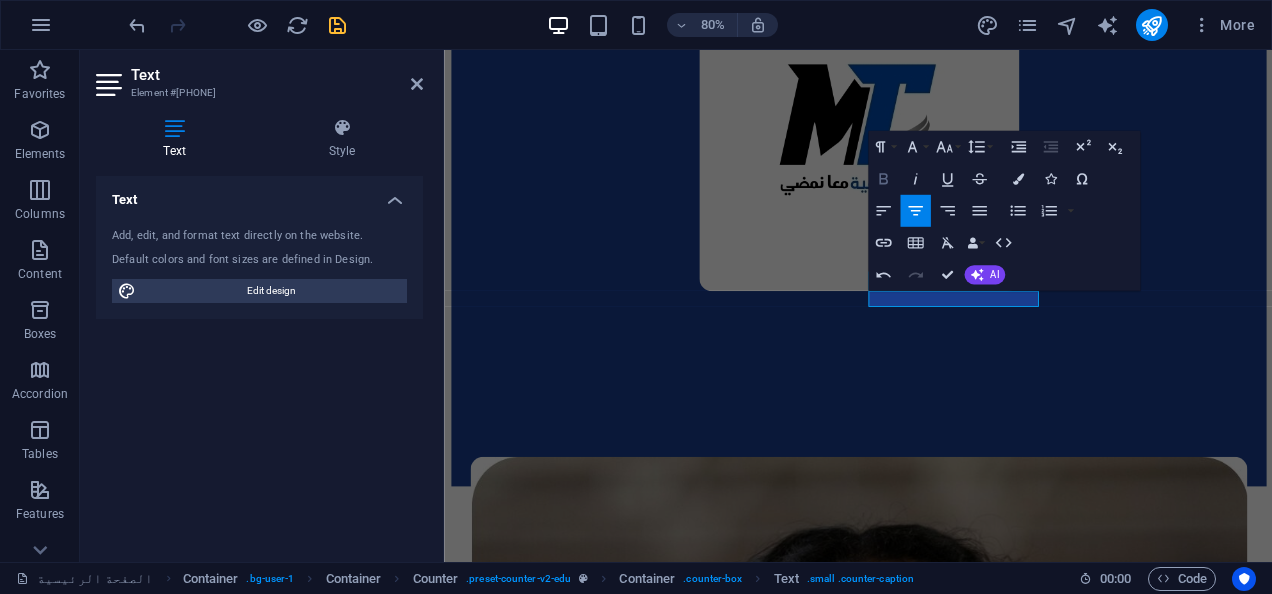 click 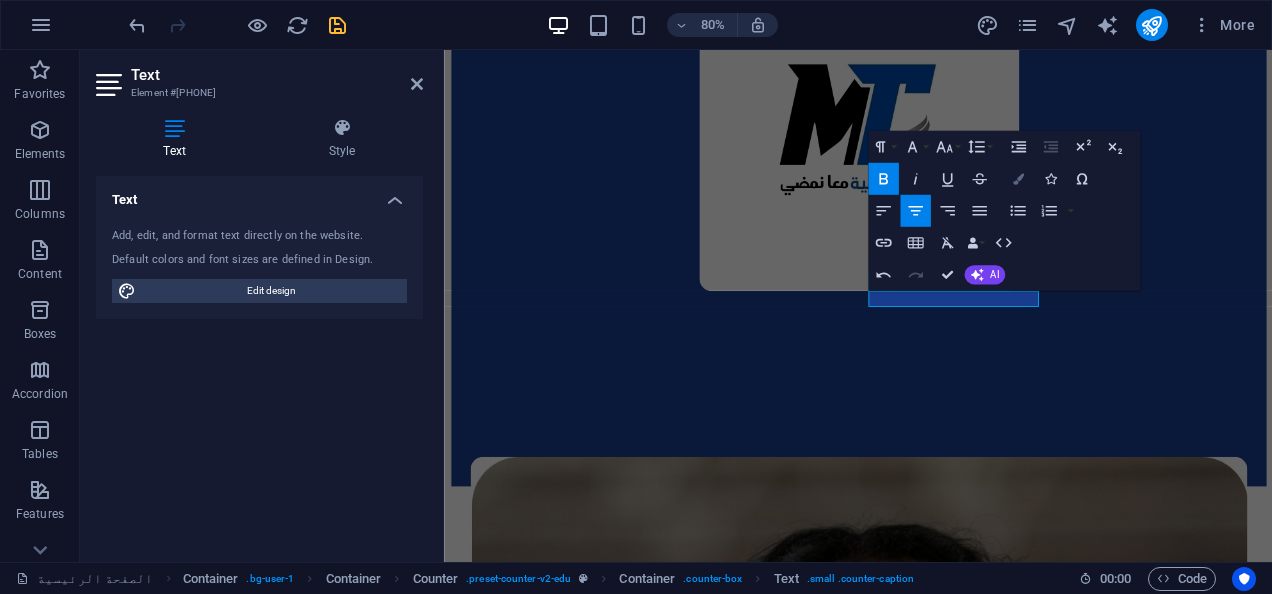 click at bounding box center (1017, 178) 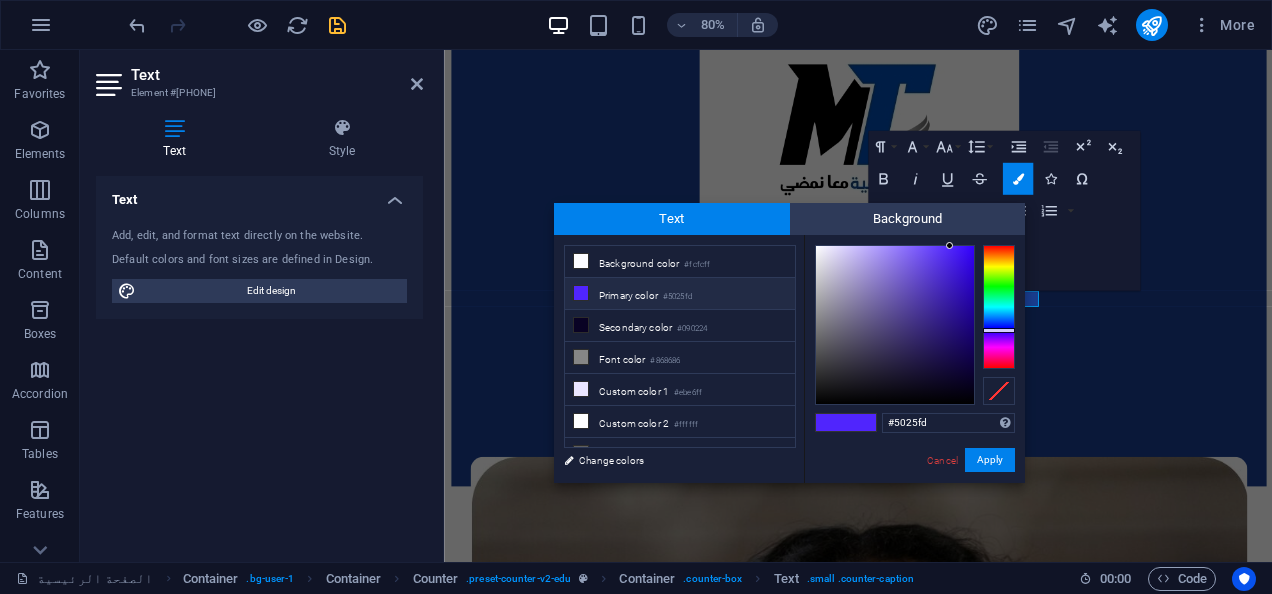 type on "#0031ab" 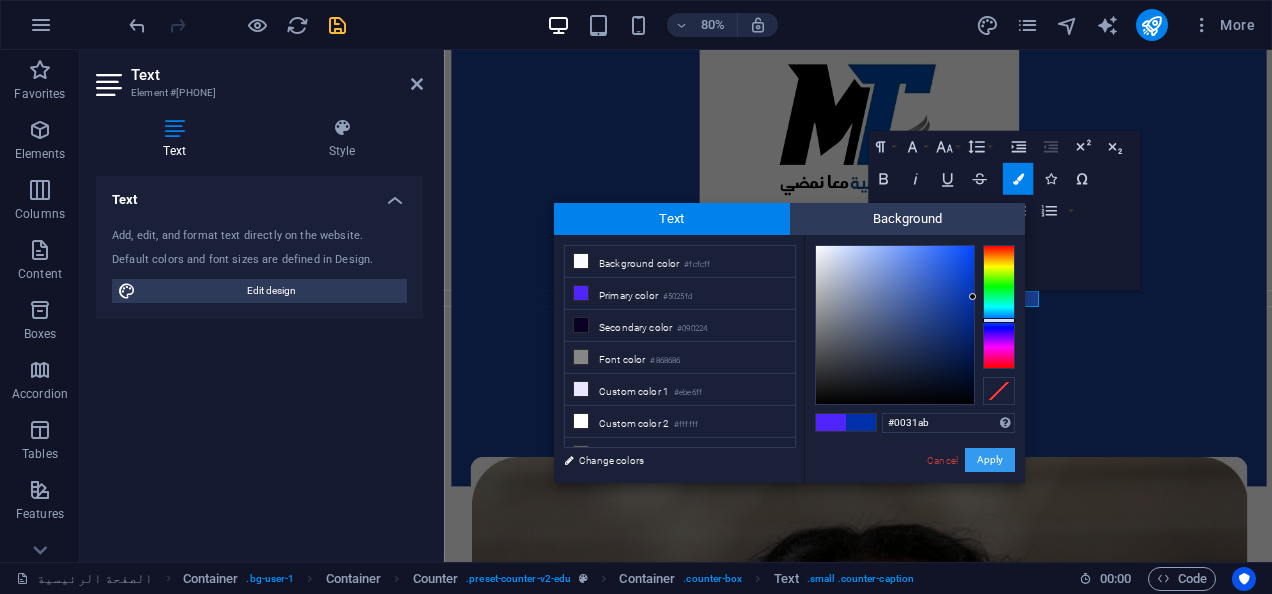 click on "Apply" at bounding box center [990, 460] 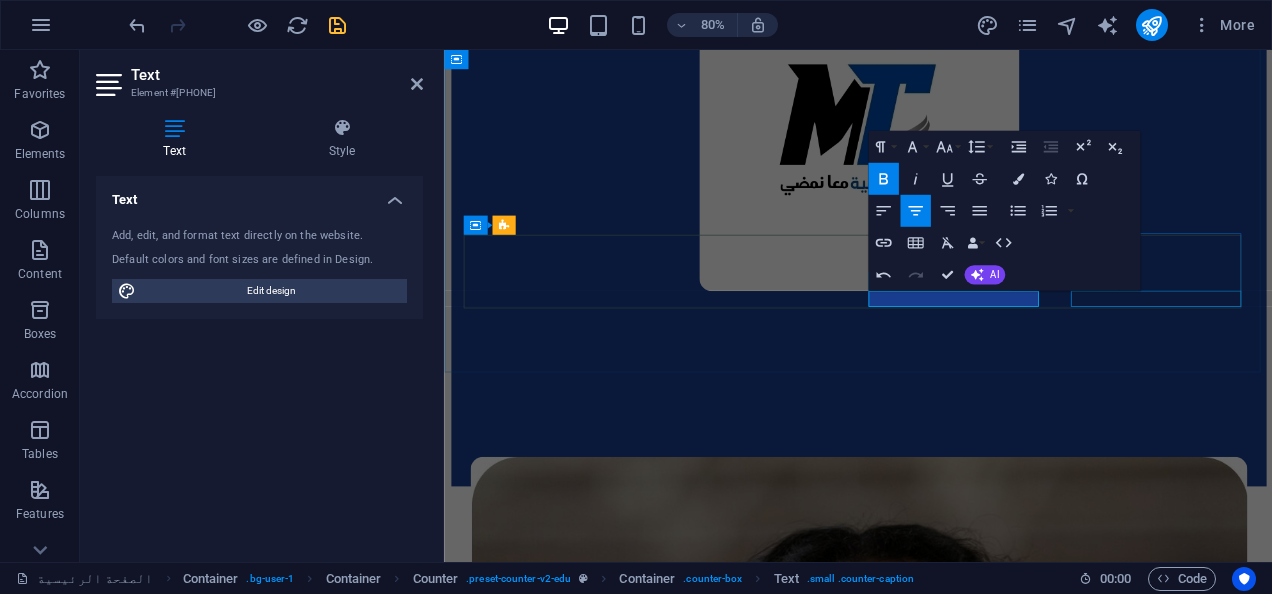 click on "TEACHERS" at bounding box center [961, 5645] 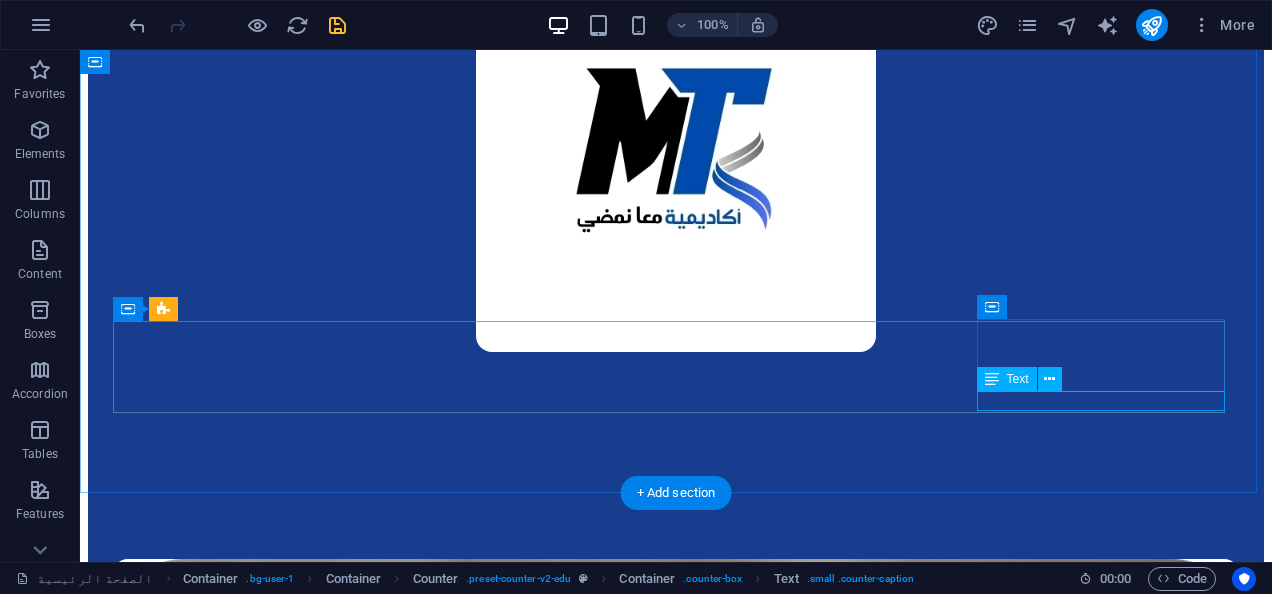click on "TEACHERS" at bounding box center (676, 6369) 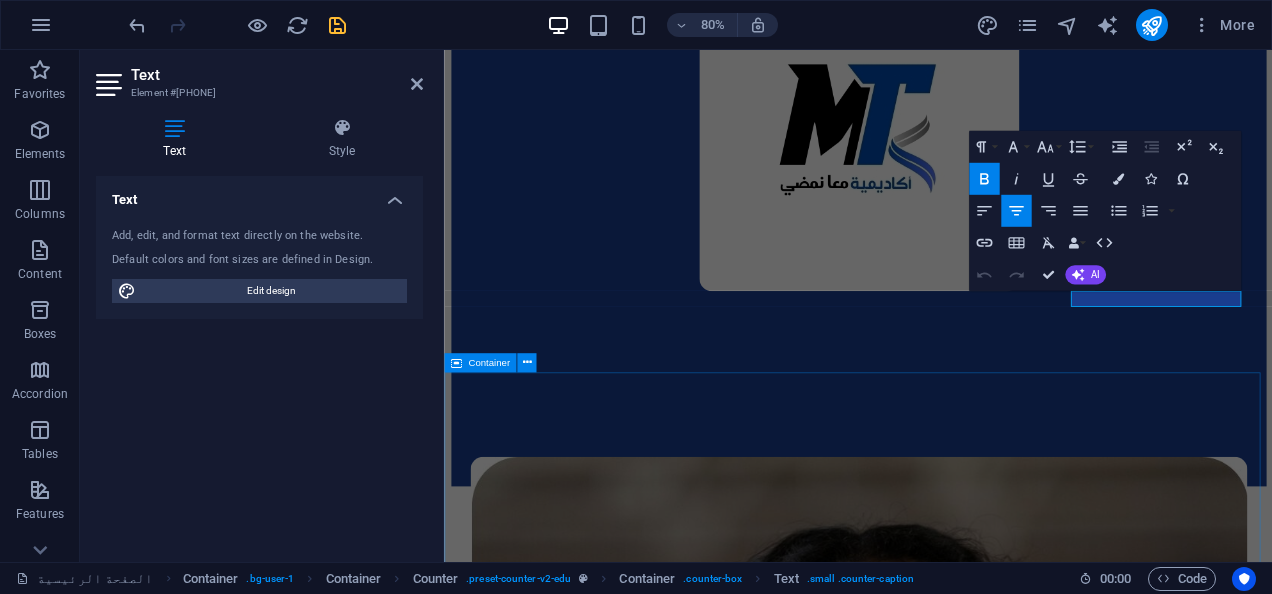 type 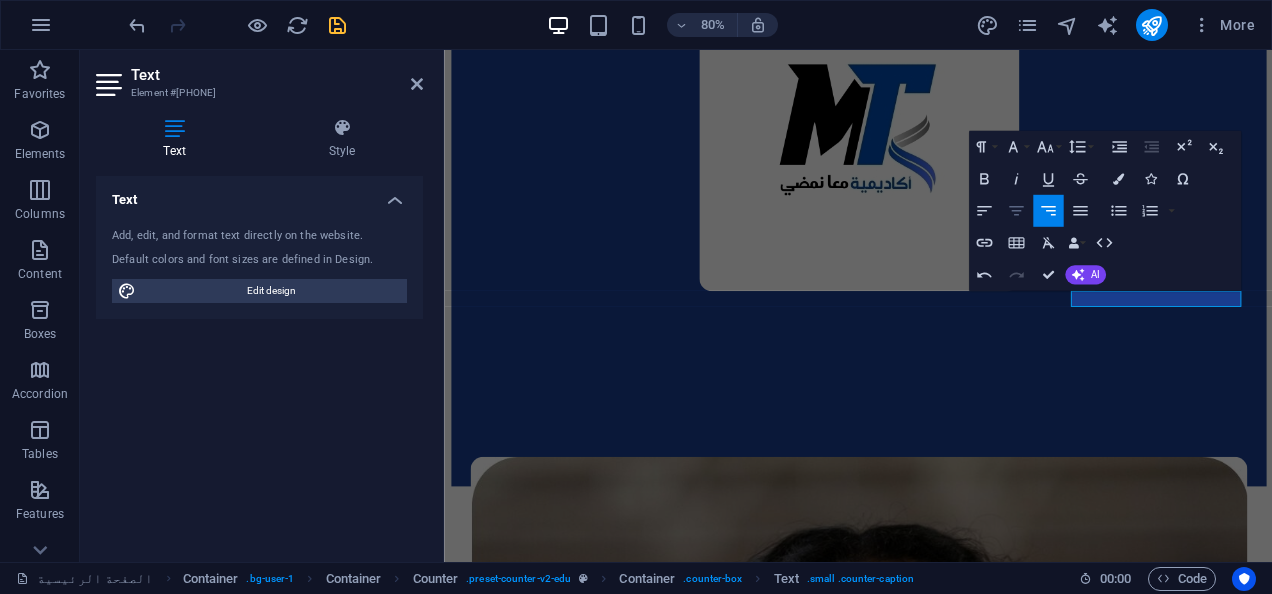 click 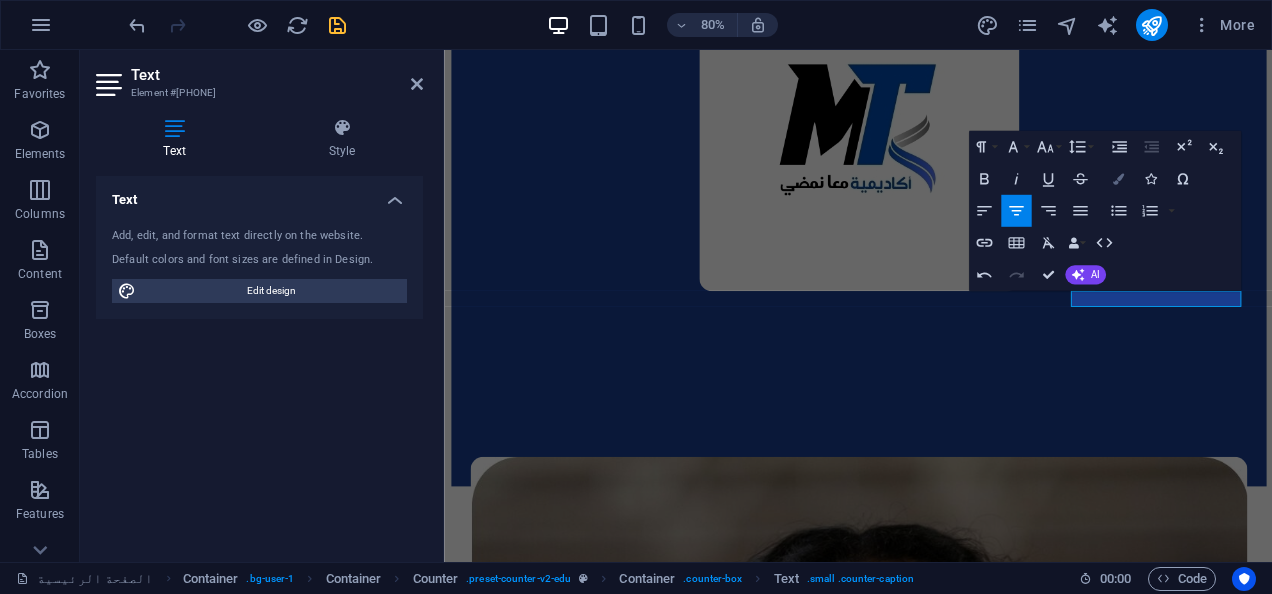 click at bounding box center [1118, 178] 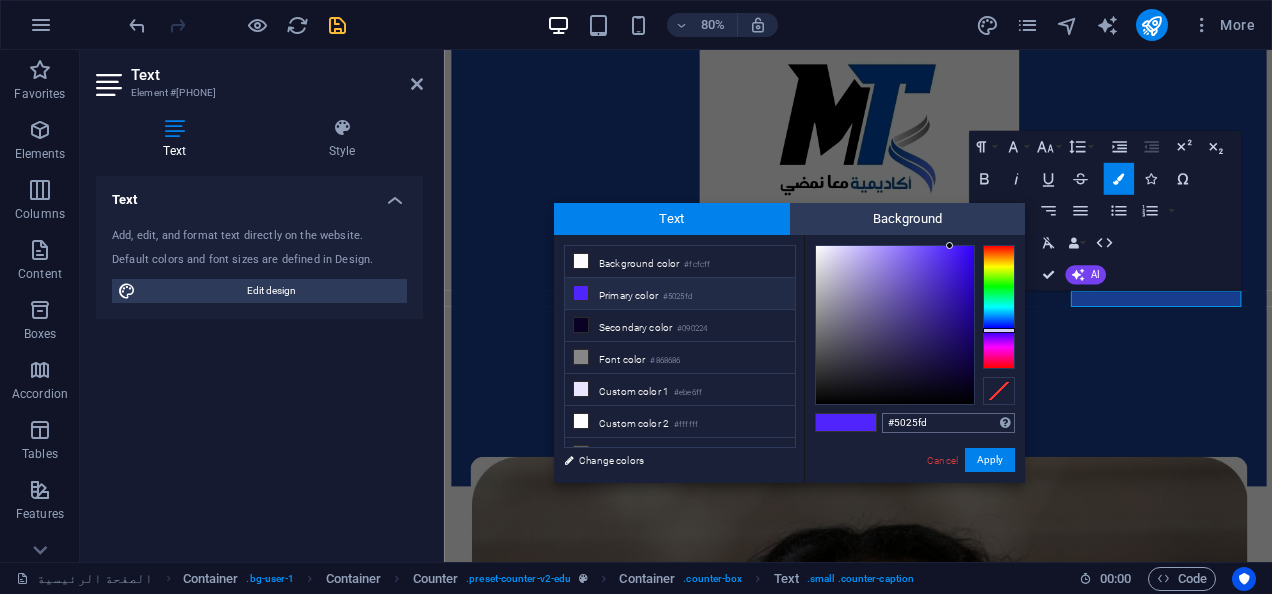 click on "#5025fd" at bounding box center (948, 423) 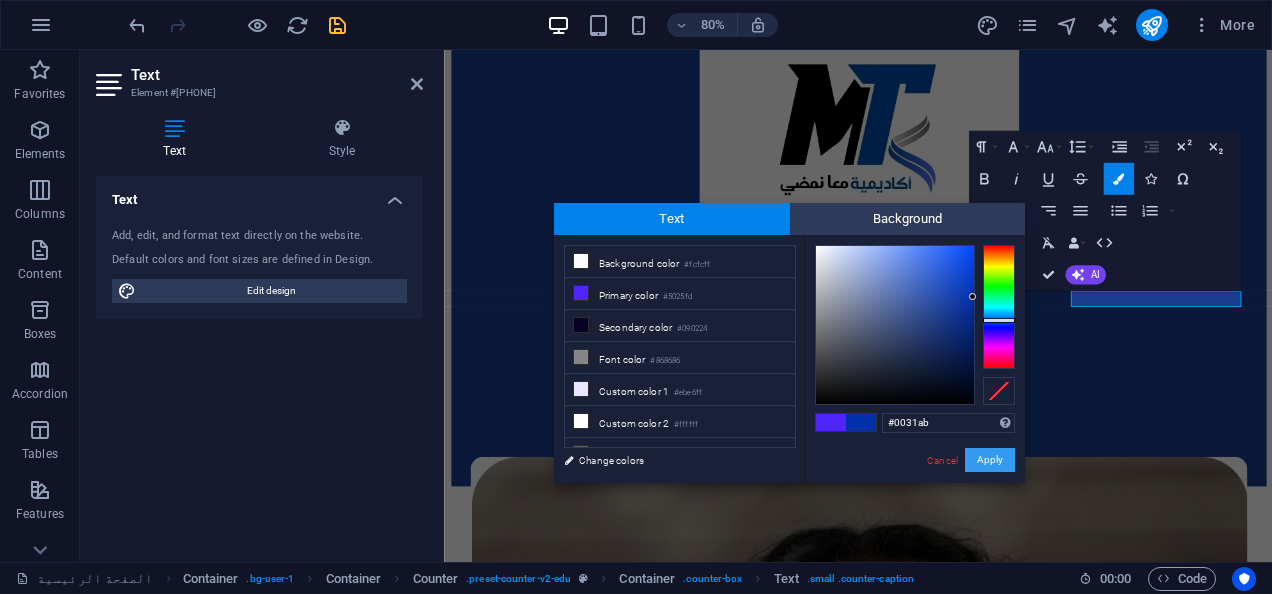 click on "Apply" at bounding box center [990, 460] 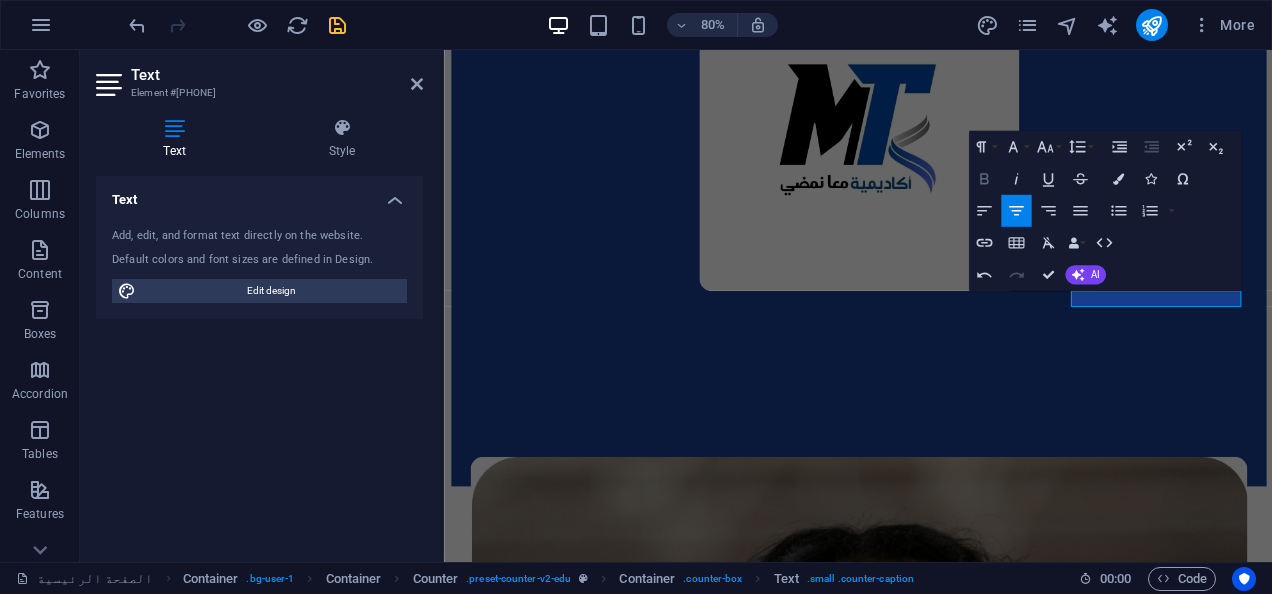 click 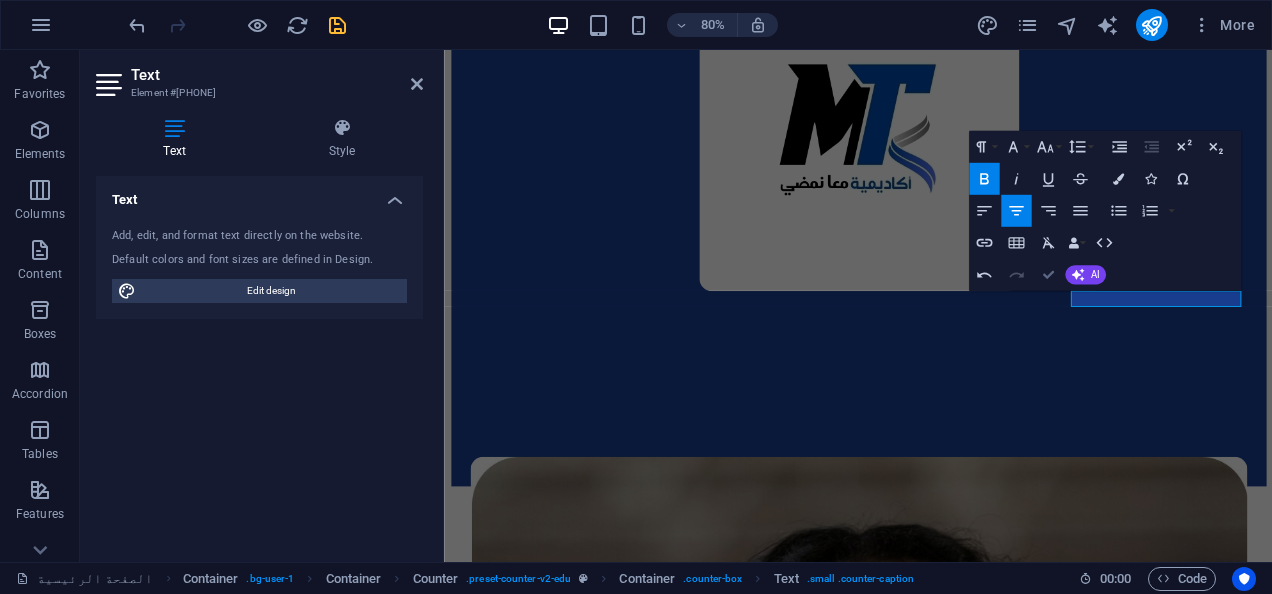 scroll, scrollTop: 962, scrollLeft: 0, axis: vertical 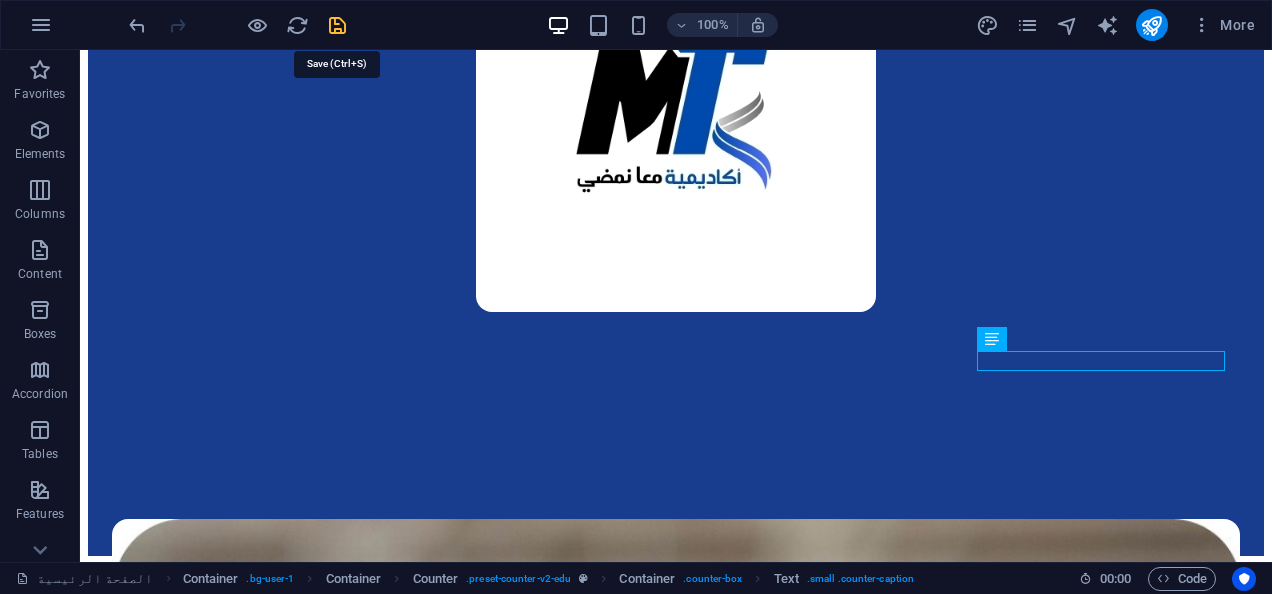 click at bounding box center (337, 25) 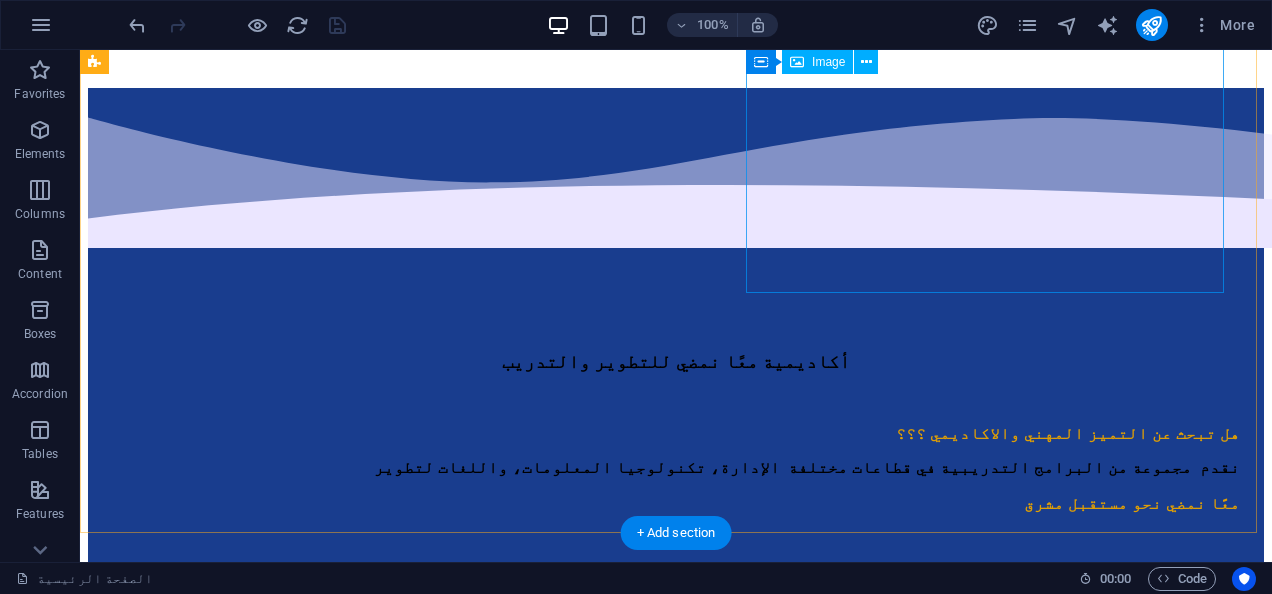 scroll, scrollTop: 262, scrollLeft: 0, axis: vertical 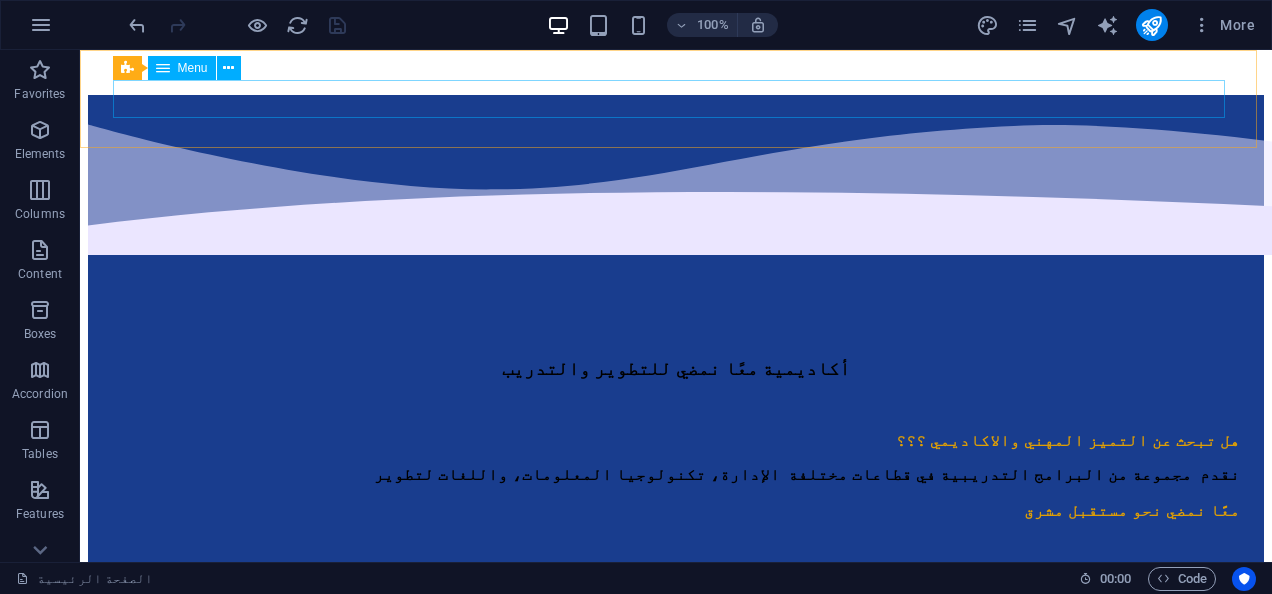 click on "من نحن المنتدى المدربين الدورات التدريبية الصفحة الرئيسية اتصل بنا" at bounding box center [676, 1] 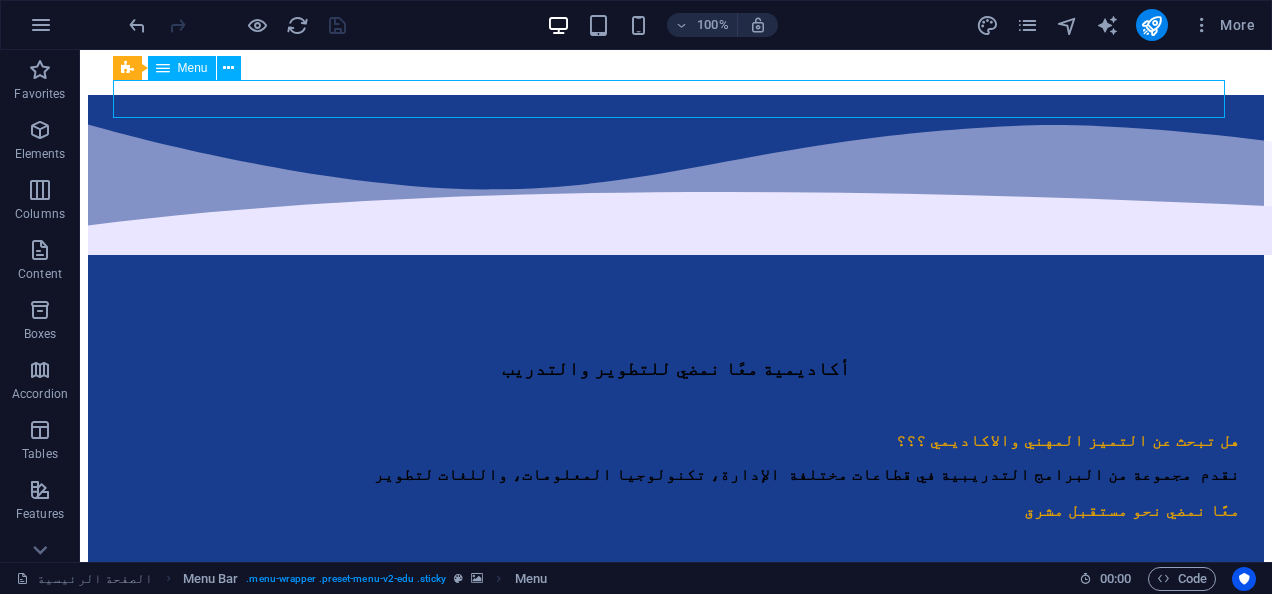 click on "من نحن المنتدى المدربين الدورات التدريبية الصفحة الرئيسية اتصل بنا" at bounding box center (676, 1) 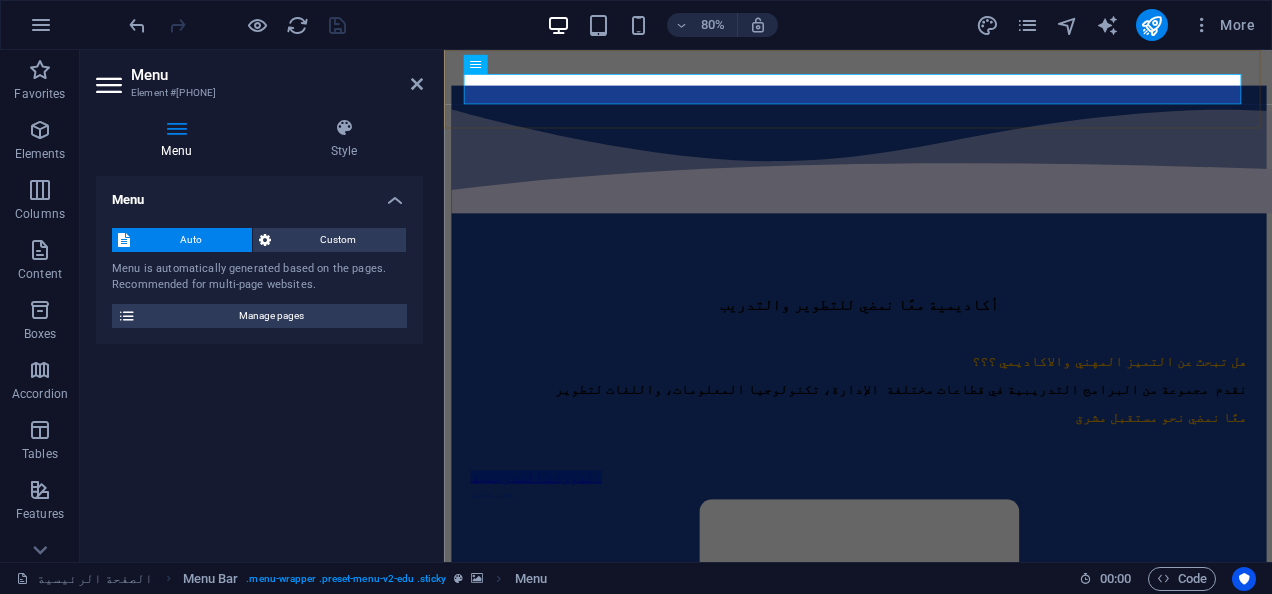 click on "من نحن المنتدى المدربين الدورات التدريبية الصفحة الرئيسية اتصل بنا" at bounding box center [961, -66] 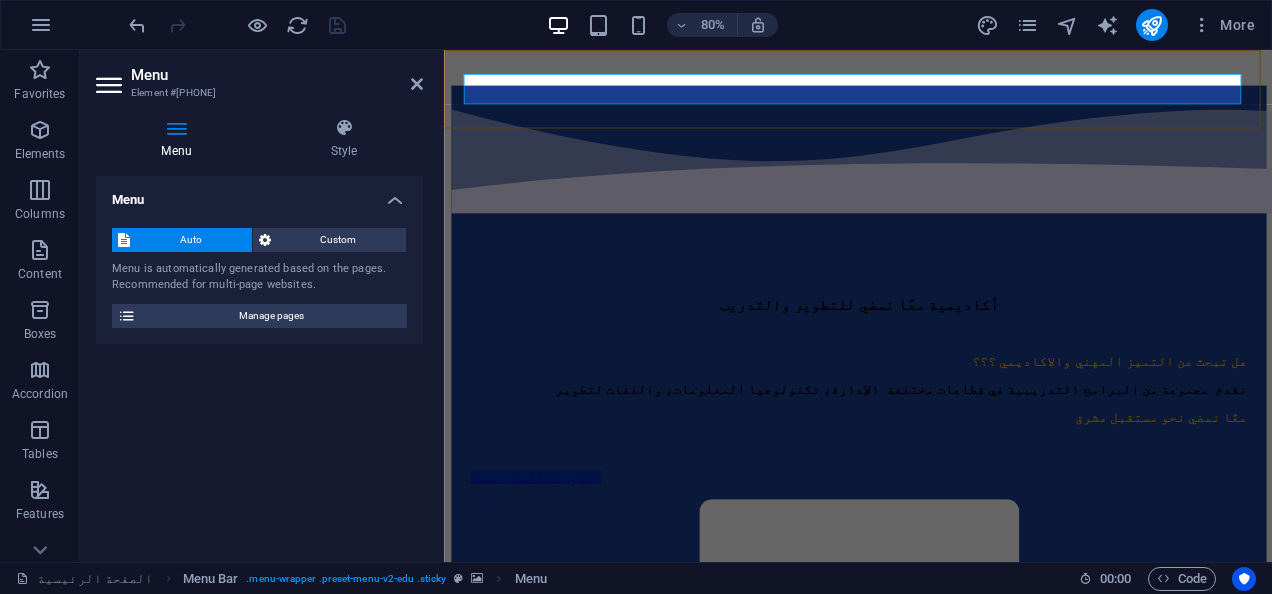 click on "من نحن المنتدى المدربين الدورات التدريبية الصفحة الرئيسية اتصل بنا" at bounding box center (961, -66) 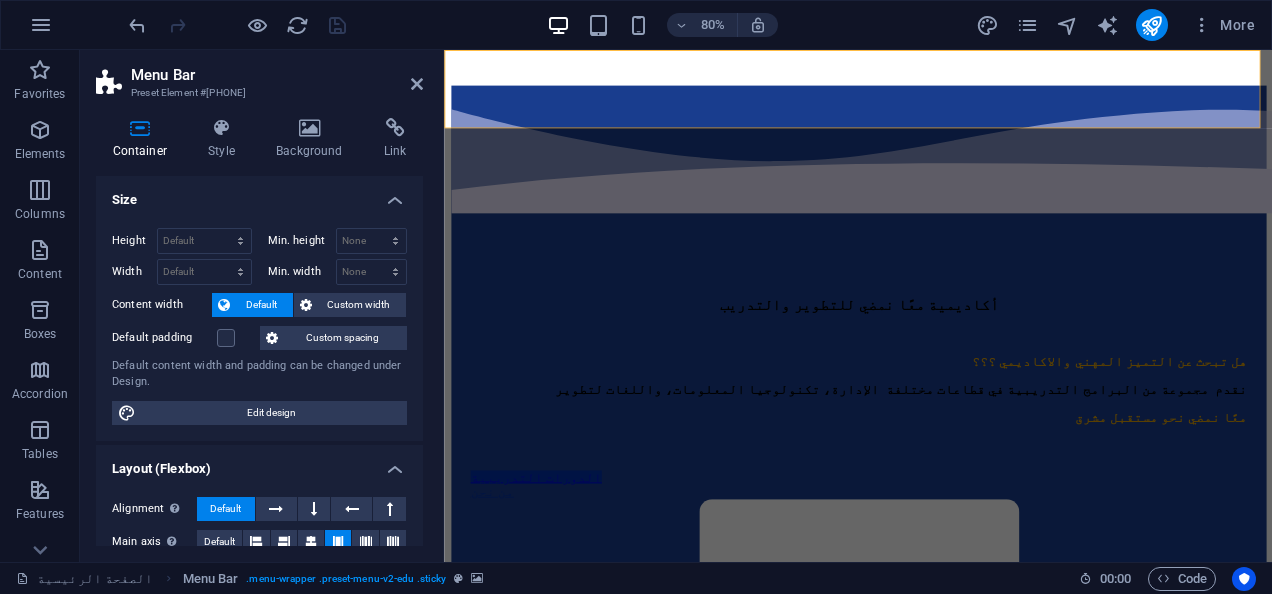 click on "من نحن المنتدى المدربين الدورات التدريبية الصفحة الرئيسية اتصل بنا" at bounding box center [961, -66] 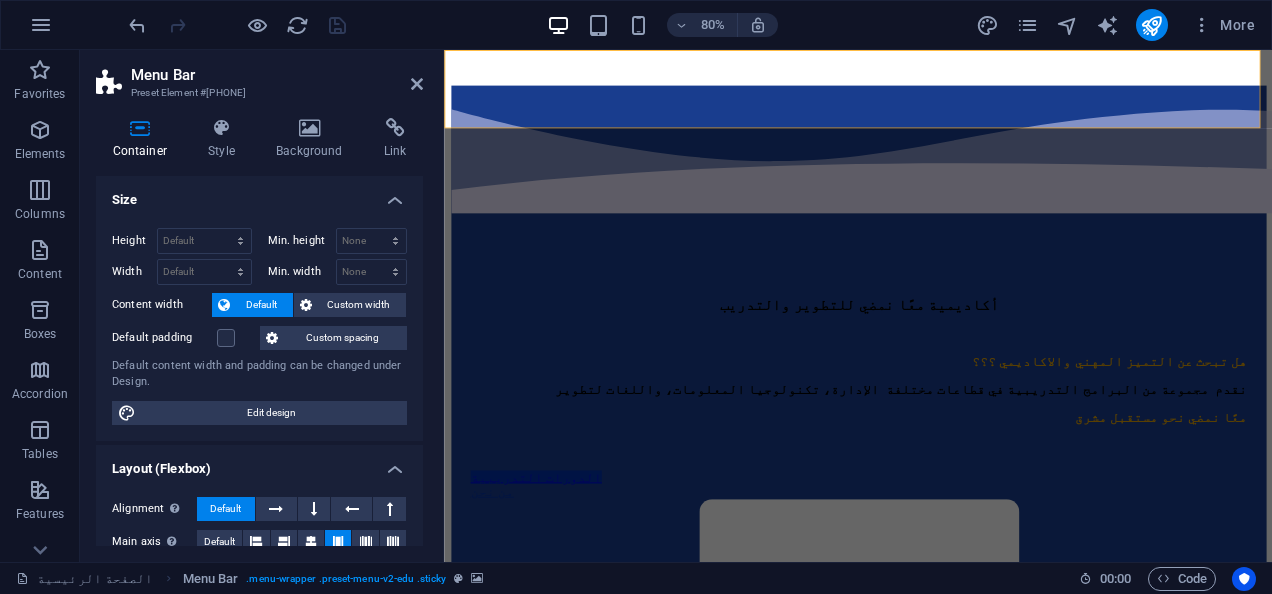 click on "من نحن المنتدى المدربين الدورات التدريبية الصفحة الرئيسية اتصل بنا" at bounding box center [961, -66] 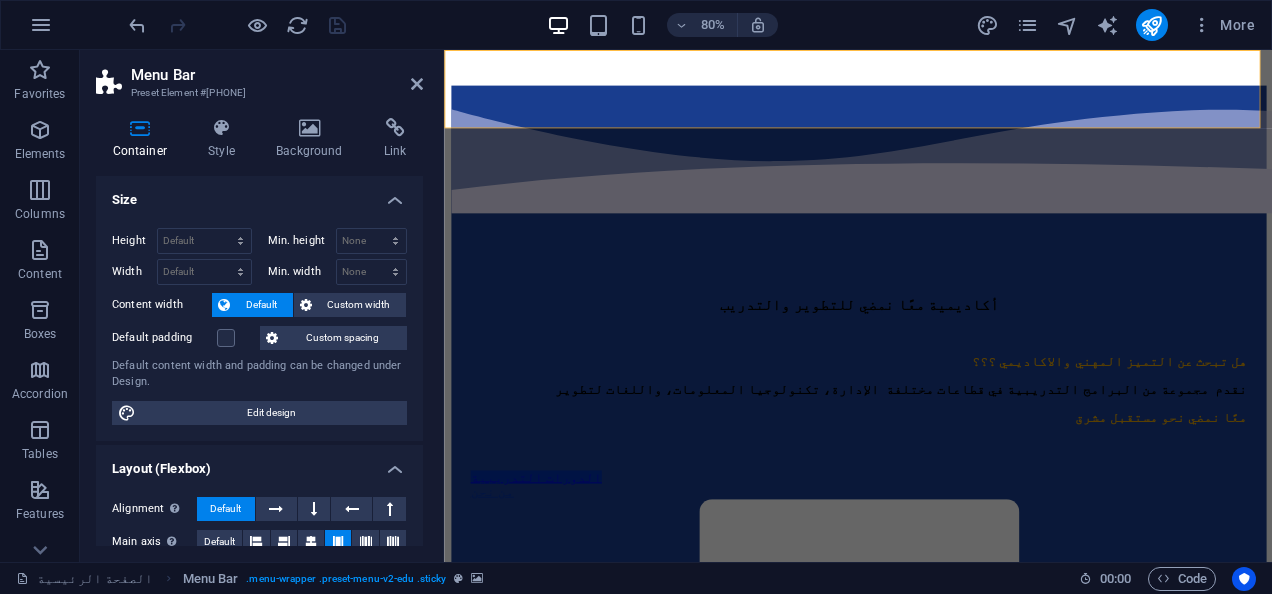 click on "من نحن المنتدى المدربين الدورات التدريبية الصفحة الرئيسية اتصل بنا" at bounding box center [961, -66] 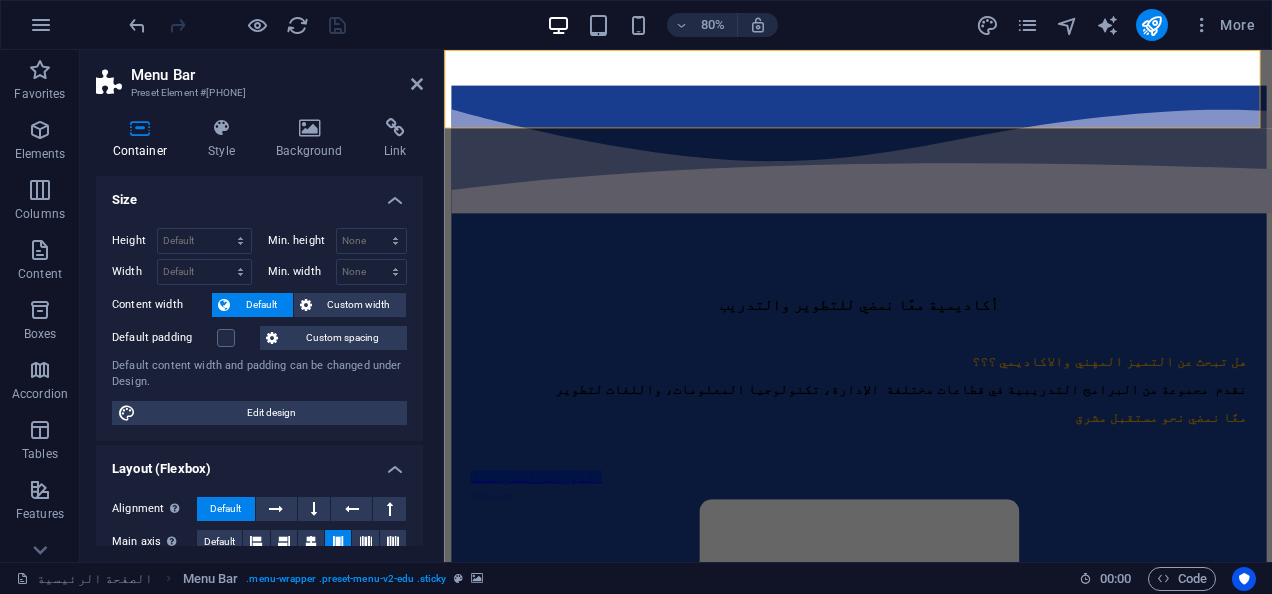 click on "من نحن المنتدى المدربين الدورات التدريبية الصفحة الرئيسية اتصل بنا" at bounding box center [961, -66] 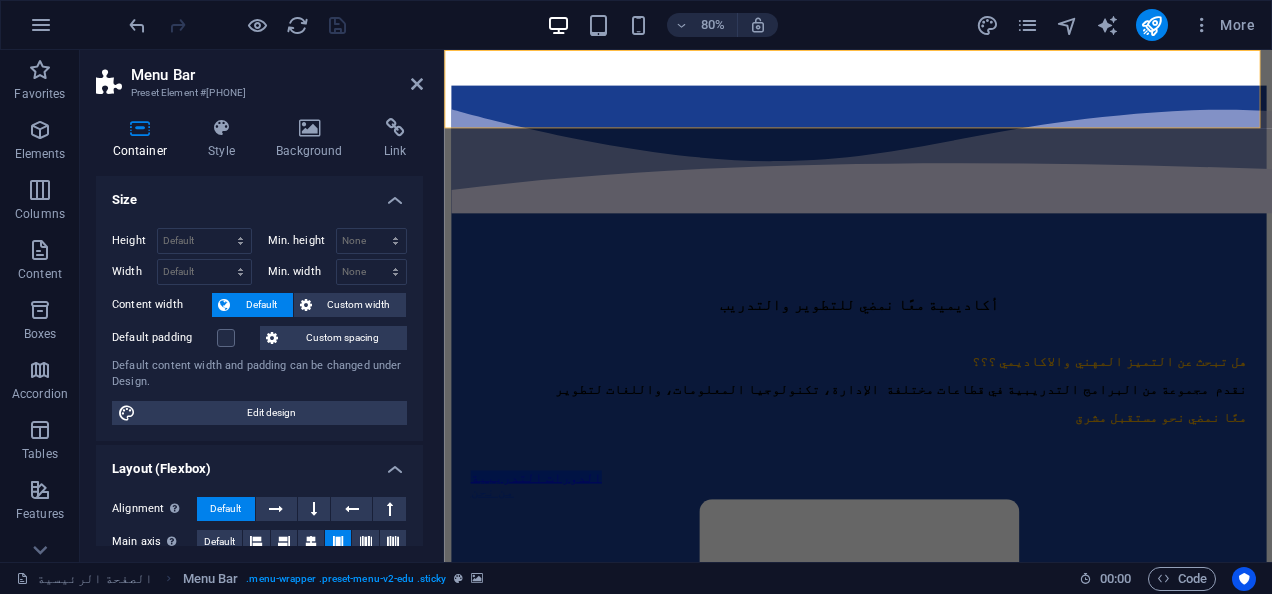 click on "من نحن المنتدى المدربين الدورات التدريبية الصفحة الرئيسية اتصل بنا" at bounding box center [961, -66] 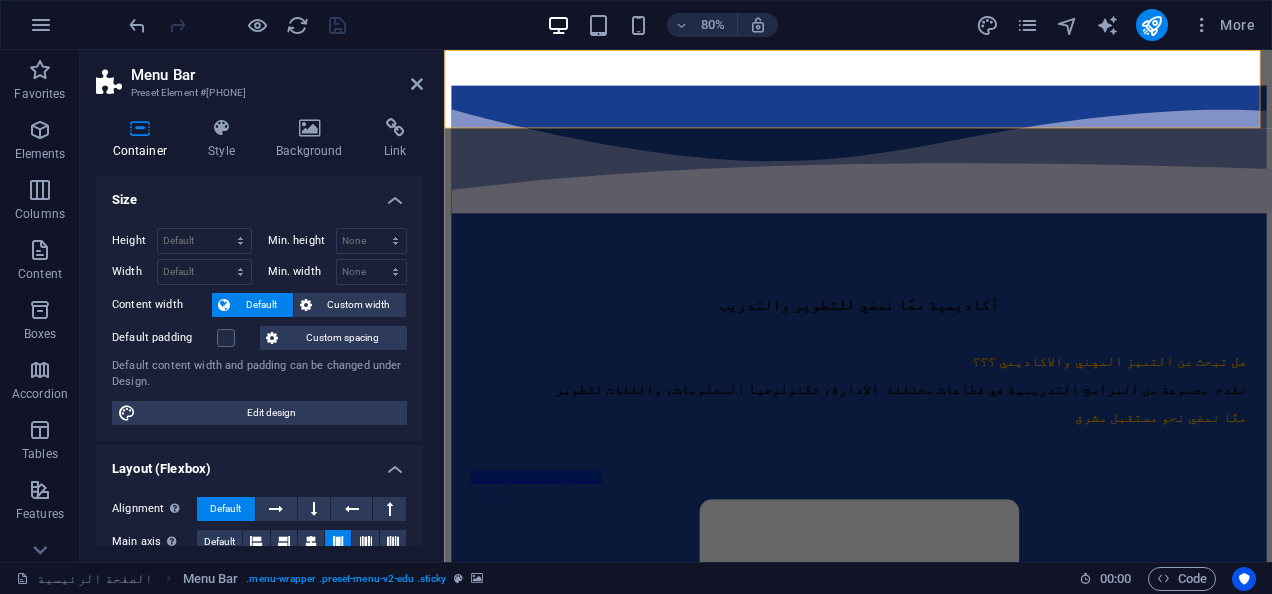 click on "من نحن المنتدى المدربين الدورات التدريبية الصفحة الرئيسية اتصل بنا" at bounding box center (961, -66) 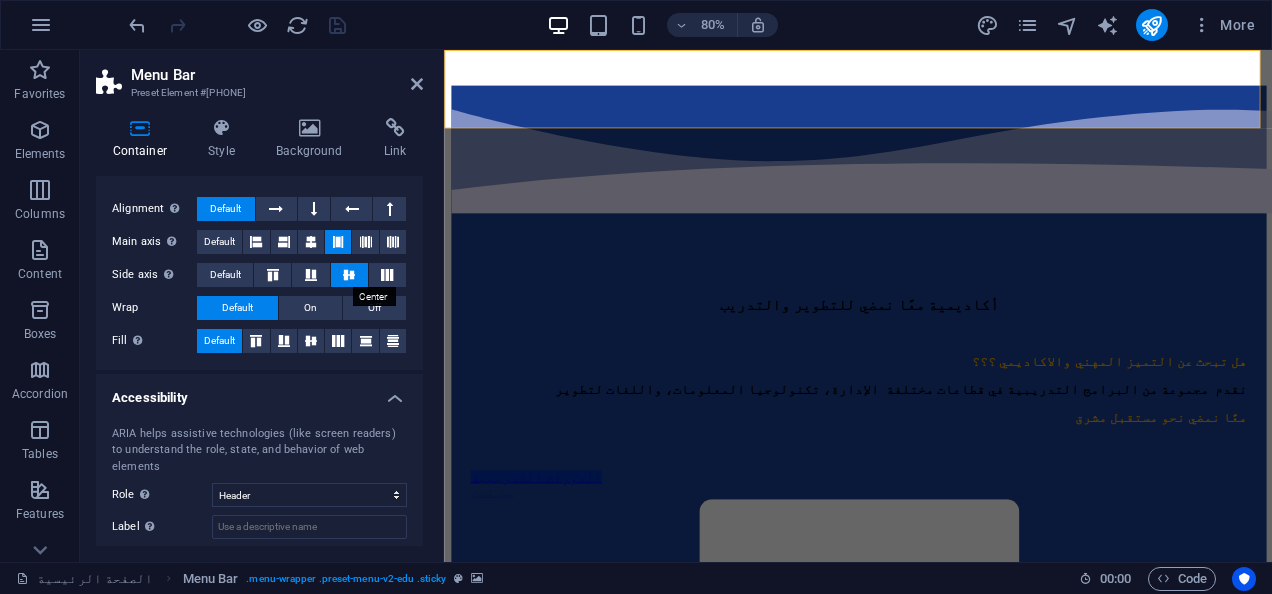 scroll, scrollTop: 389, scrollLeft: 0, axis: vertical 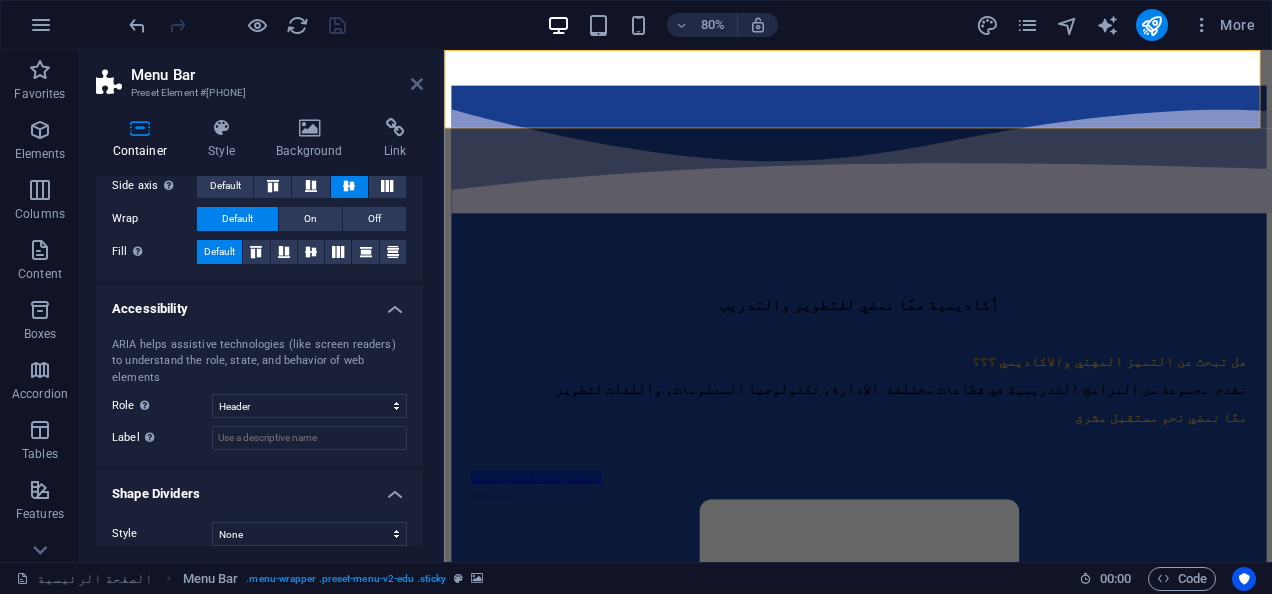 click at bounding box center [417, 84] 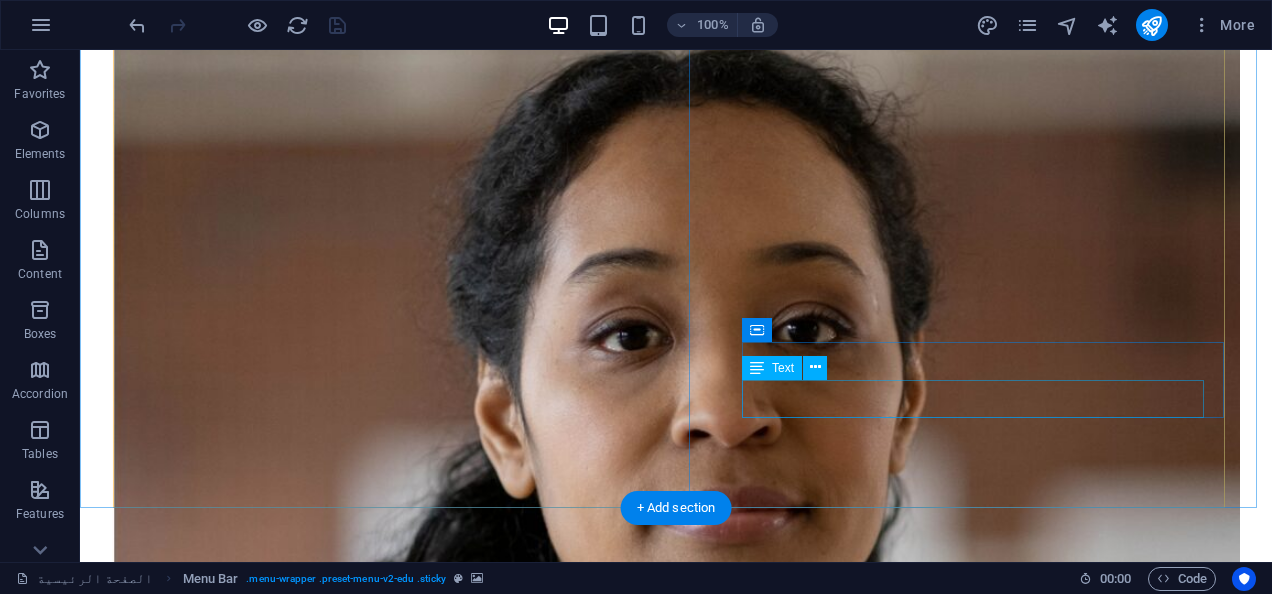 scroll, scrollTop: 1562, scrollLeft: 0, axis: vertical 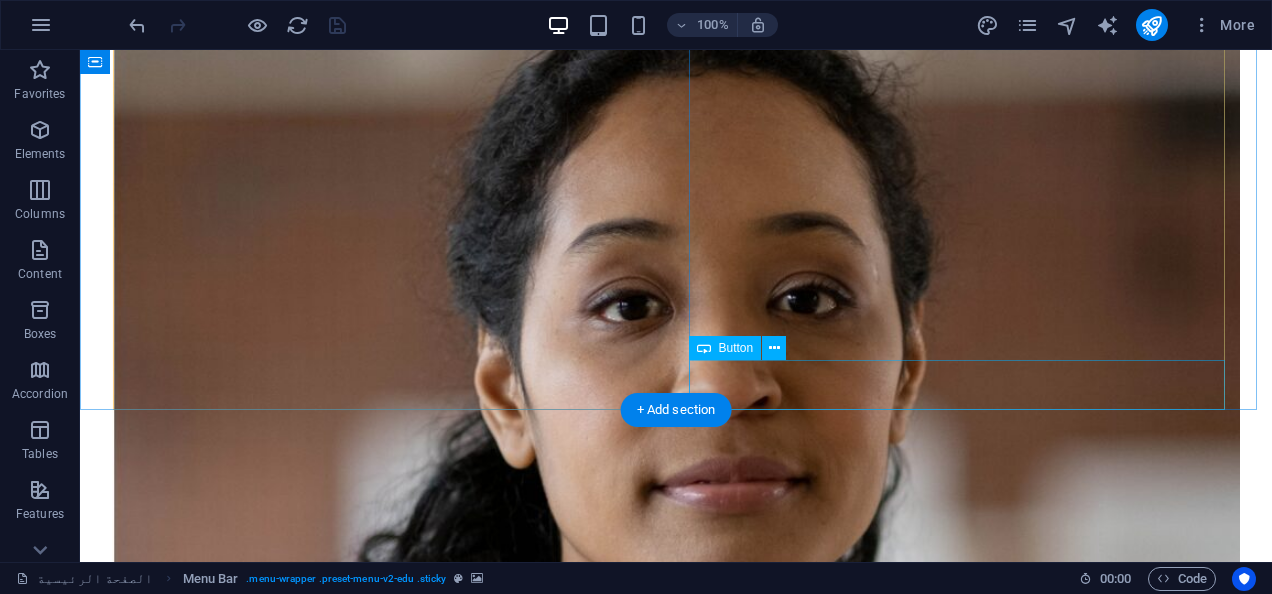 click on "All about us" at bounding box center (676, 7029) 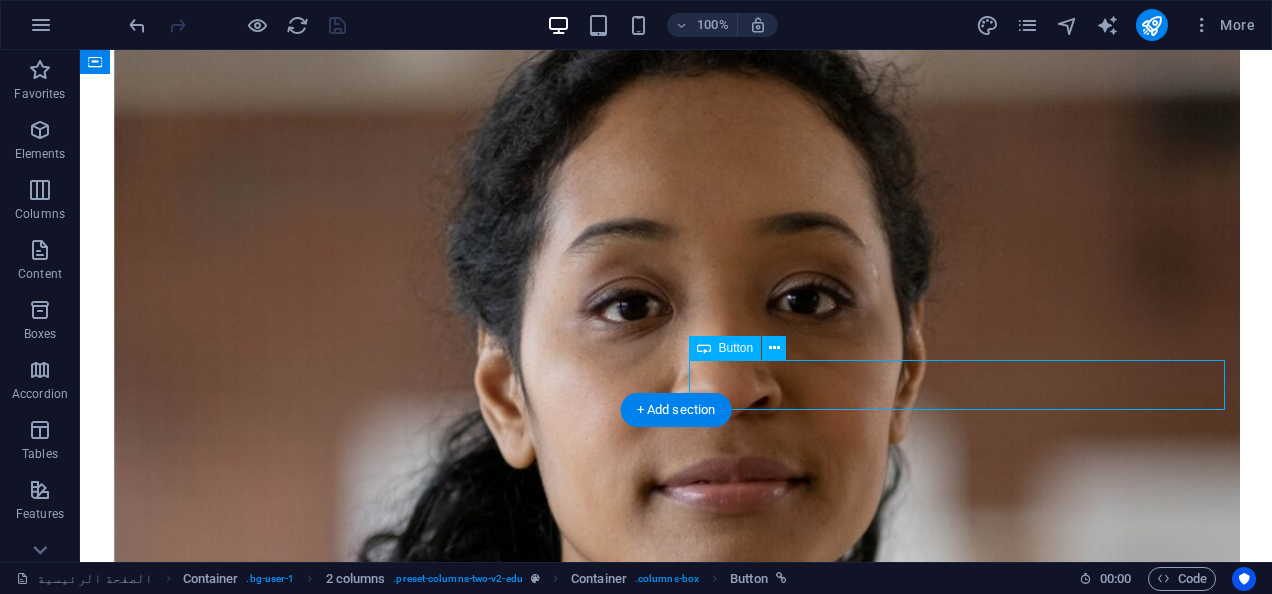 click on "All about us" at bounding box center (676, 7029) 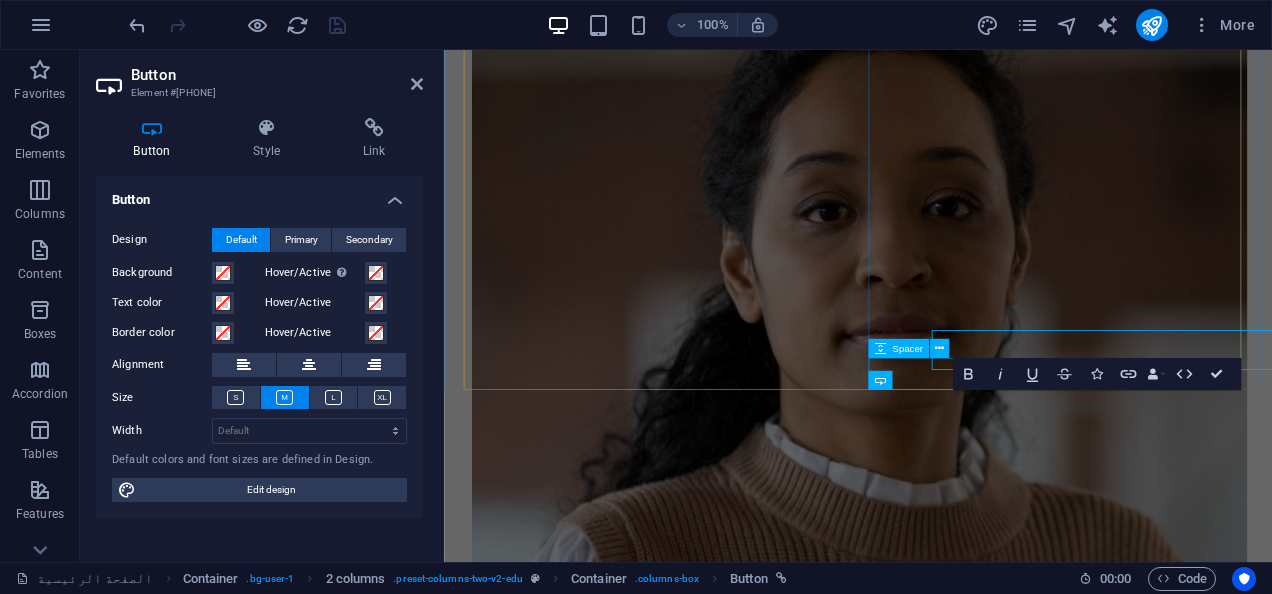 scroll, scrollTop: 1522, scrollLeft: 0, axis: vertical 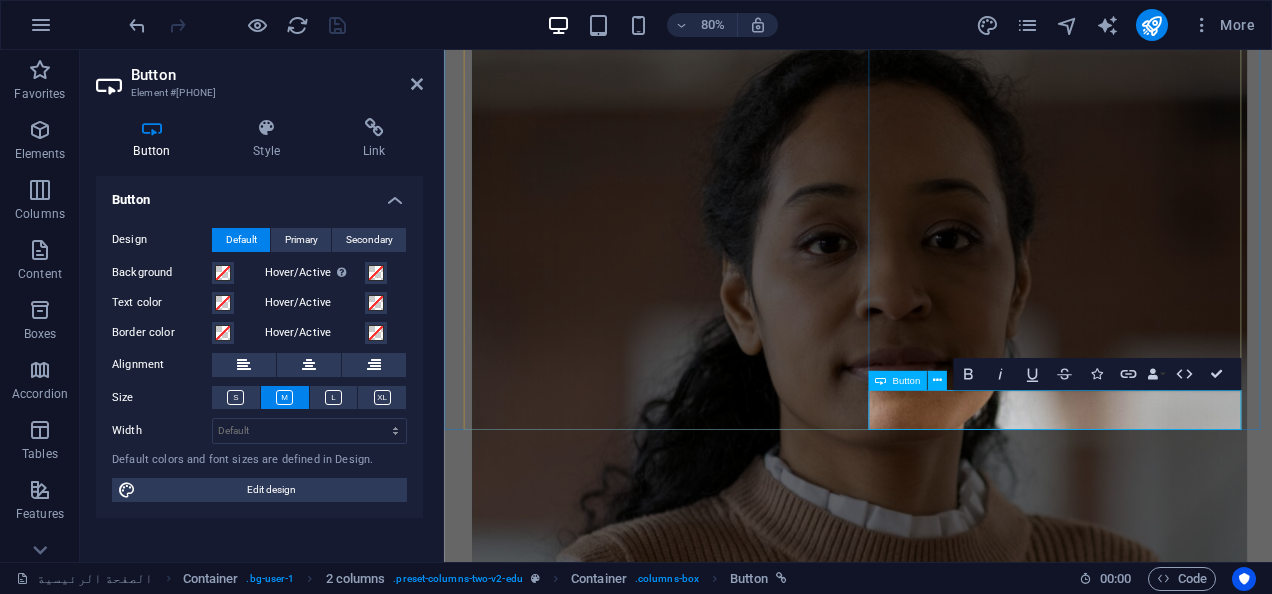type 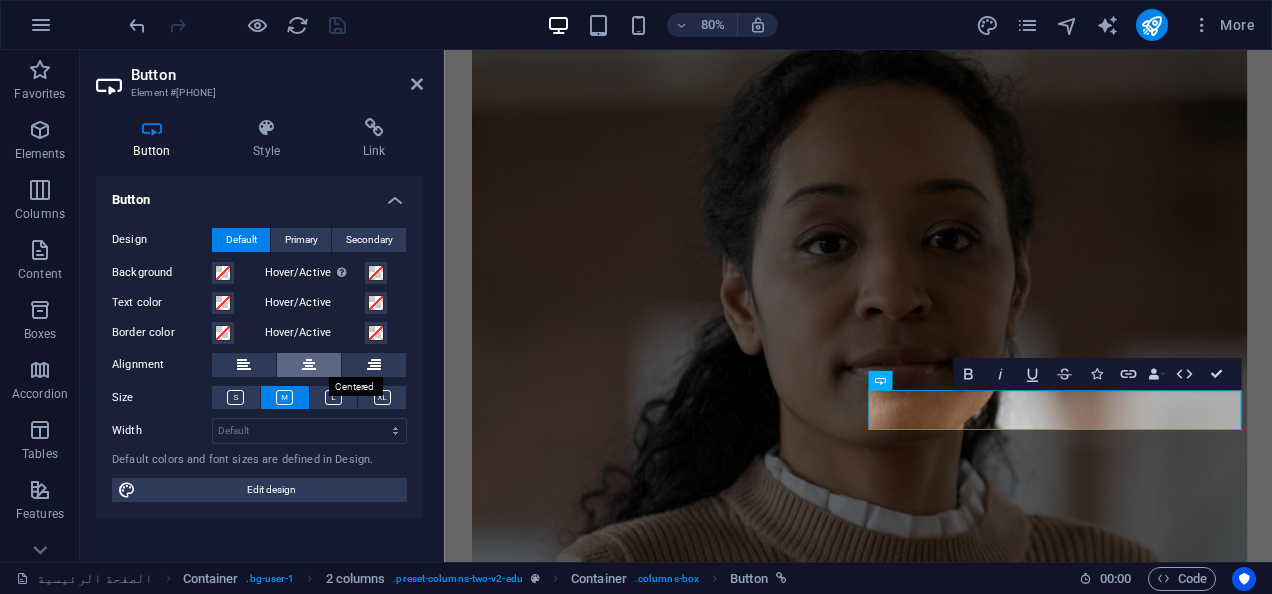 click at bounding box center [309, 365] 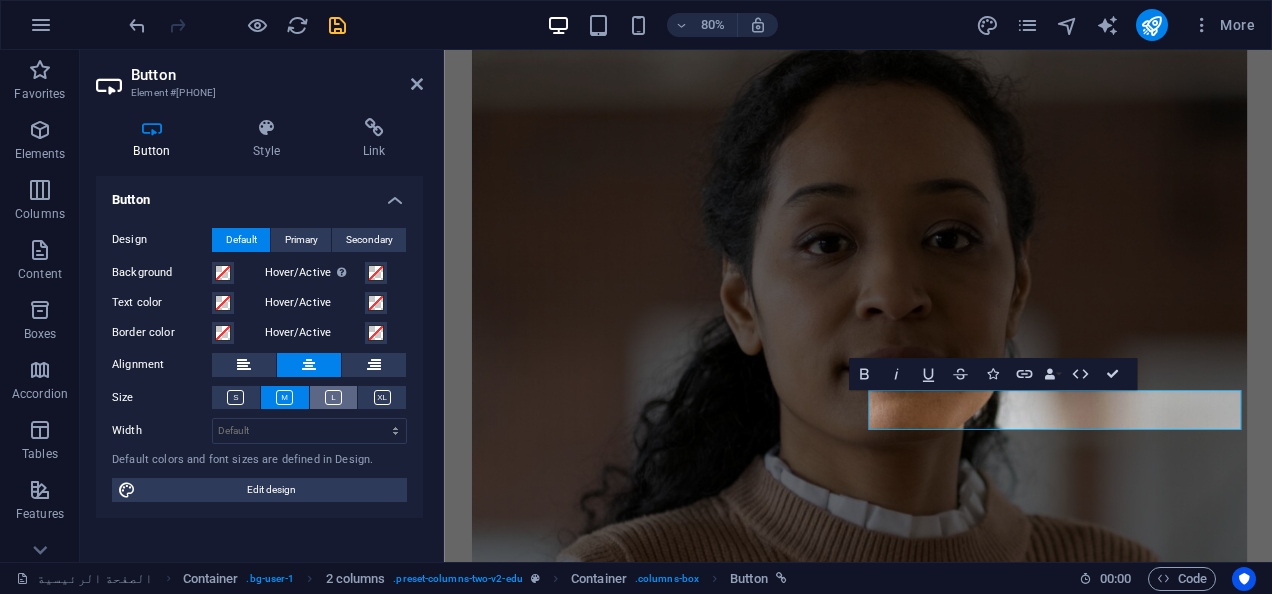 click at bounding box center (333, 397) 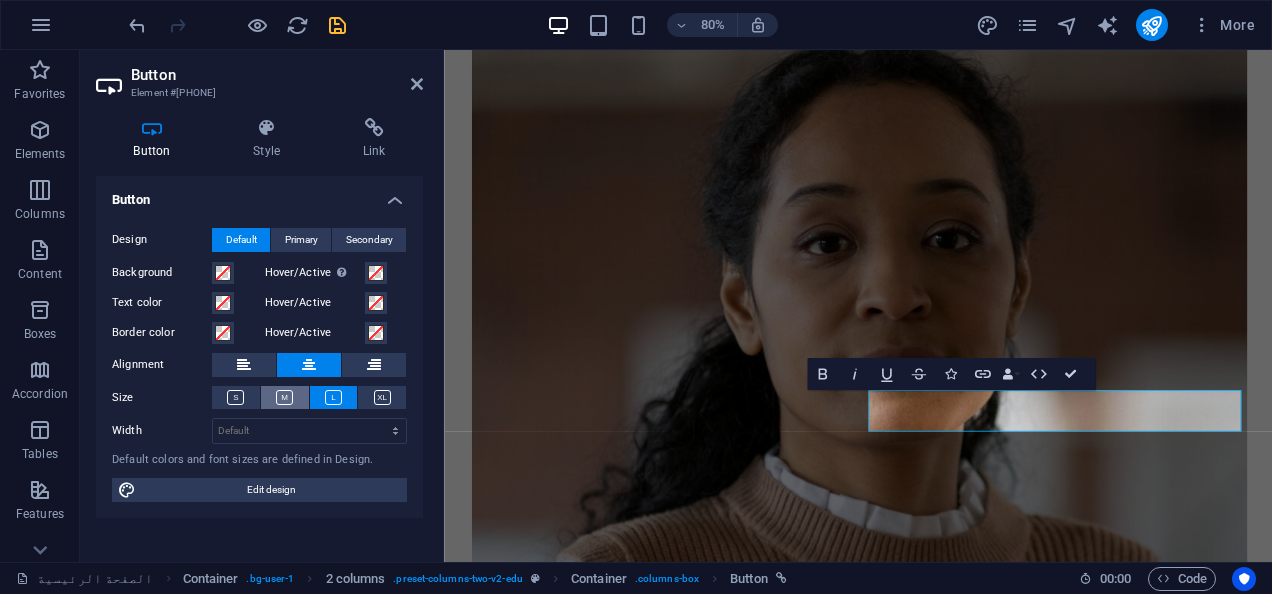 click at bounding box center [284, 397] 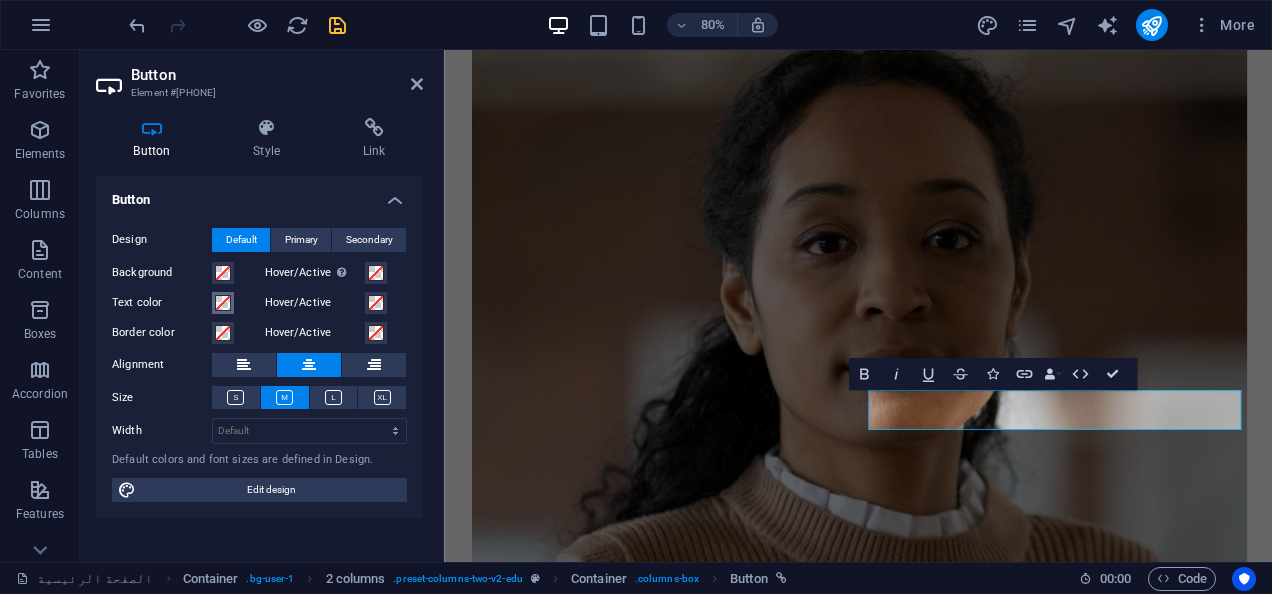 click at bounding box center [223, 303] 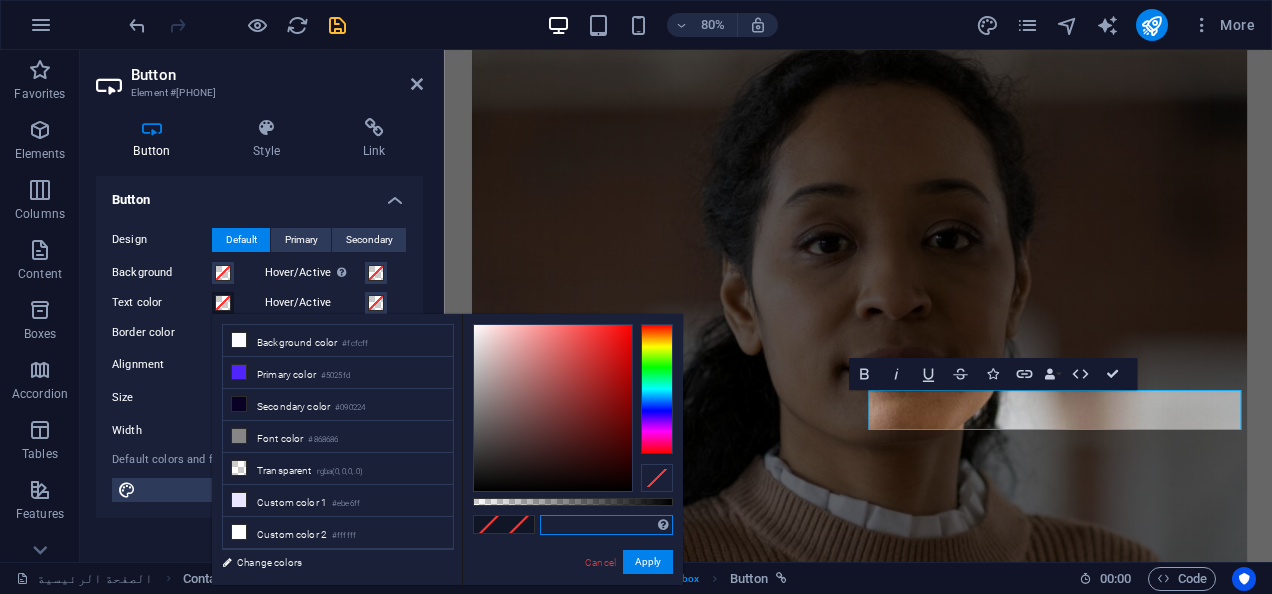 click at bounding box center [606, 525] 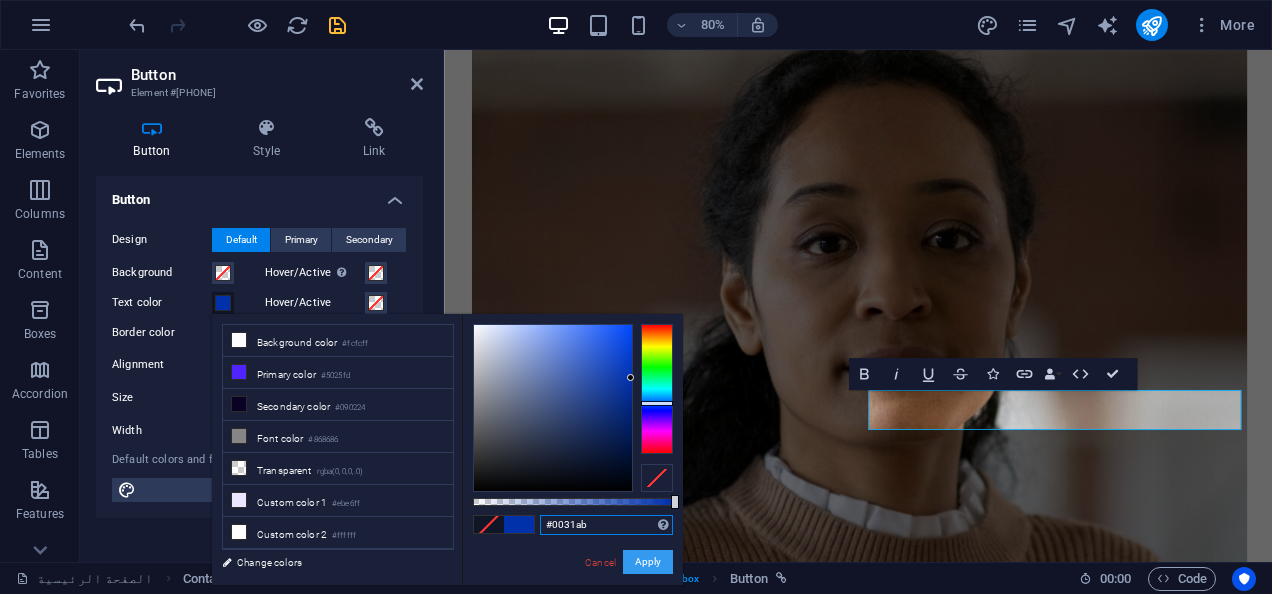 type on "#0031ab" 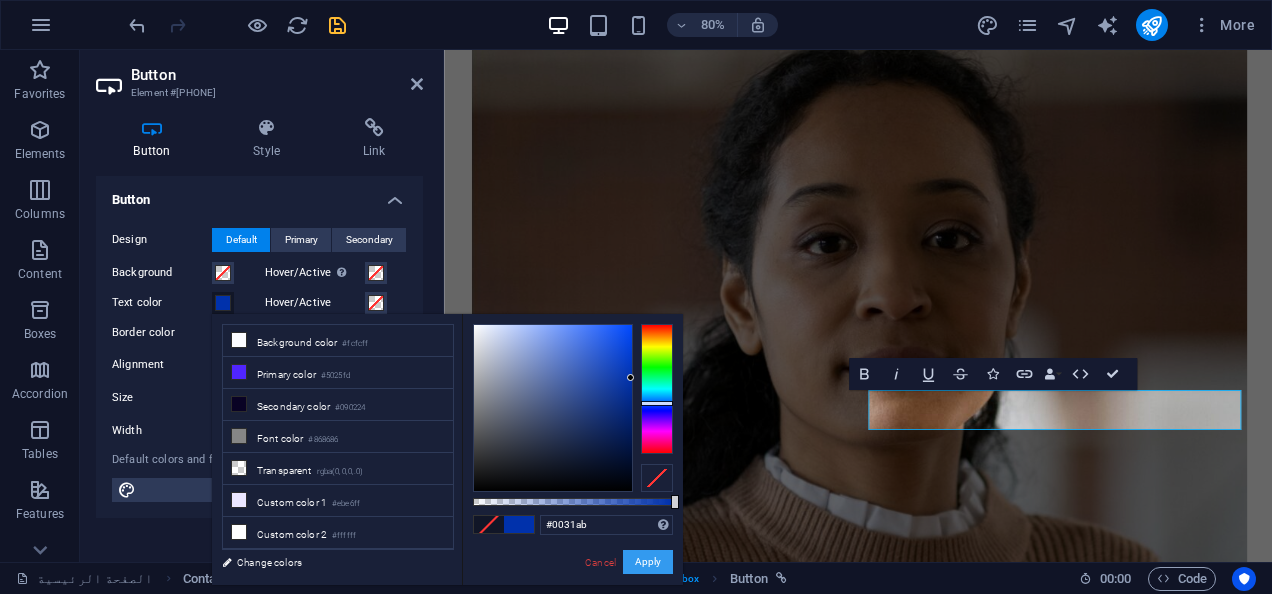 click on "Apply" at bounding box center [648, 562] 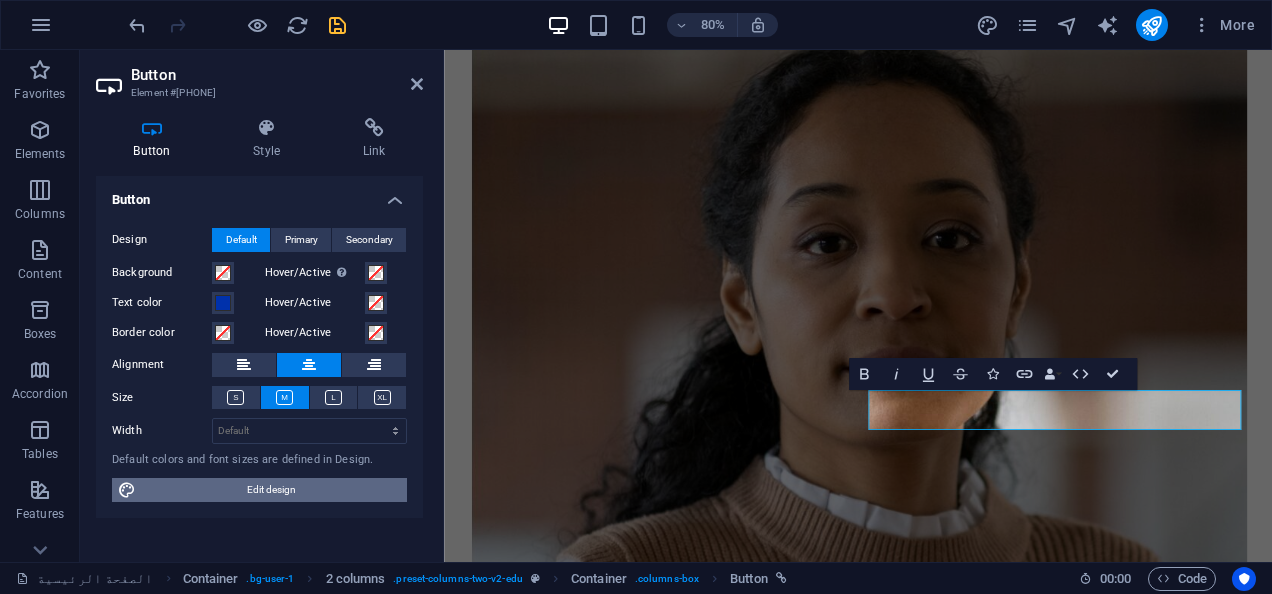 click on "Edit design" at bounding box center (271, 490) 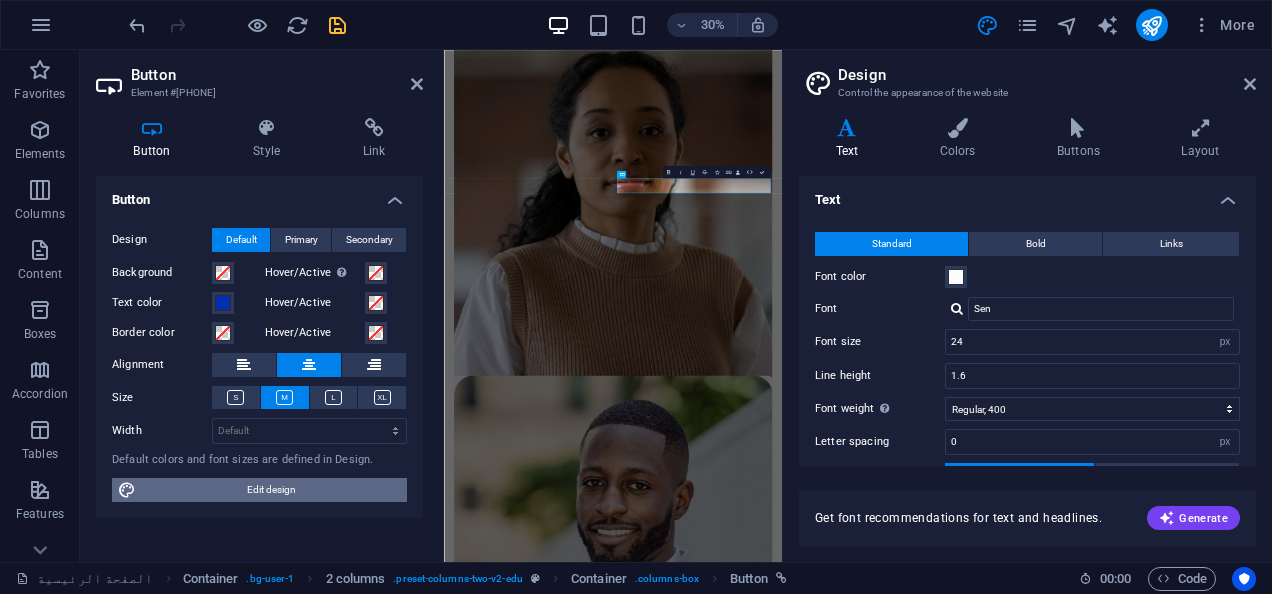 scroll, scrollTop: 1548, scrollLeft: 0, axis: vertical 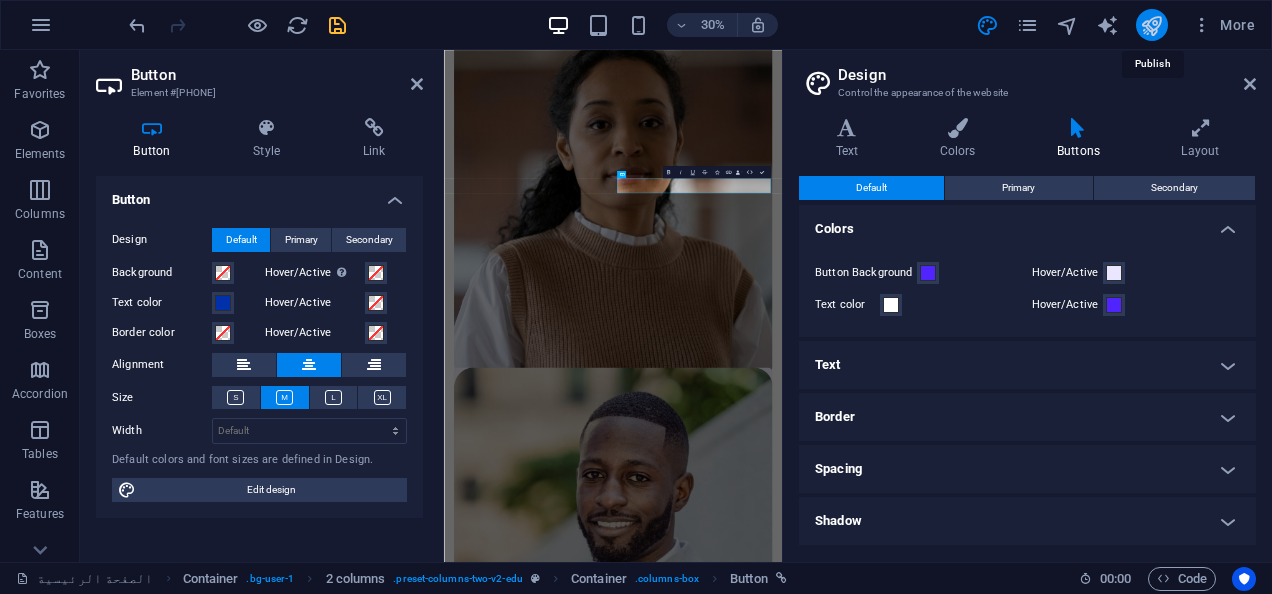 click at bounding box center (1151, 25) 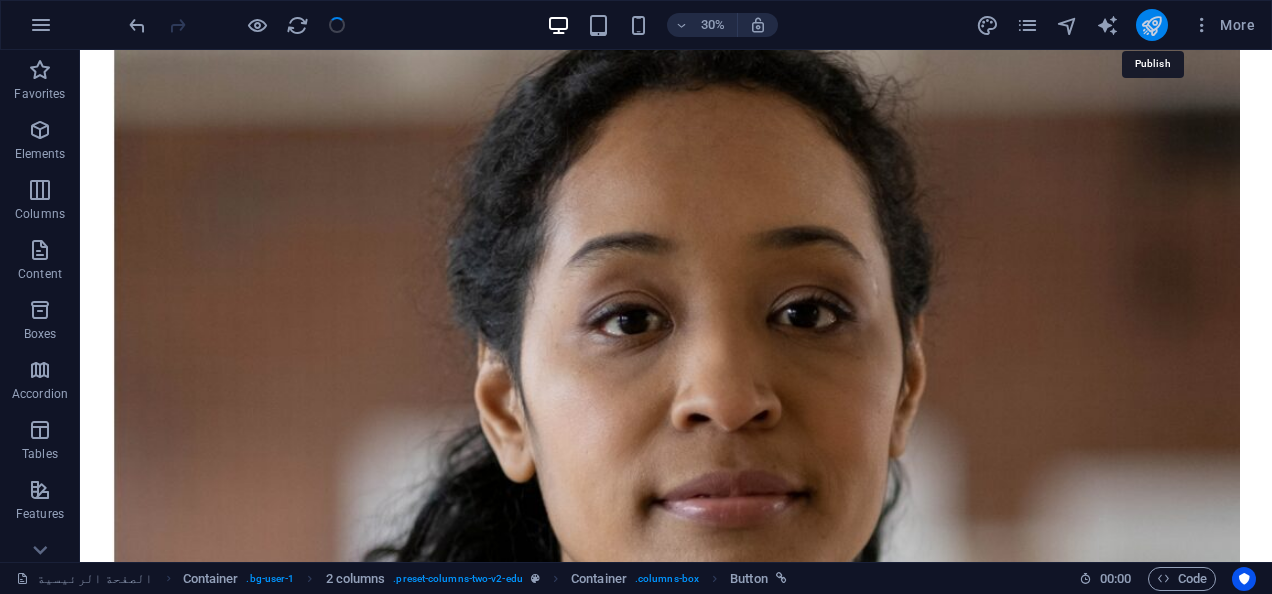 scroll, scrollTop: 1562, scrollLeft: 0, axis: vertical 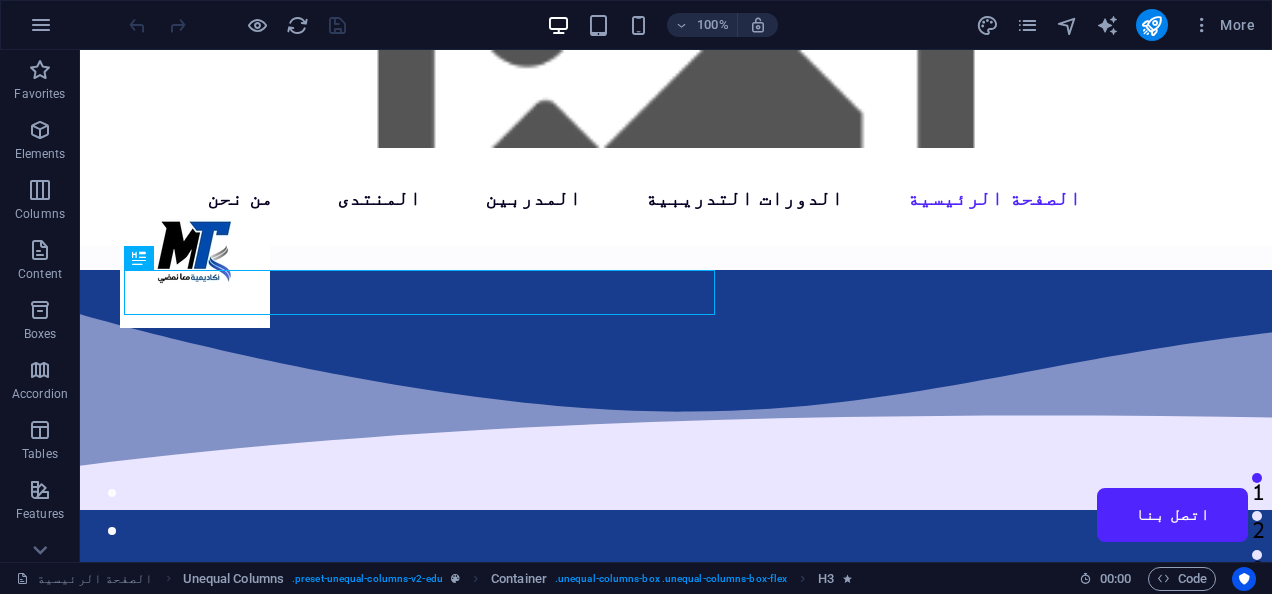 click at bounding box center (676, 99) 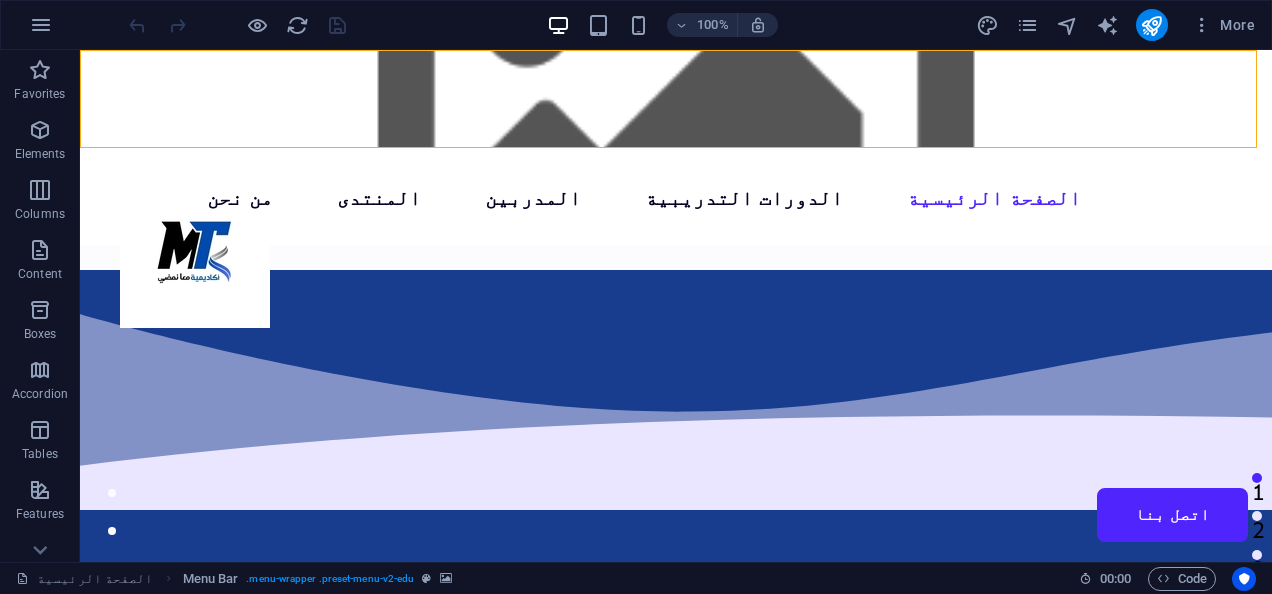 click at bounding box center (676, 99) 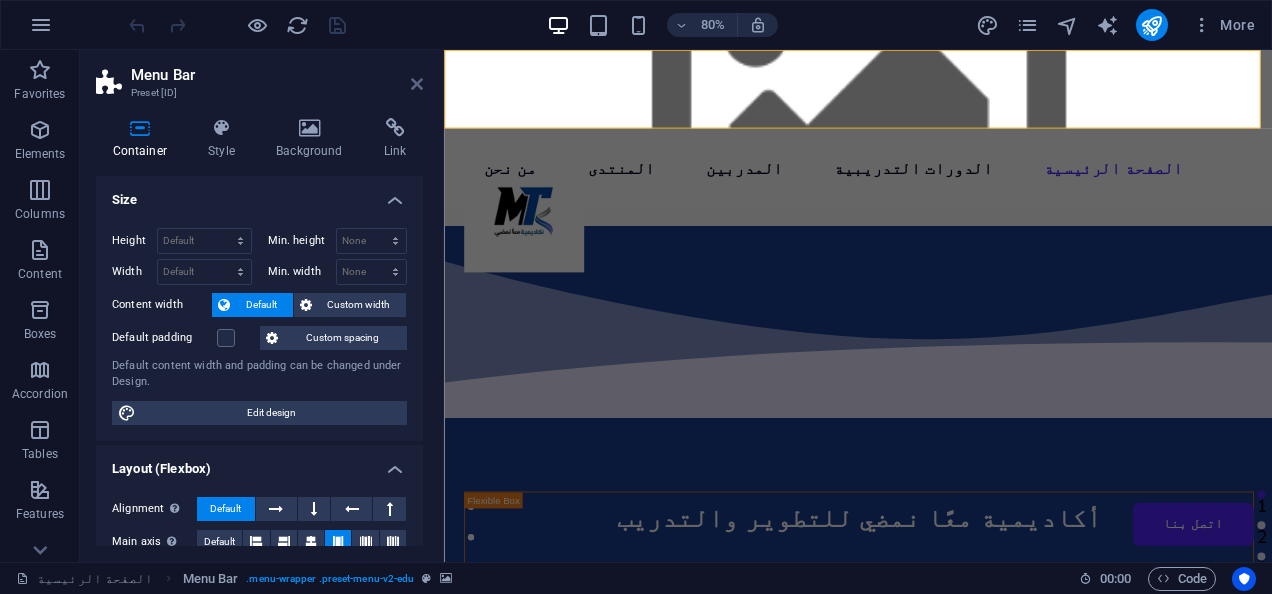click at bounding box center [417, 84] 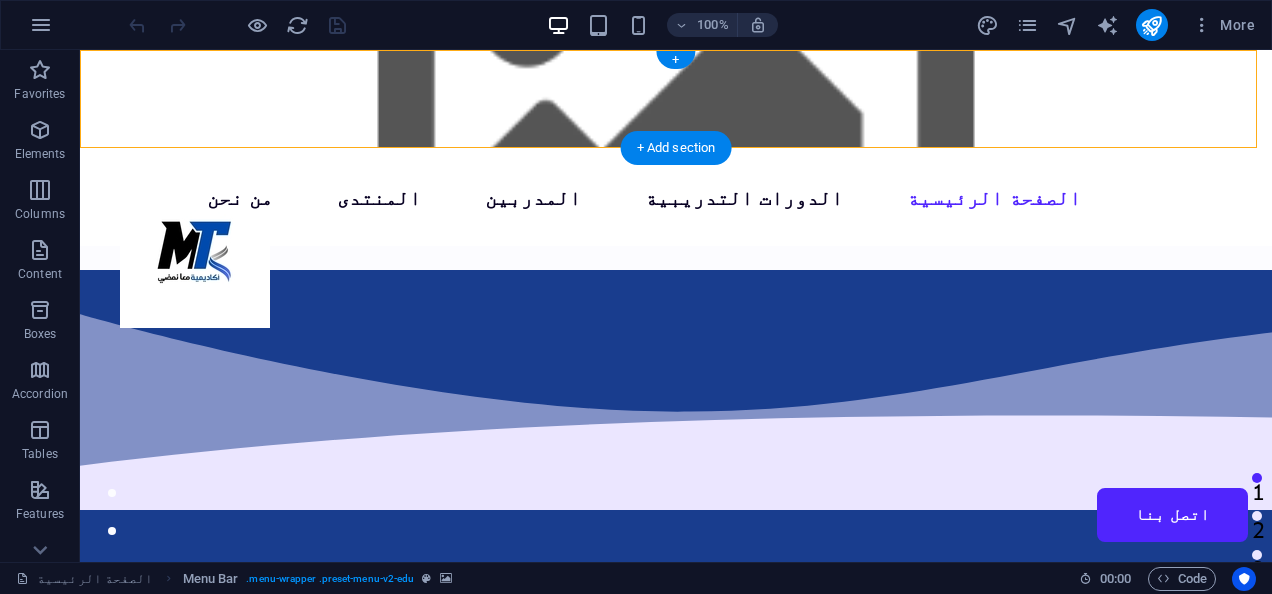click at bounding box center [676, 99] 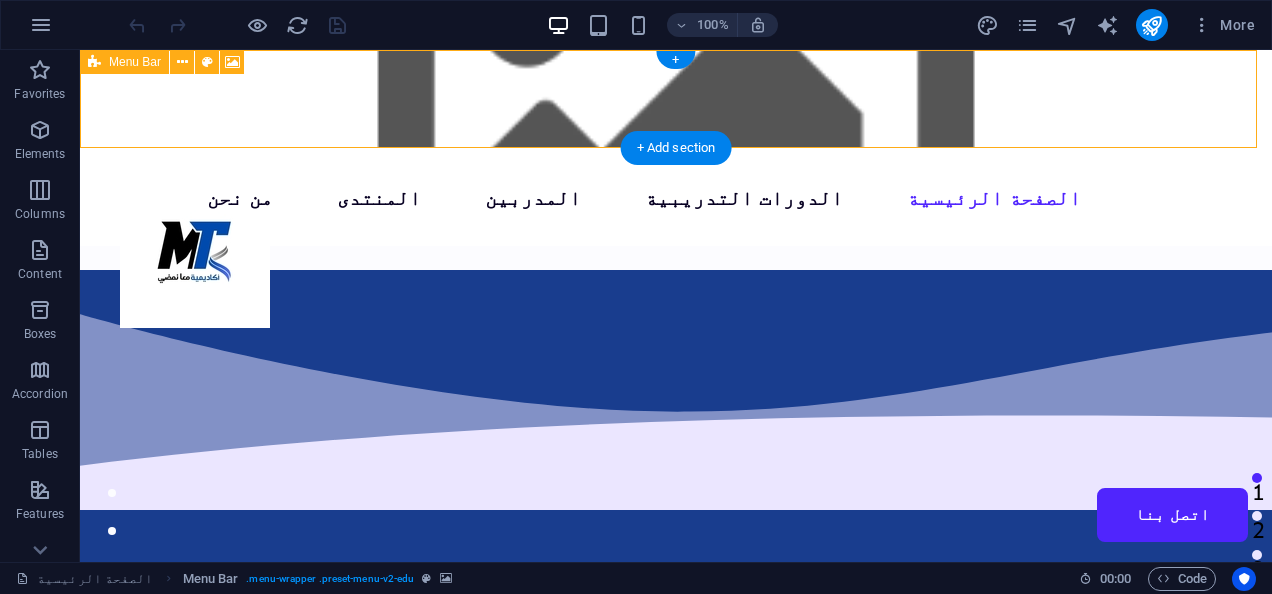 click at bounding box center (676, 99) 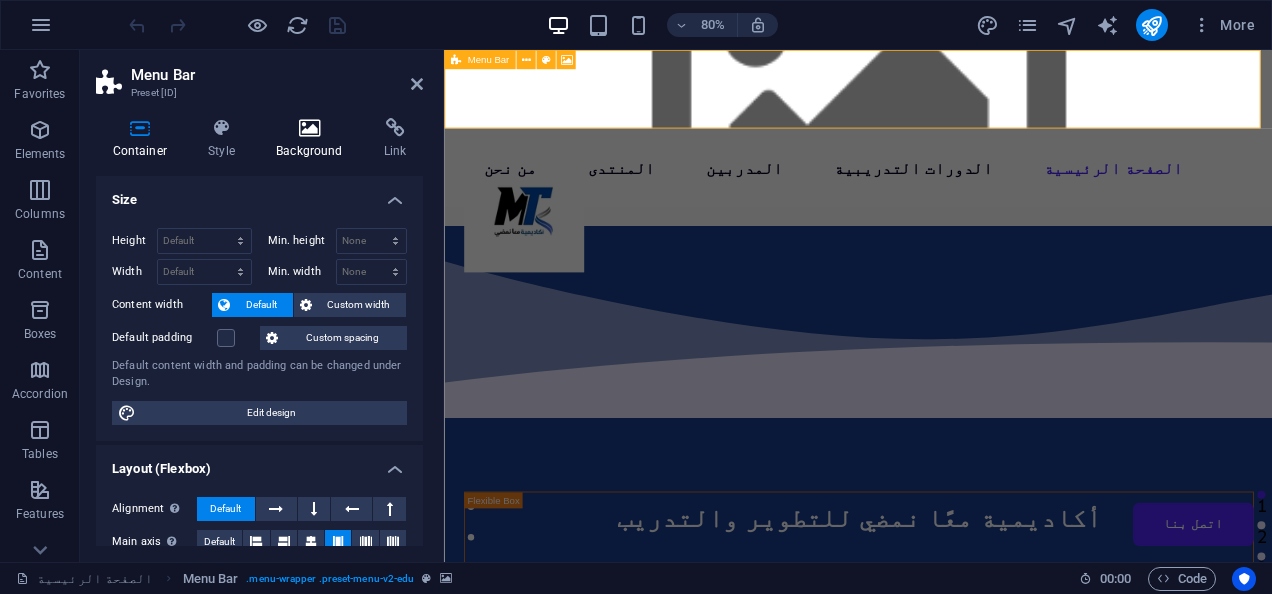 click on "Background" at bounding box center [314, 139] 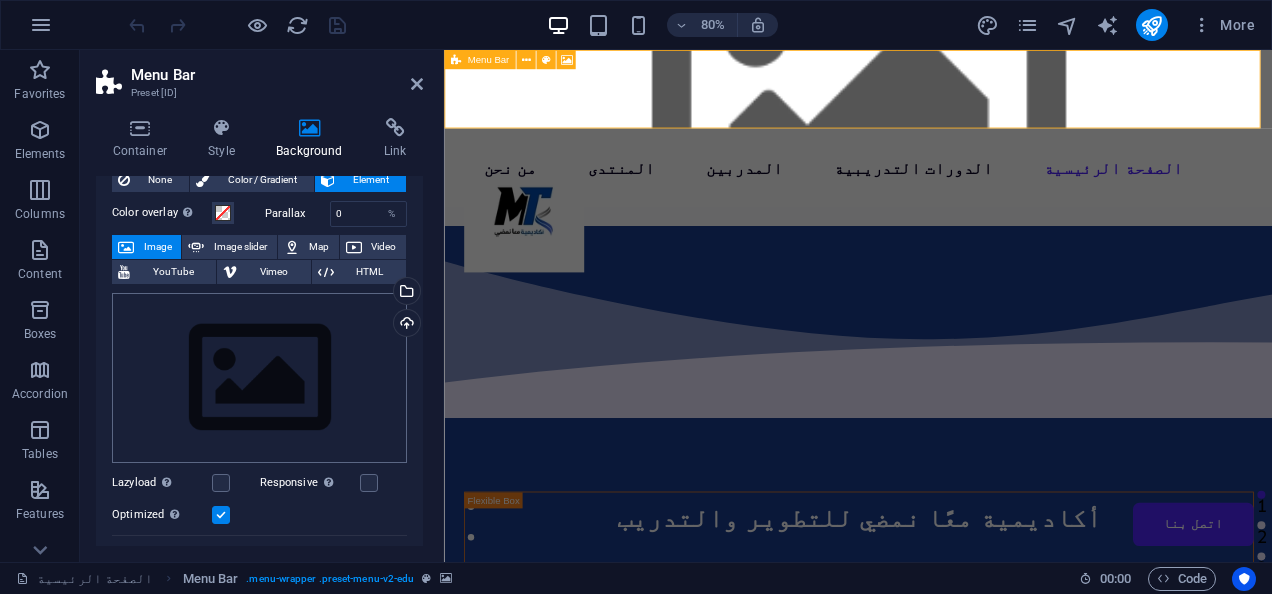 scroll, scrollTop: 0, scrollLeft: 0, axis: both 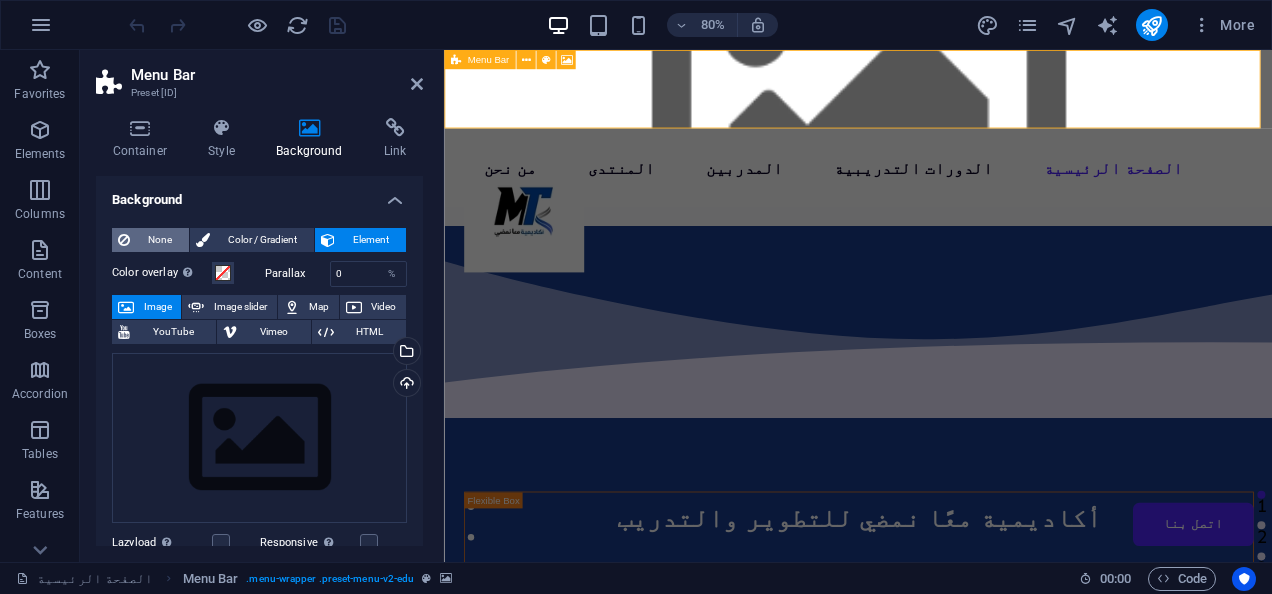 click on "None" at bounding box center [159, 240] 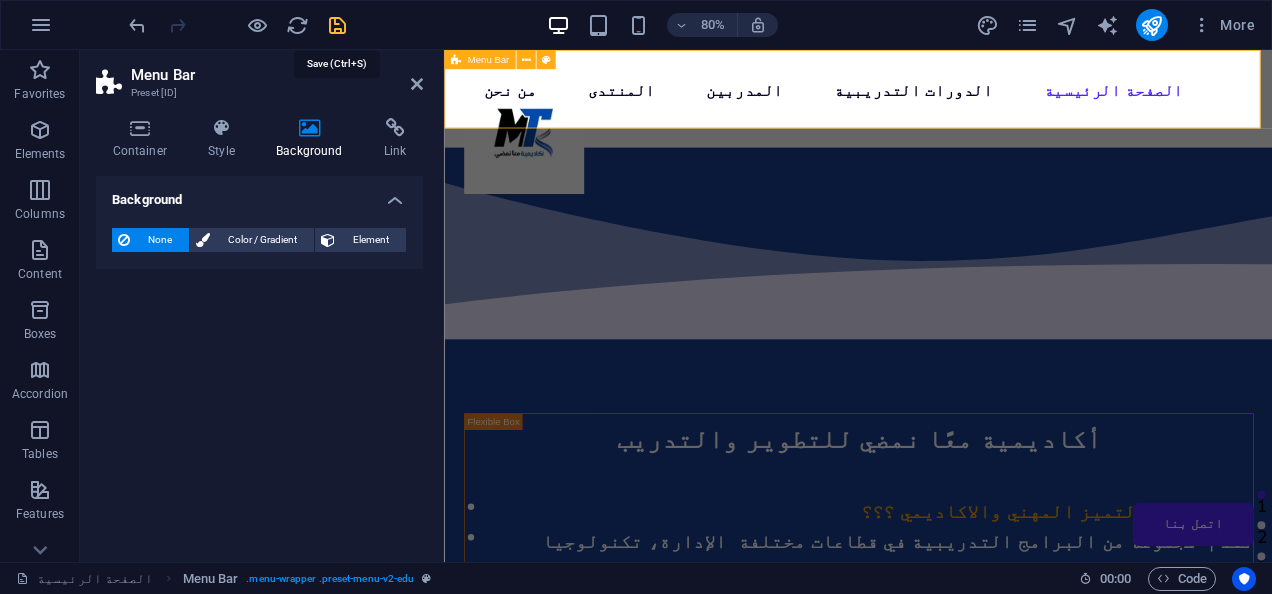 click at bounding box center (337, 25) 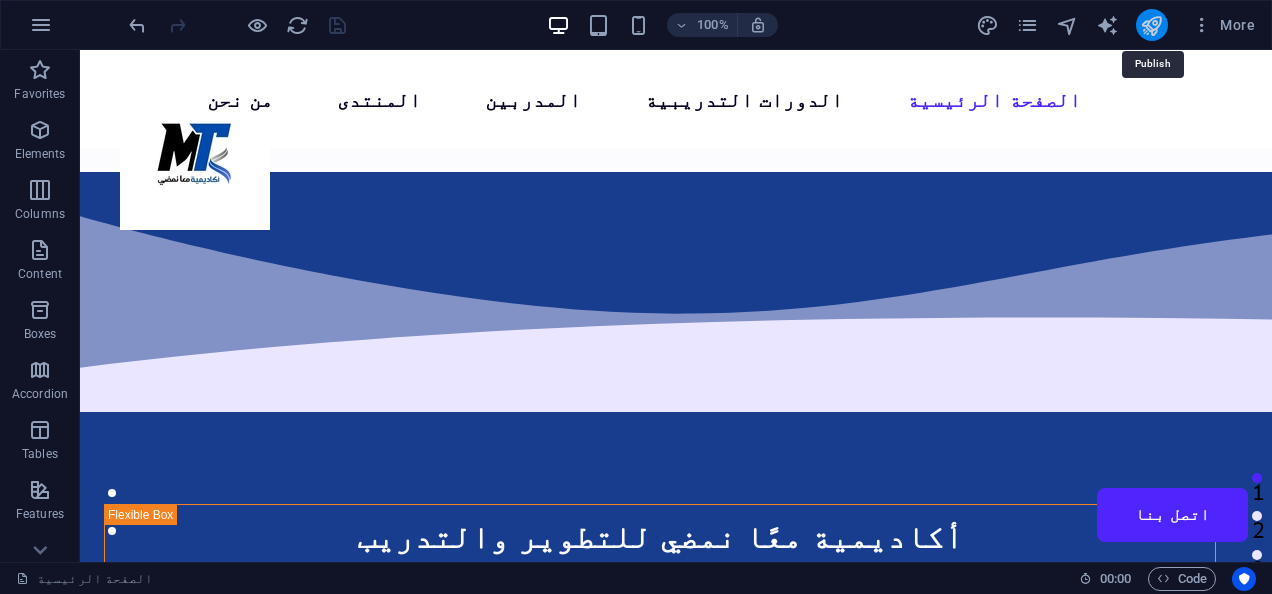 click at bounding box center [1151, 25] 